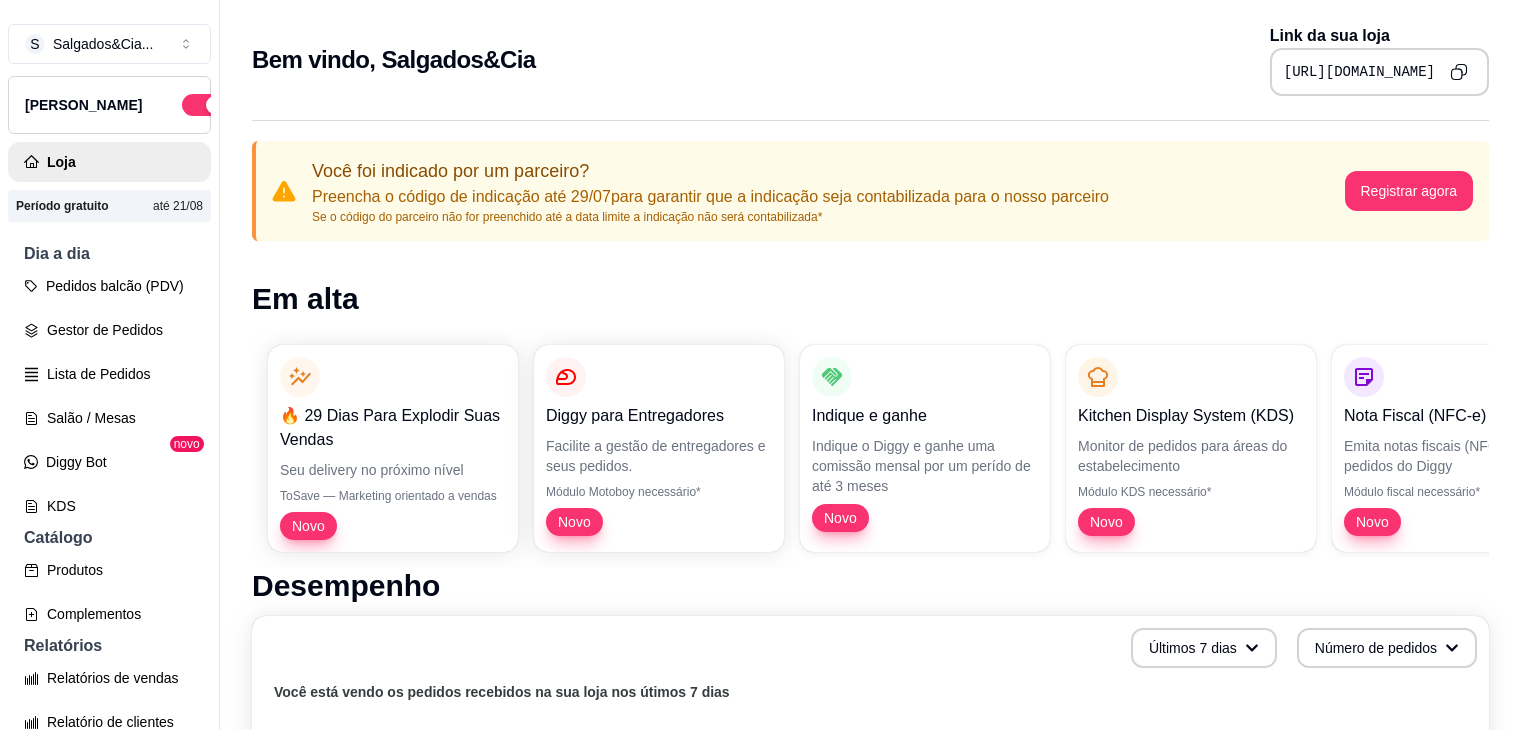 scroll, scrollTop: 0, scrollLeft: 0, axis: both 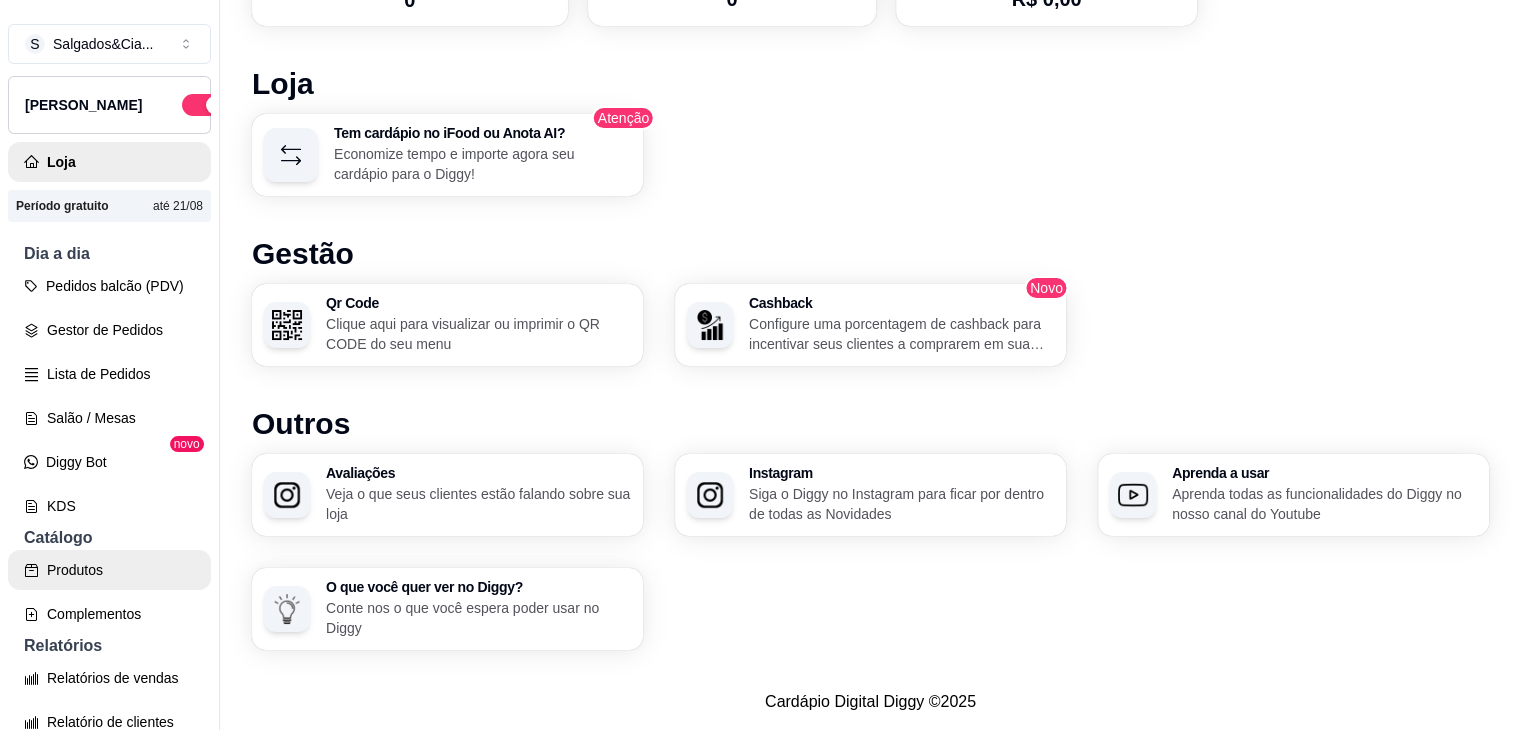 click on "Produtos" at bounding box center [109, 570] 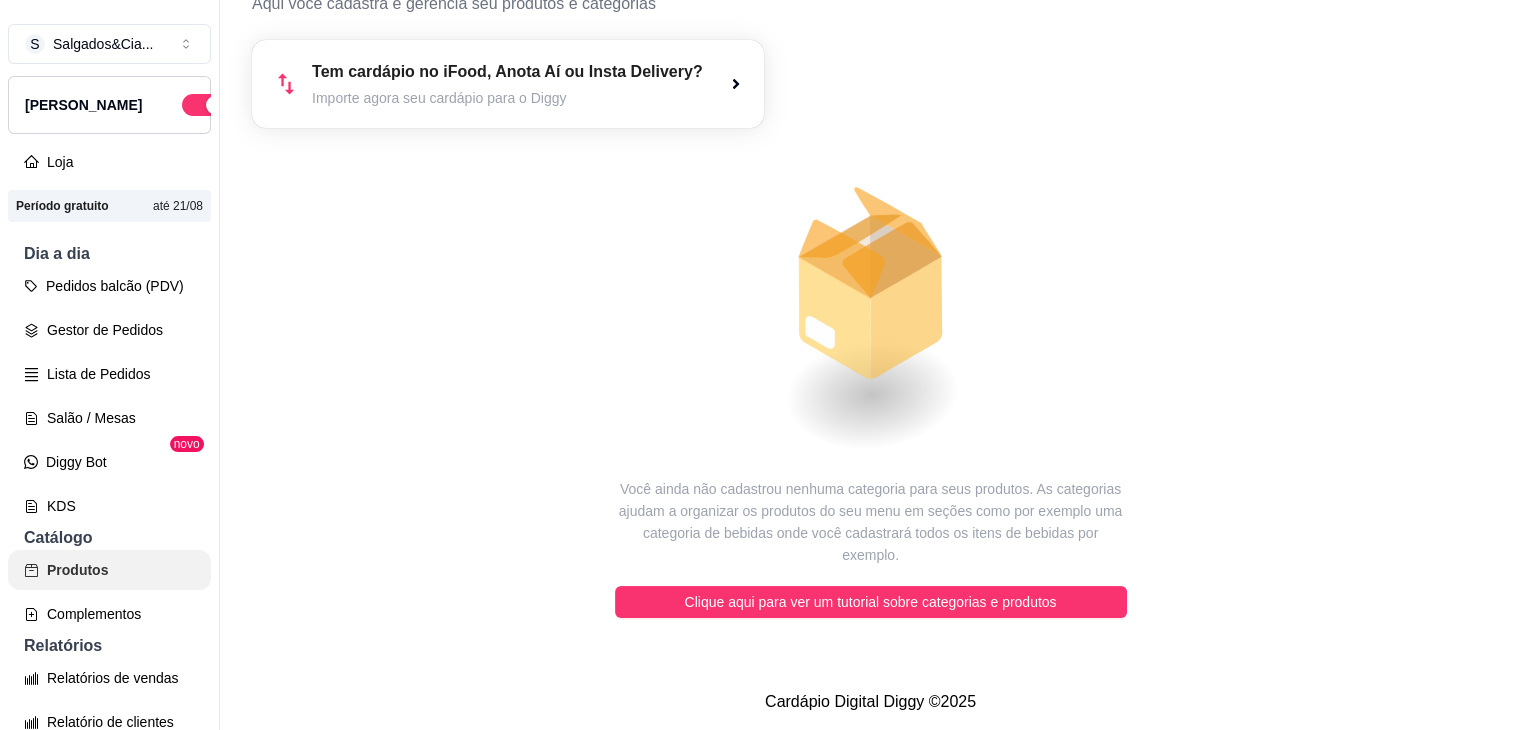 scroll, scrollTop: 0, scrollLeft: 0, axis: both 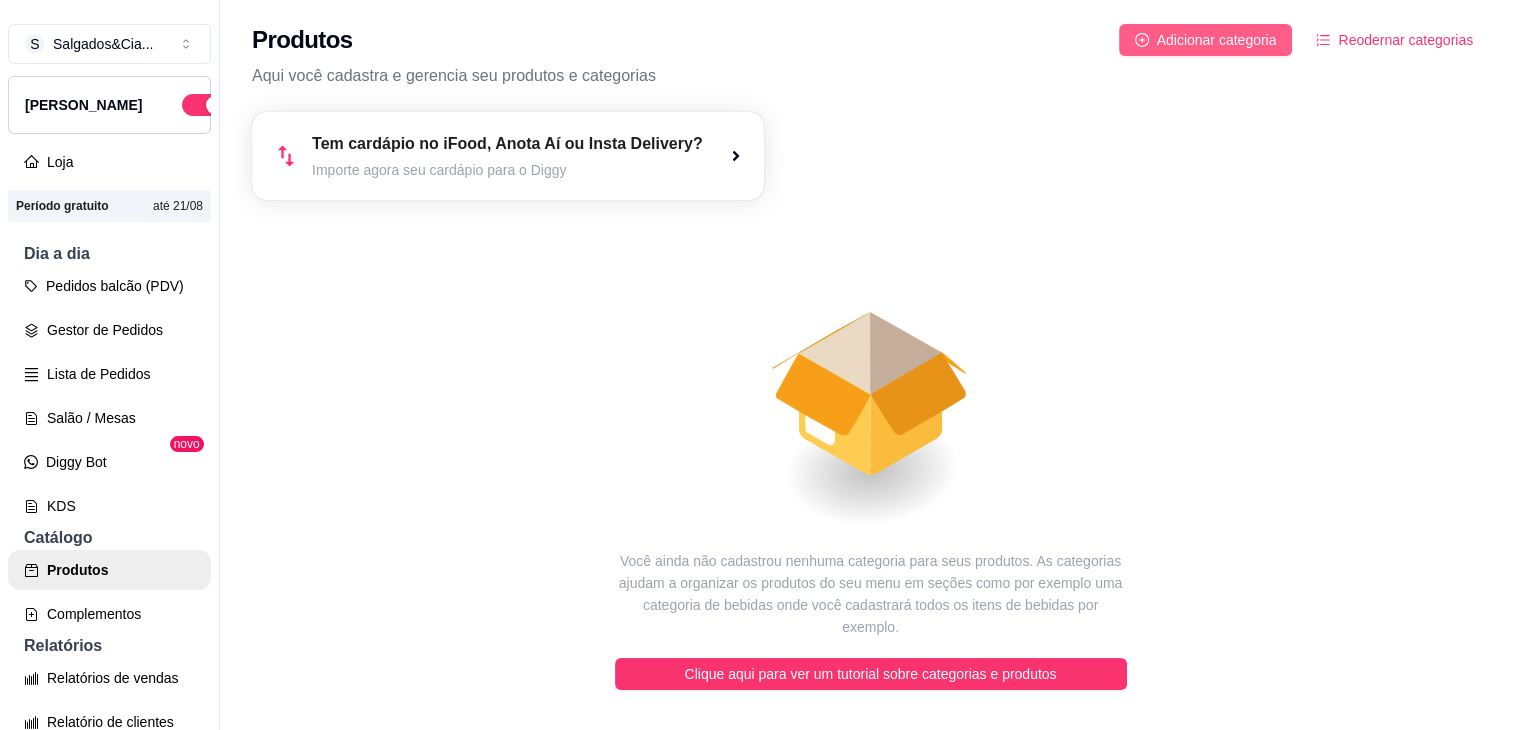 click on "Adicionar categoria" at bounding box center [1206, 40] 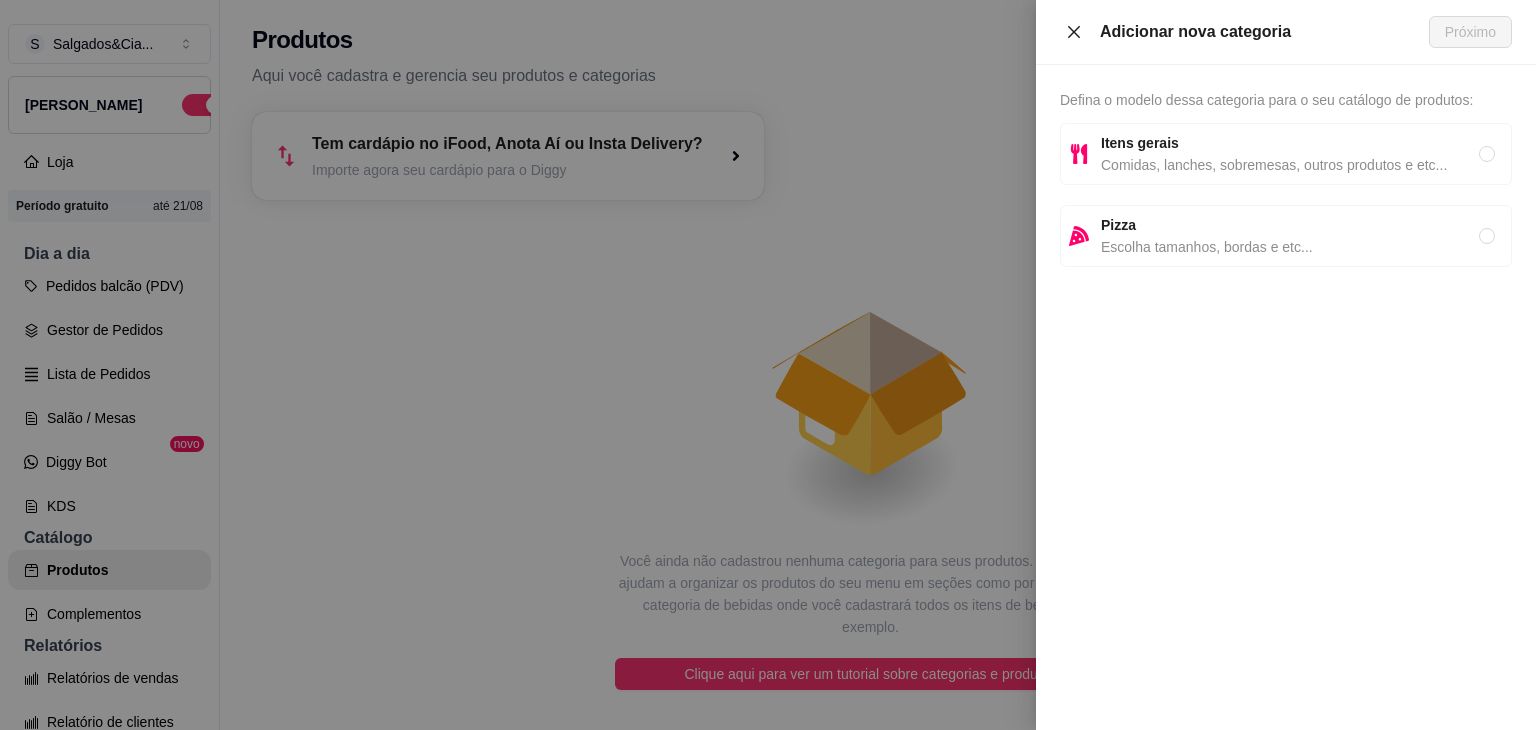 click 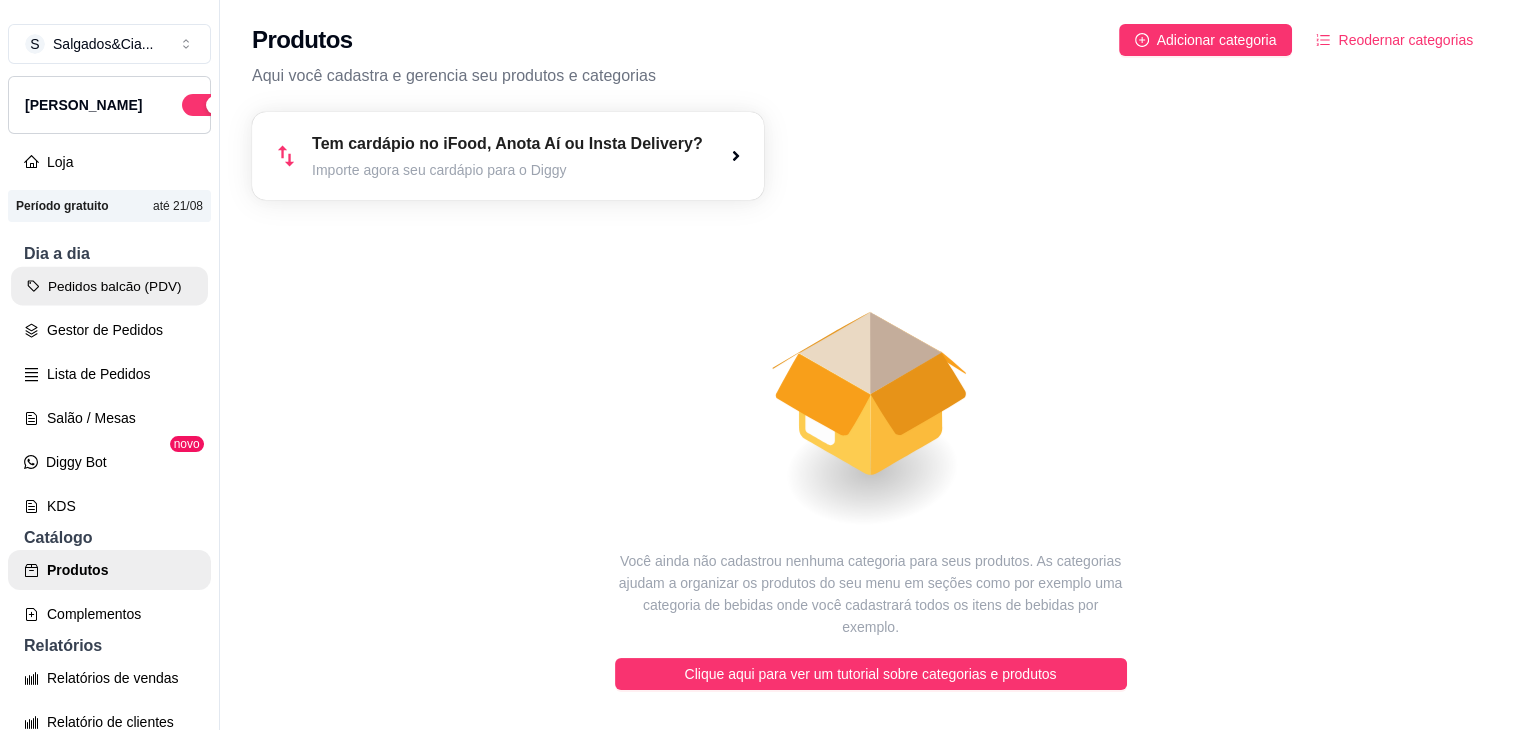 click on "Pedidos balcão (PDV)" at bounding box center (109, 286) 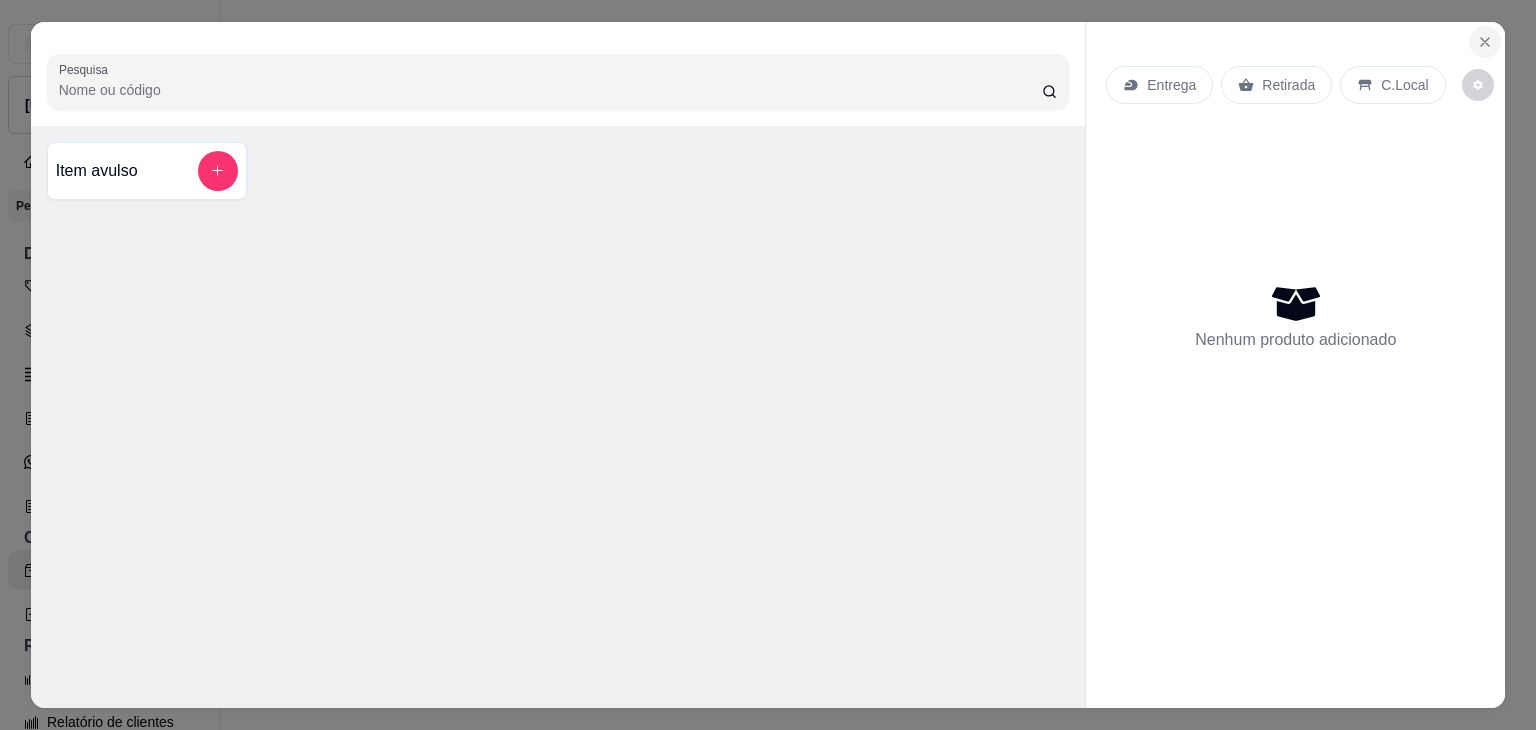 click 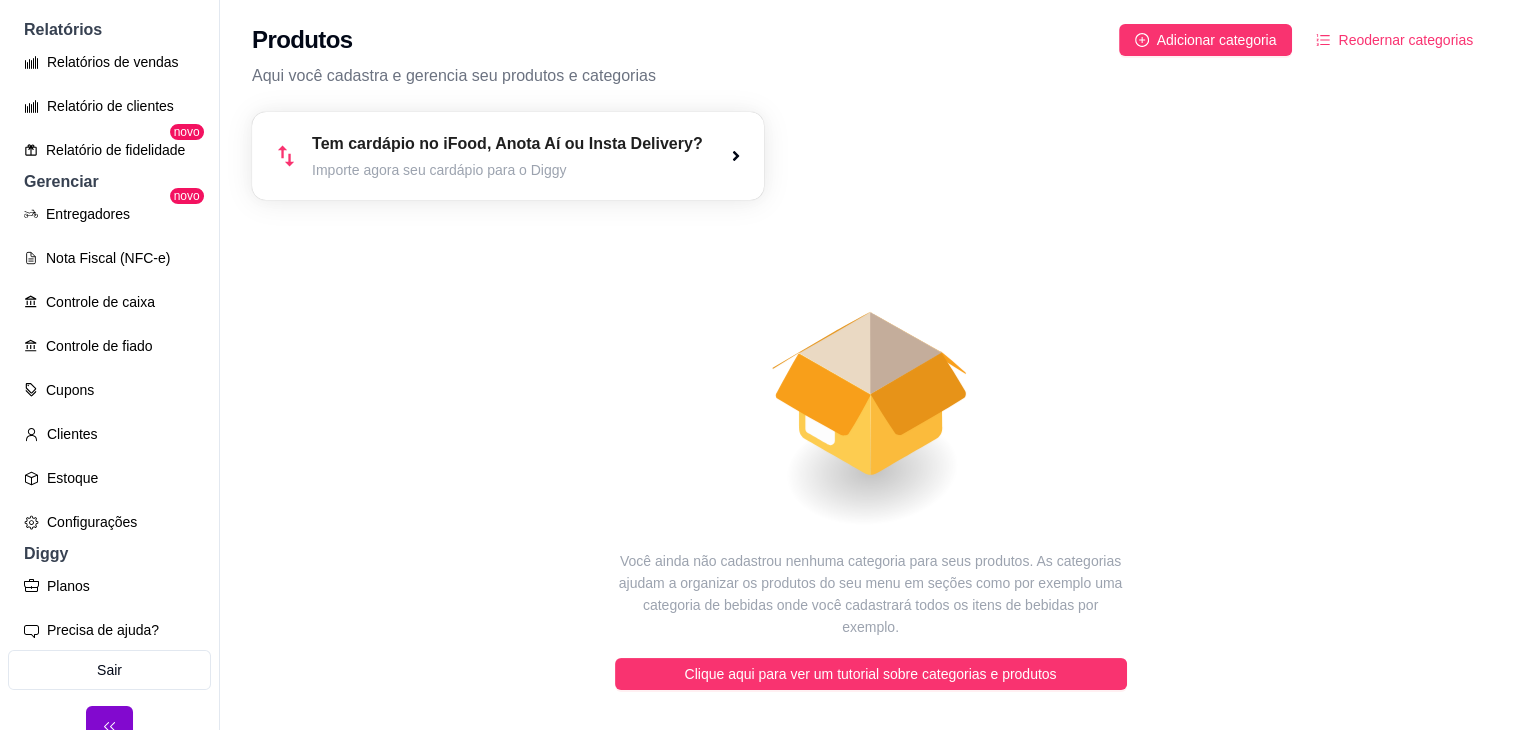 scroll, scrollTop: 640, scrollLeft: 0, axis: vertical 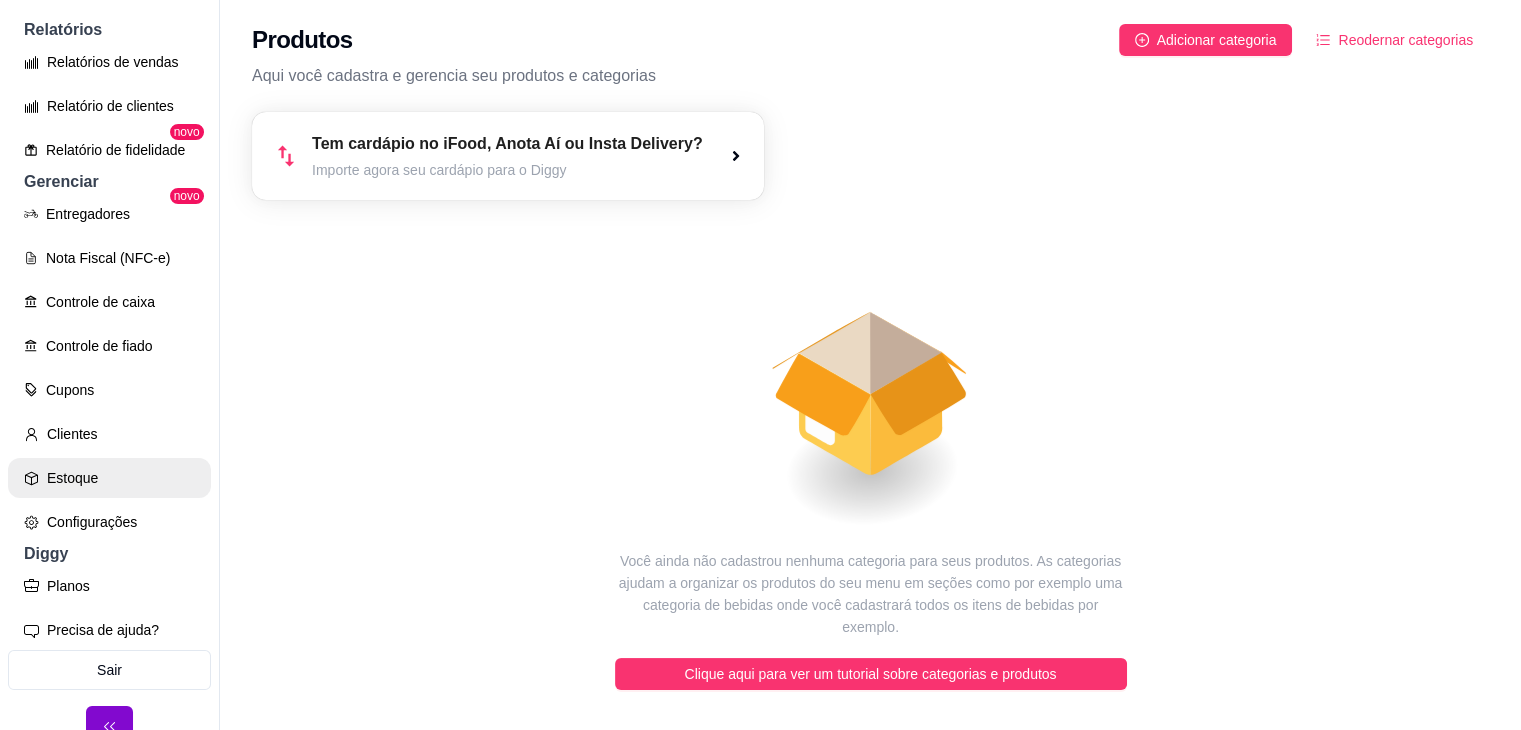 click on "Estoque" at bounding box center [109, 478] 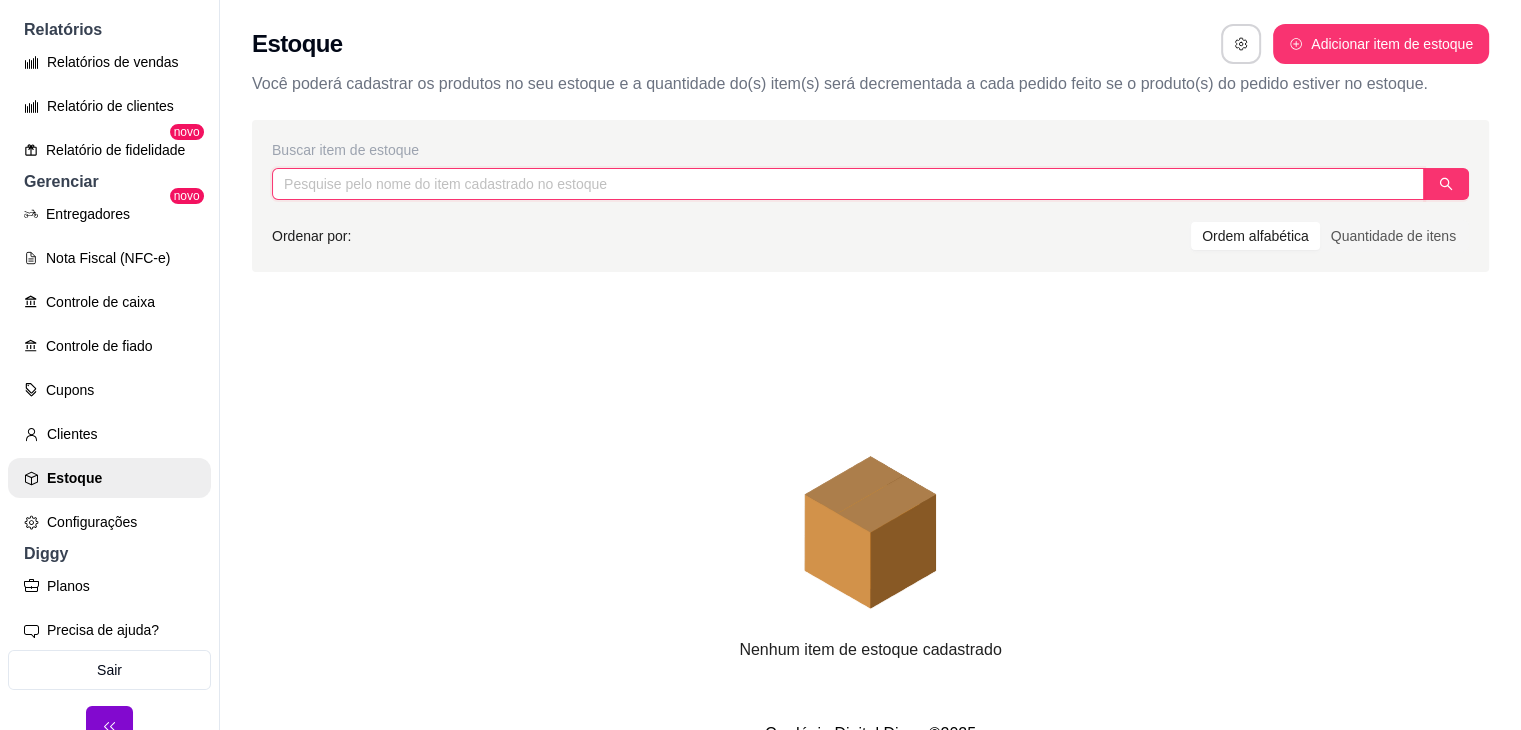 click at bounding box center (848, 184) 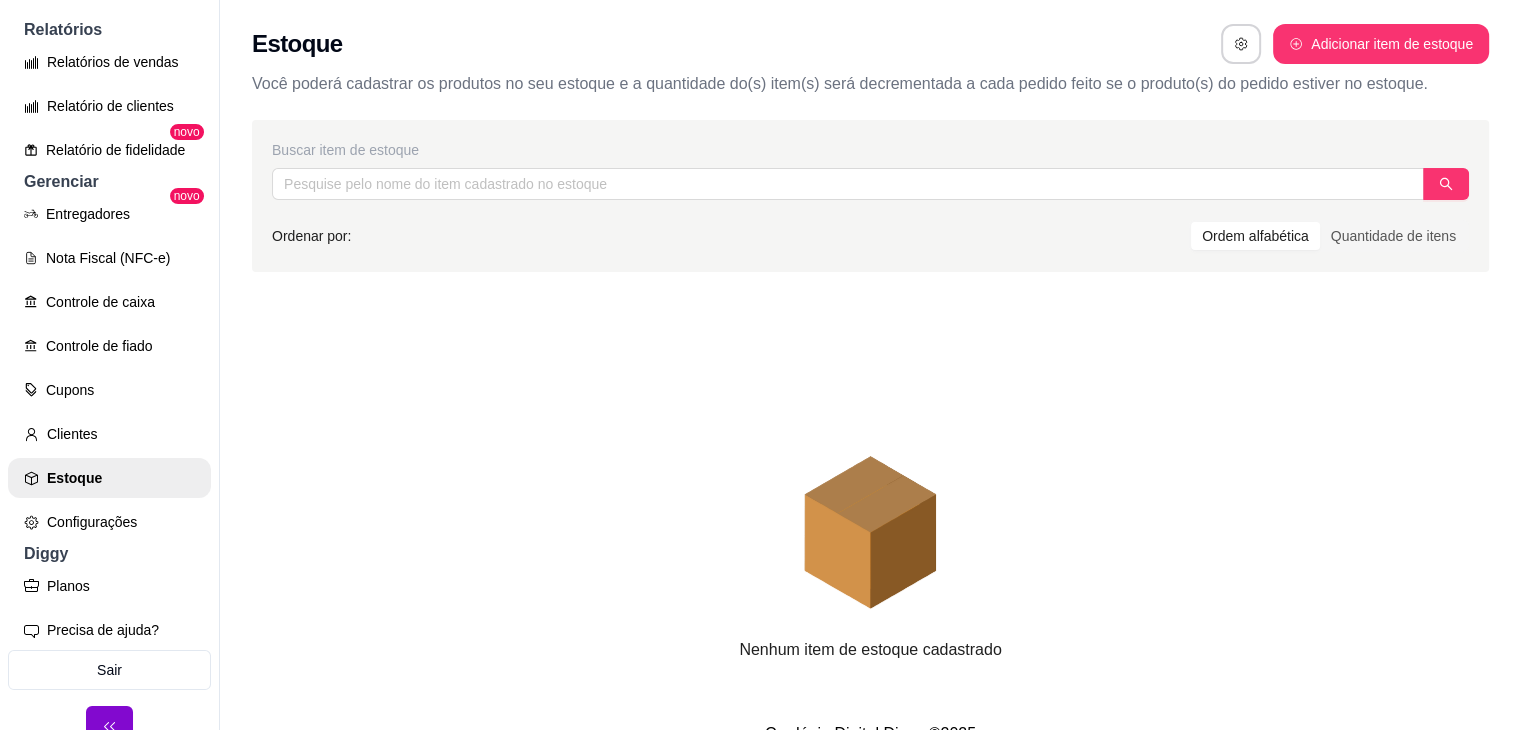 drag, startPoint x: 780, startPoint y: 203, endPoint x: 1024, endPoint y: 260, distance: 250.56935 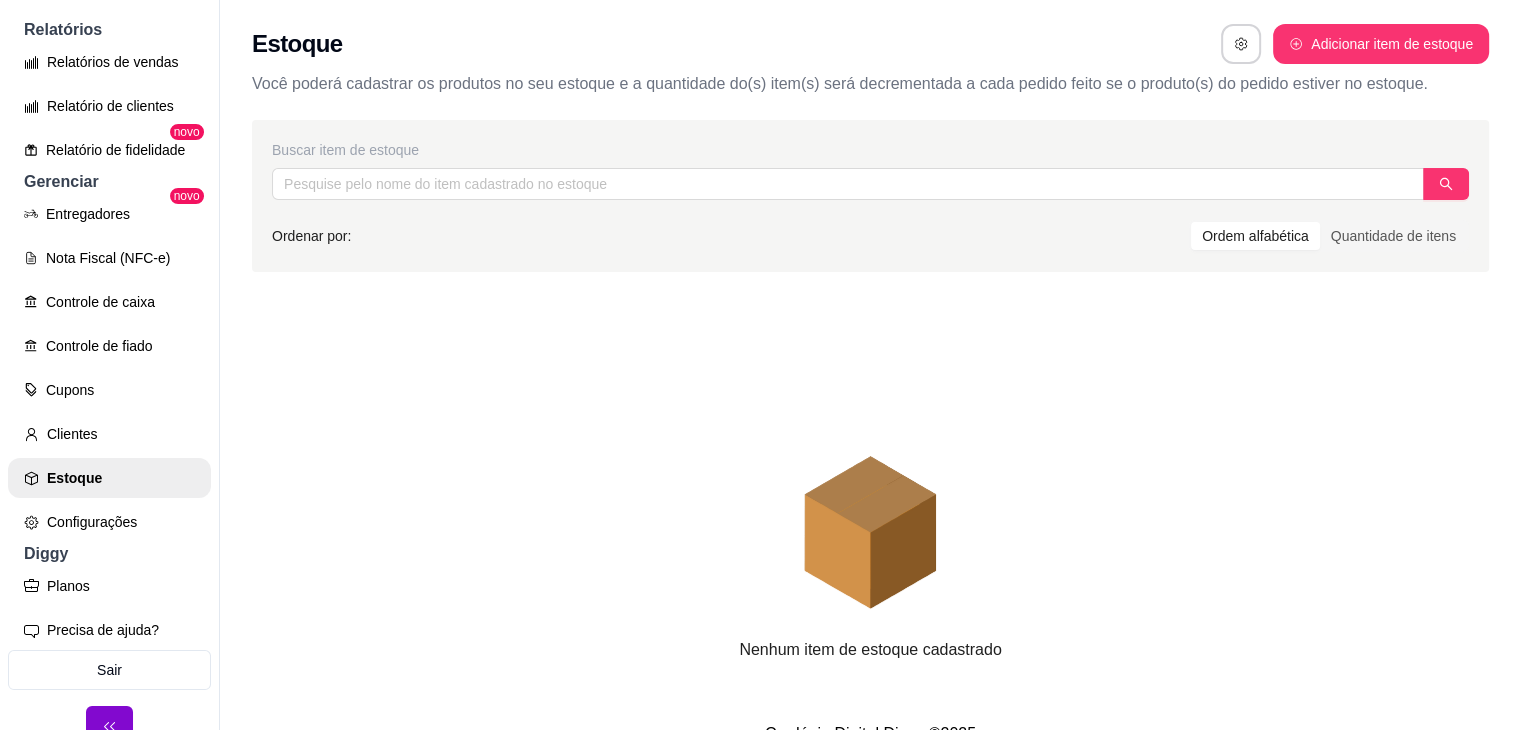 scroll, scrollTop: 1, scrollLeft: 0, axis: vertical 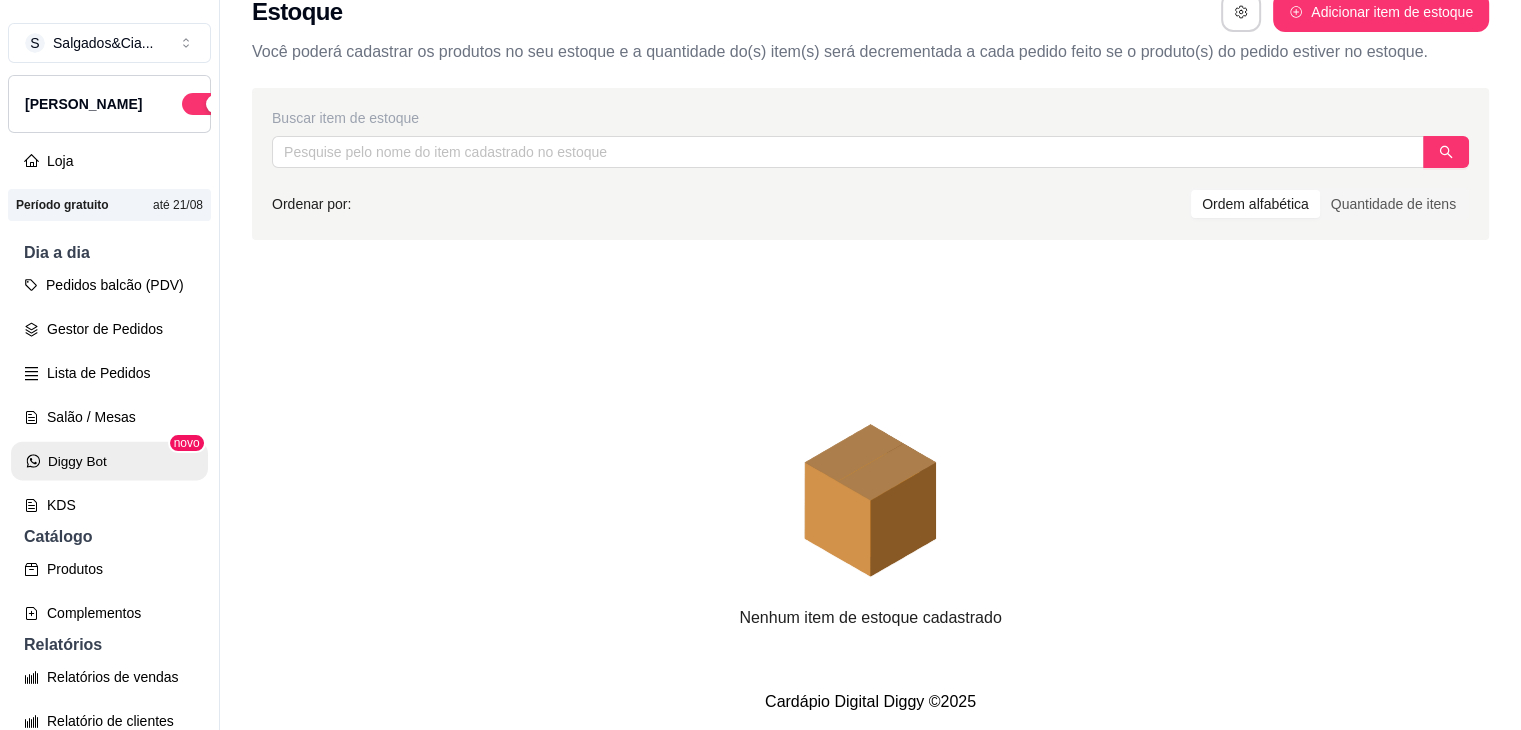 click on "Diggy Bot" at bounding box center (109, 461) 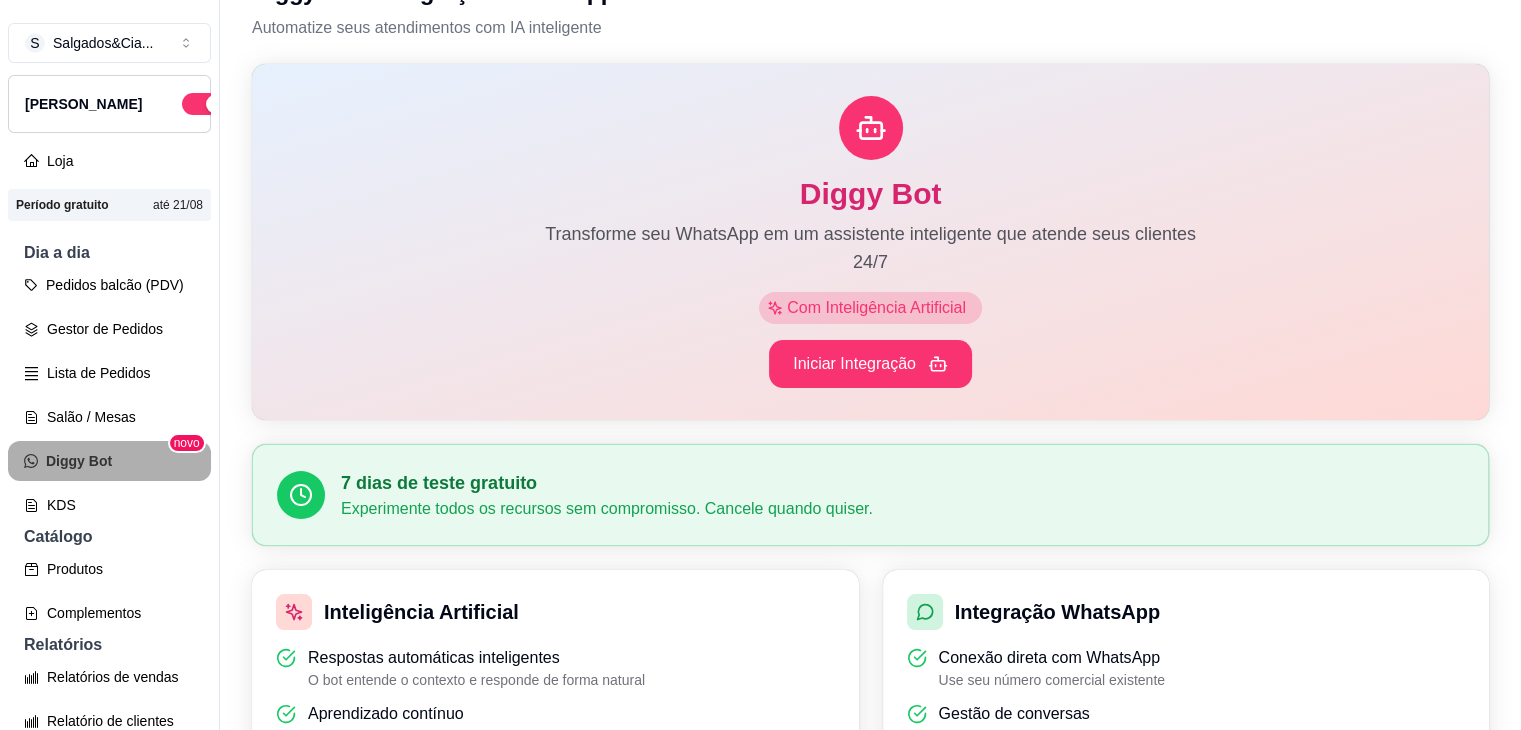 scroll, scrollTop: 0, scrollLeft: 0, axis: both 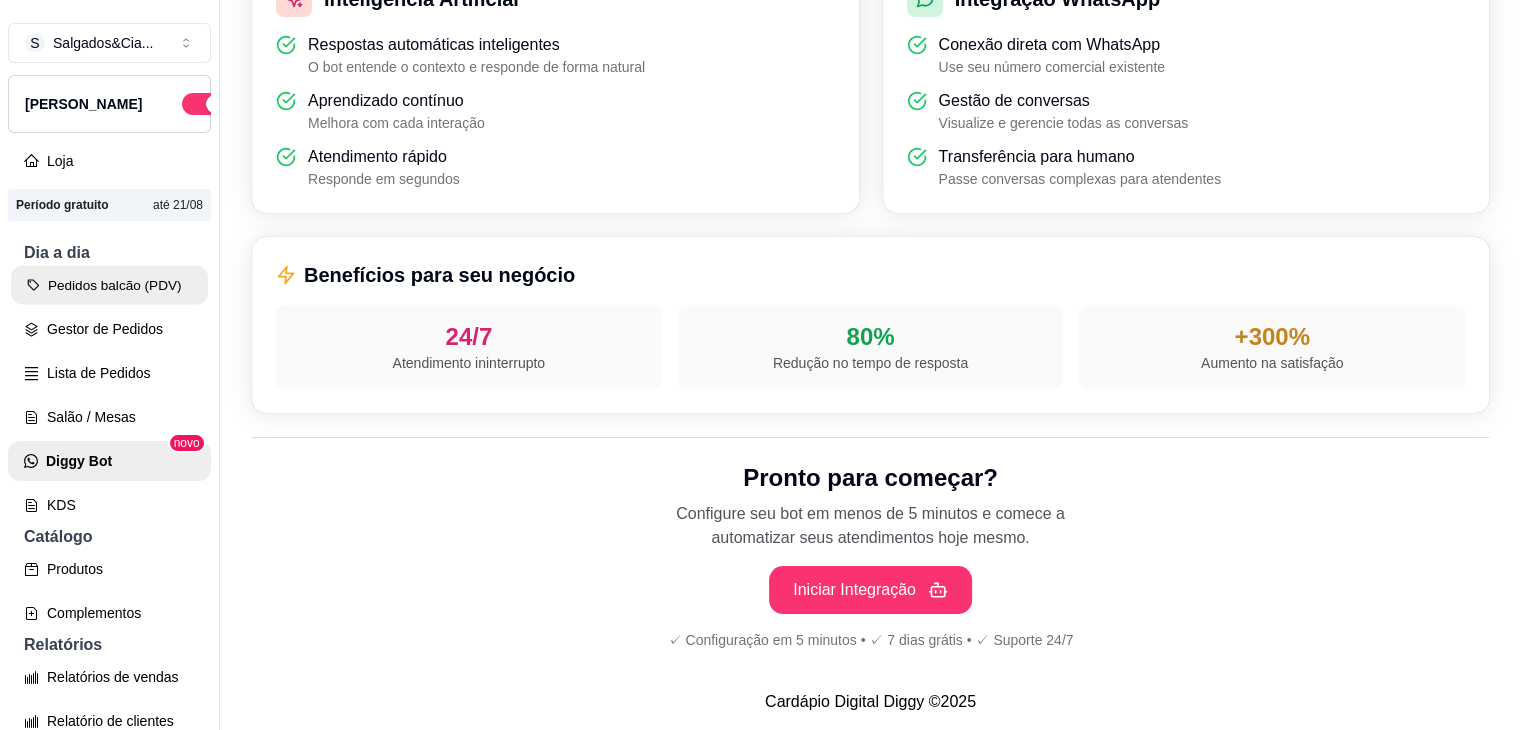 click on "Pedidos balcão (PDV)" at bounding box center (109, 285) 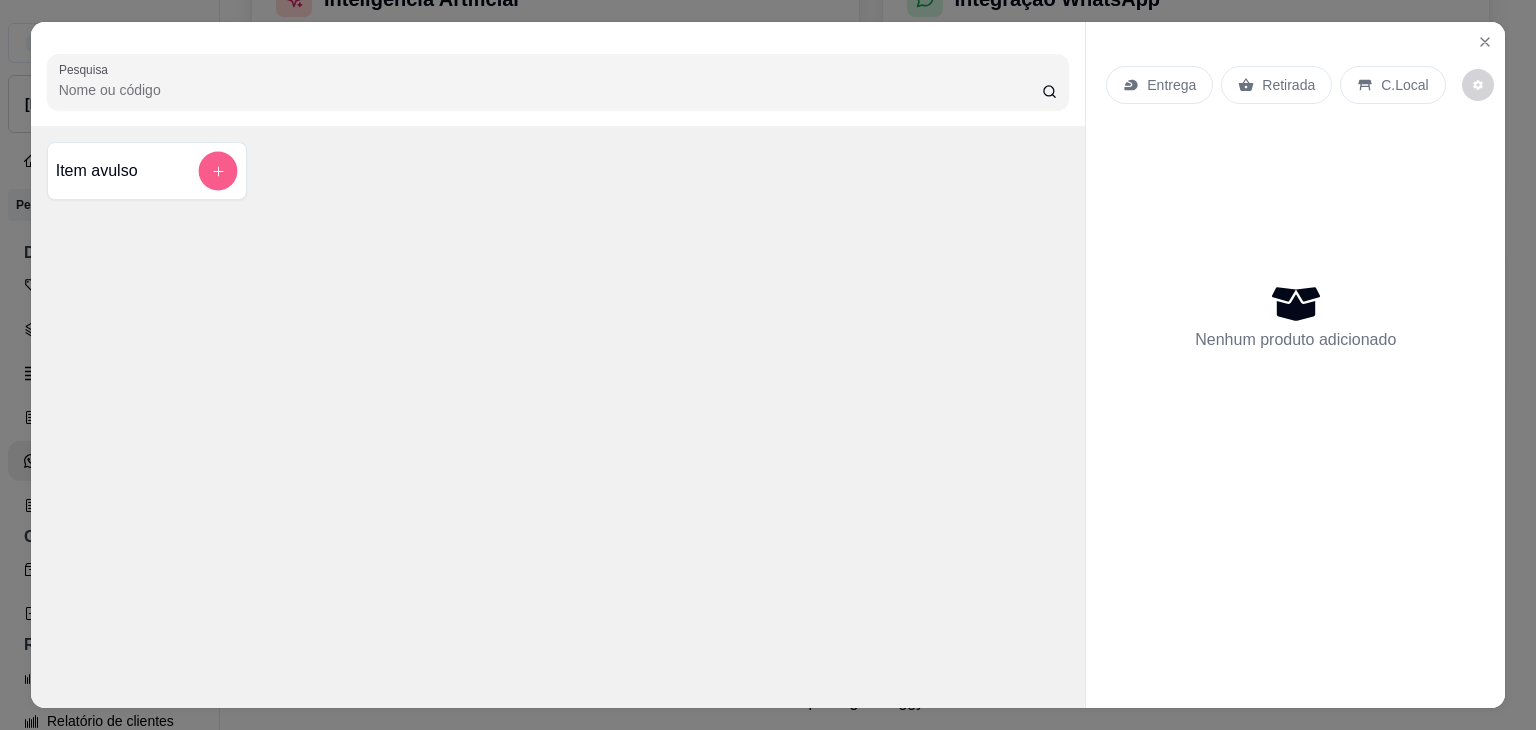 click at bounding box center [217, 171] 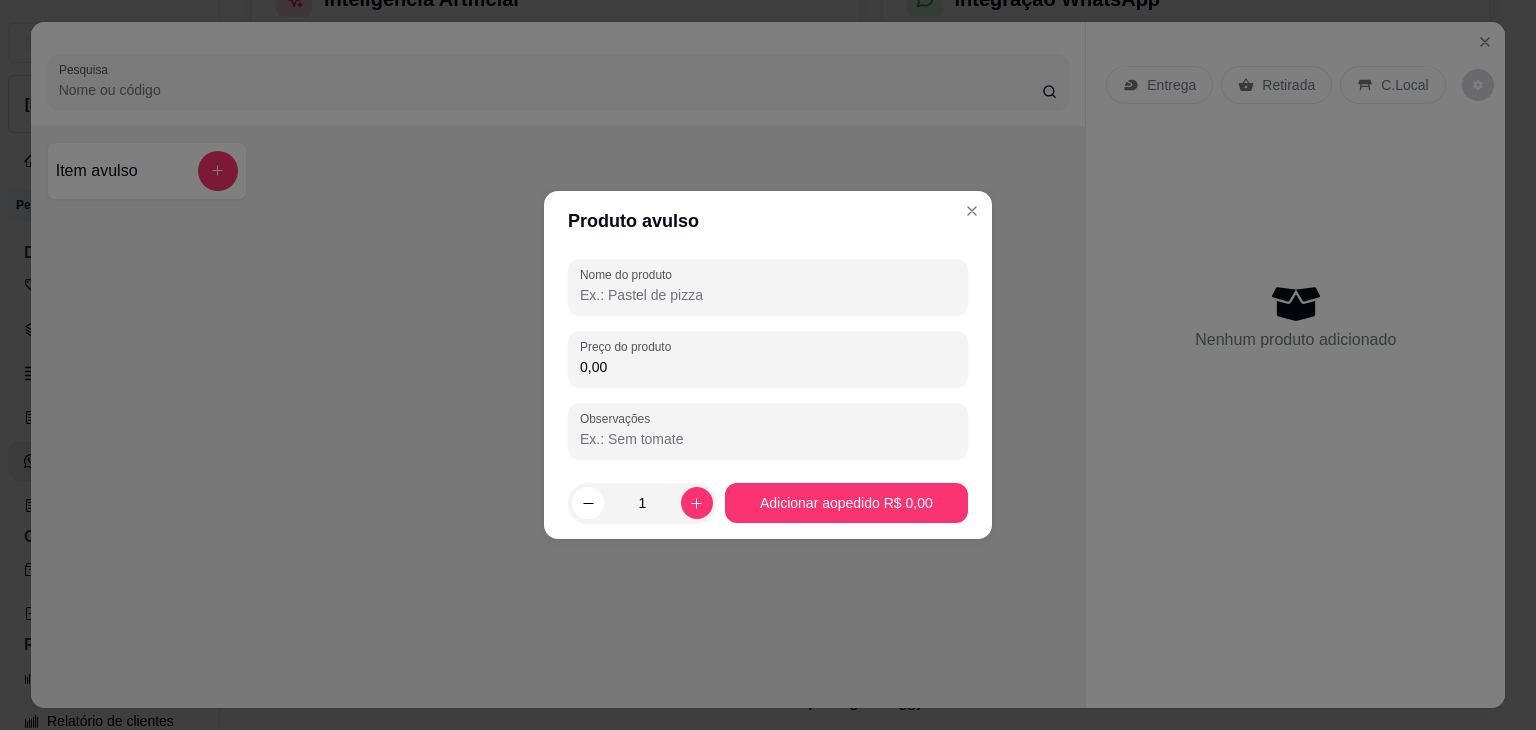 click on "Nome do produto" at bounding box center (768, 295) 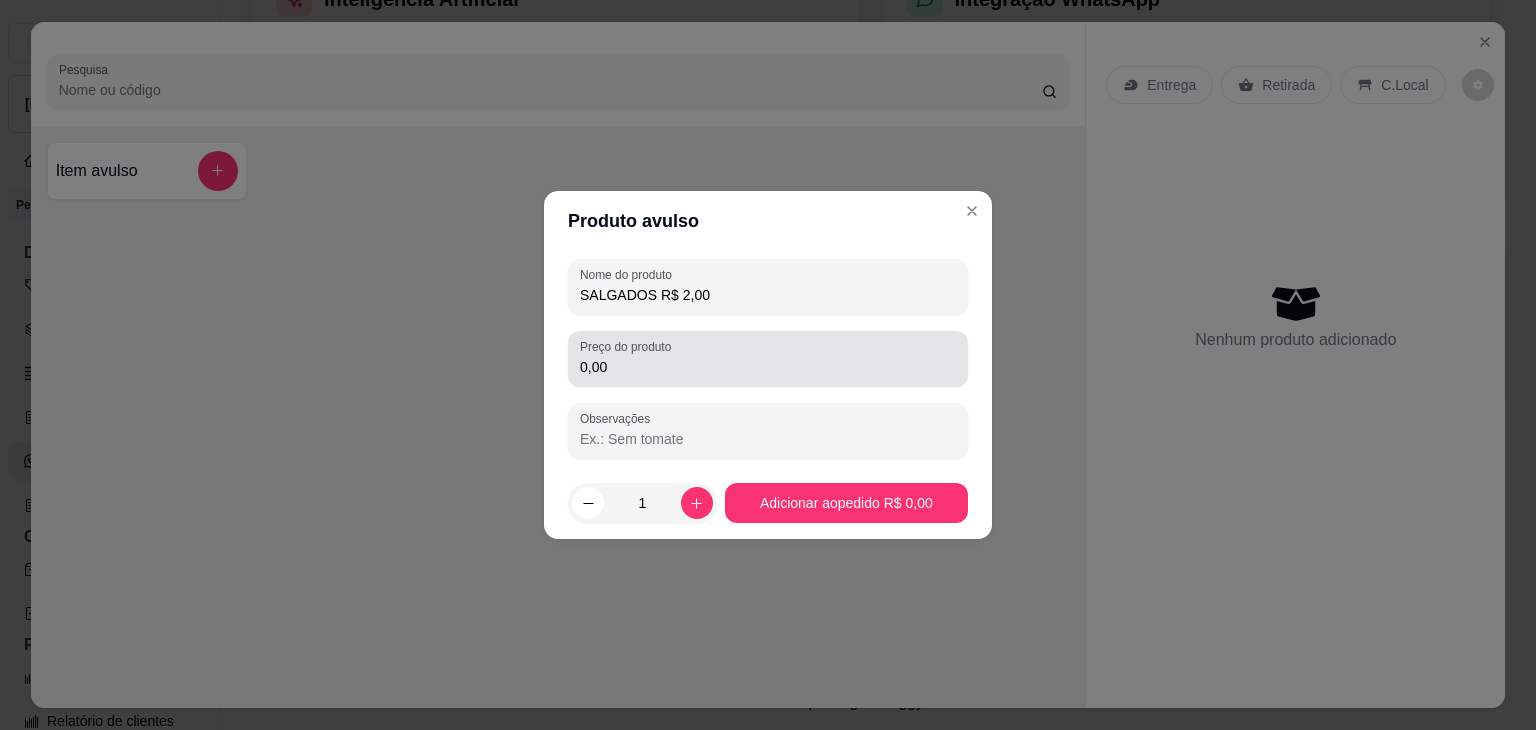 type on "SALGADOS R$ 2,00" 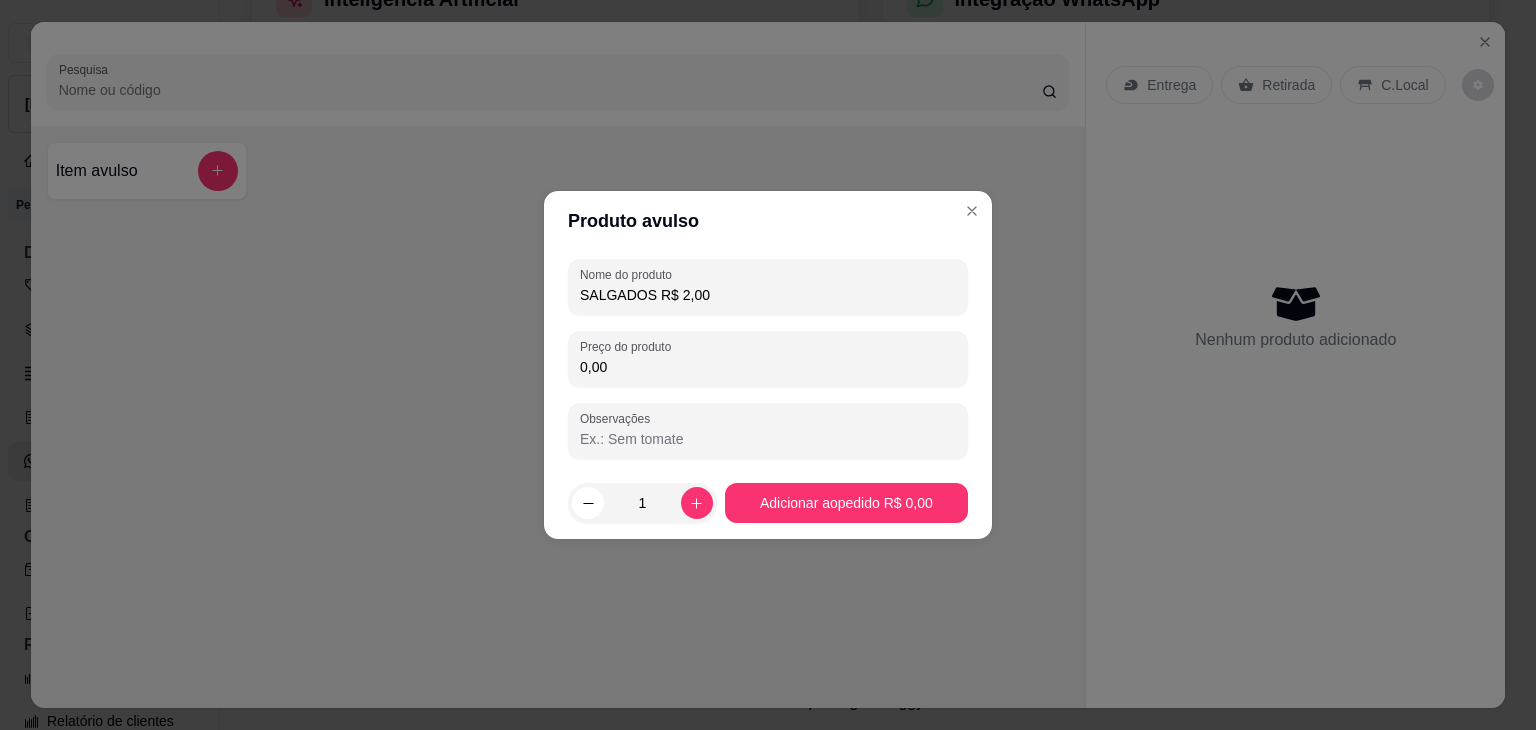 click on "0,00" at bounding box center (768, 367) 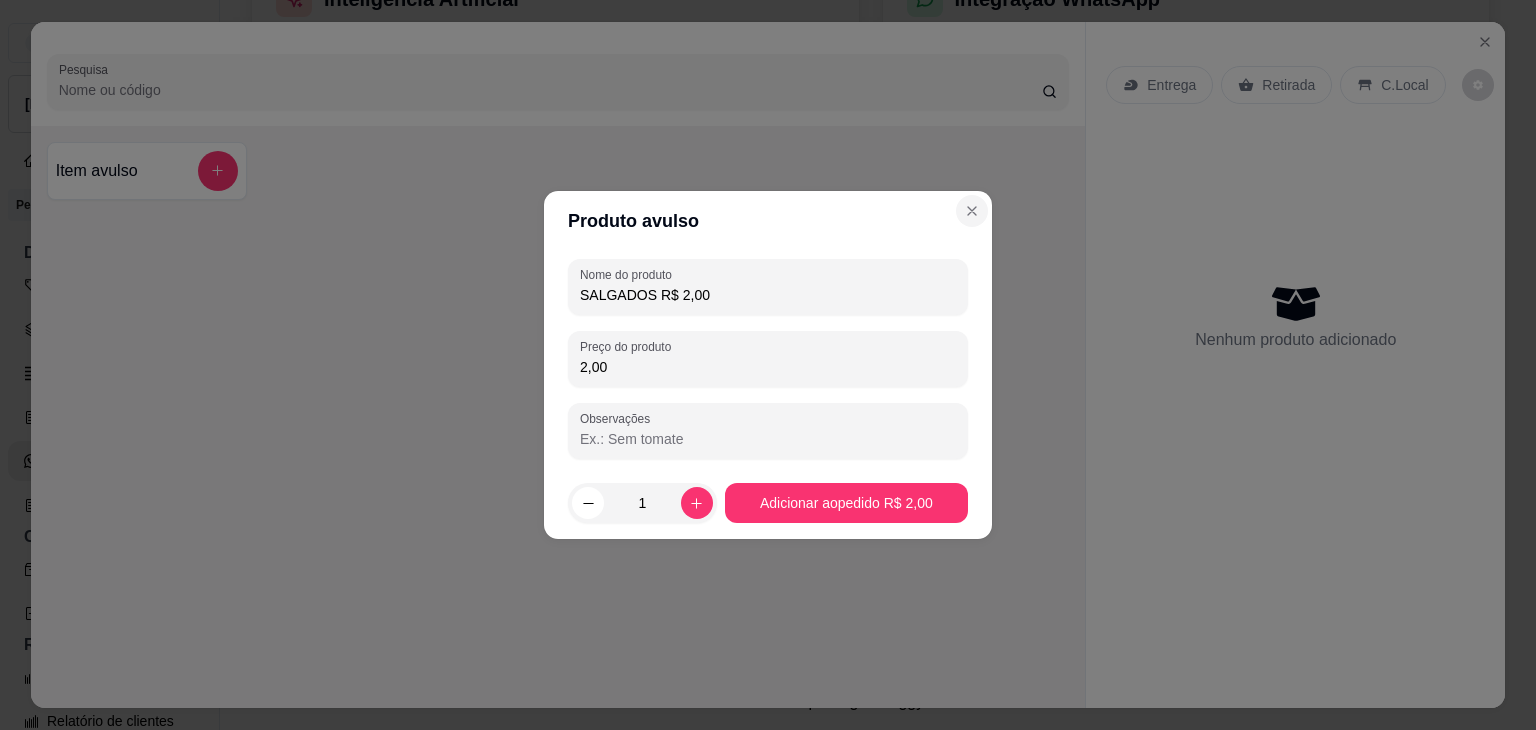 type on "2,00" 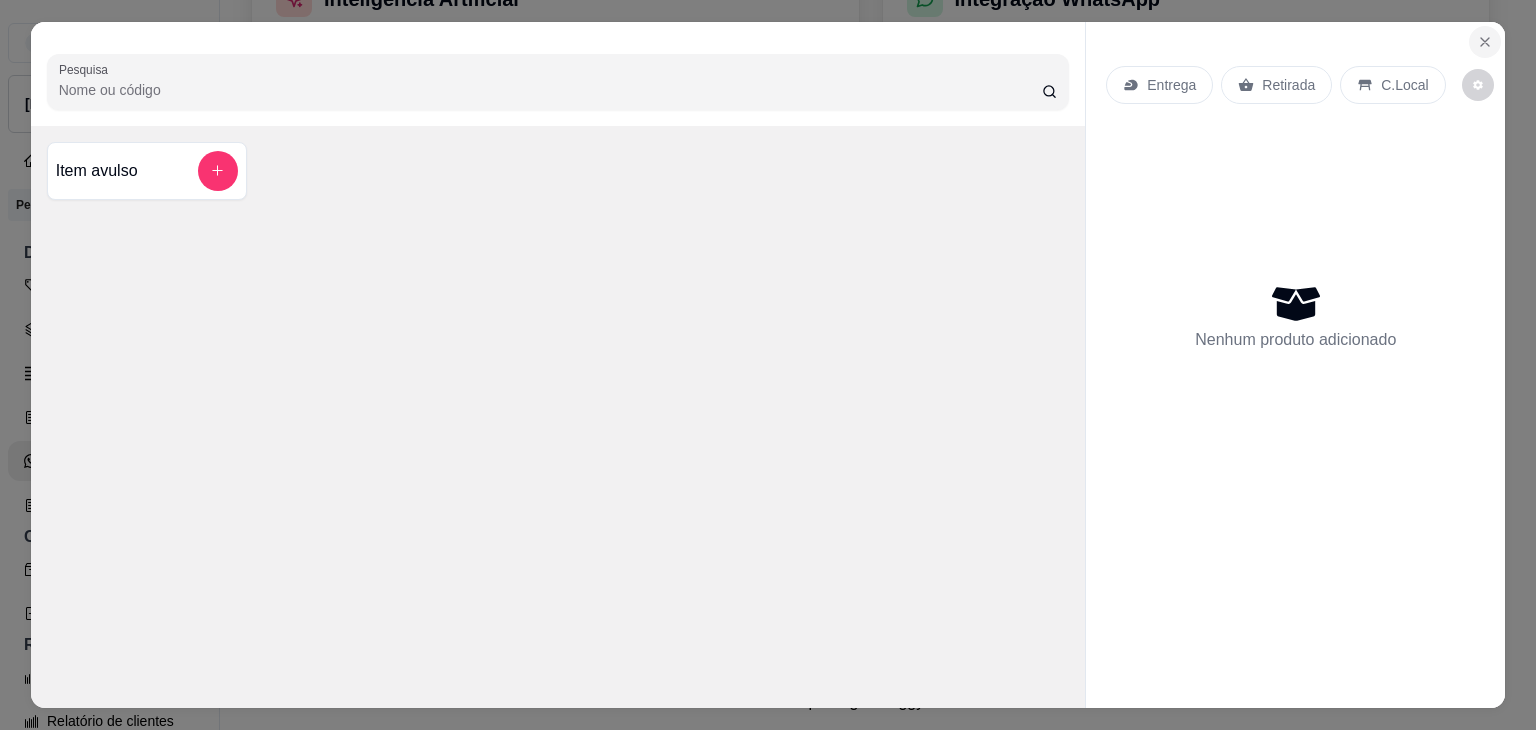 click 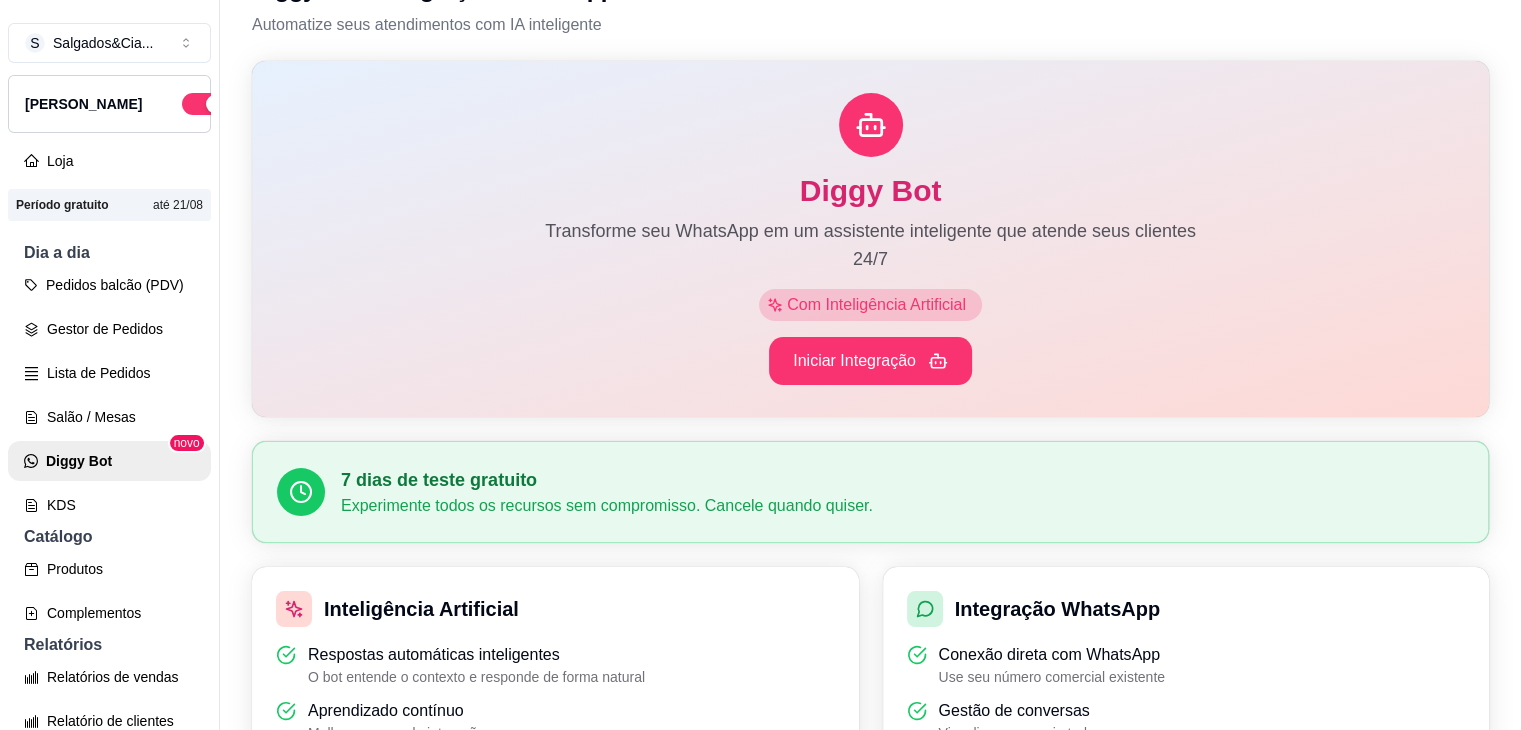scroll, scrollTop: 14, scrollLeft: 0, axis: vertical 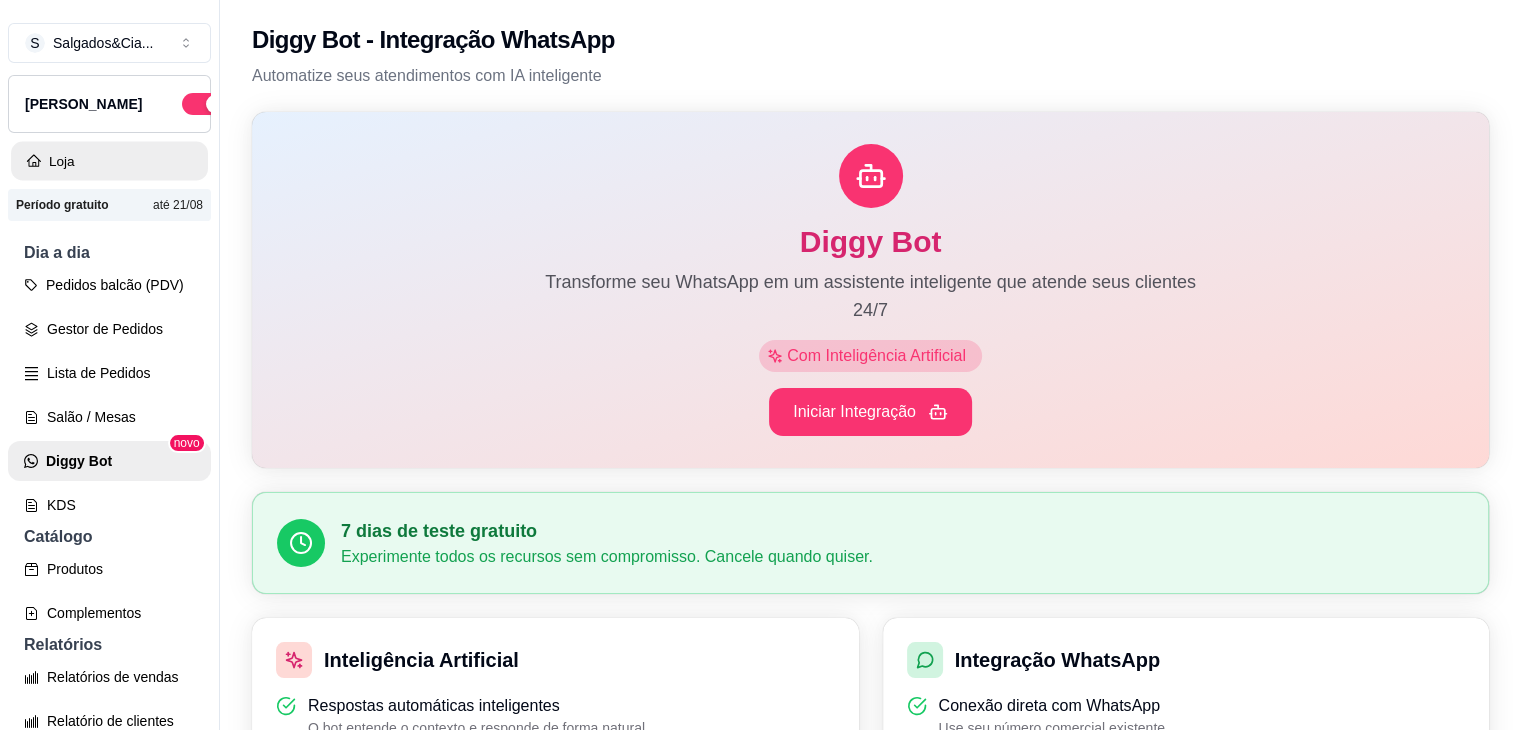 click on "Loja" at bounding box center (109, 161) 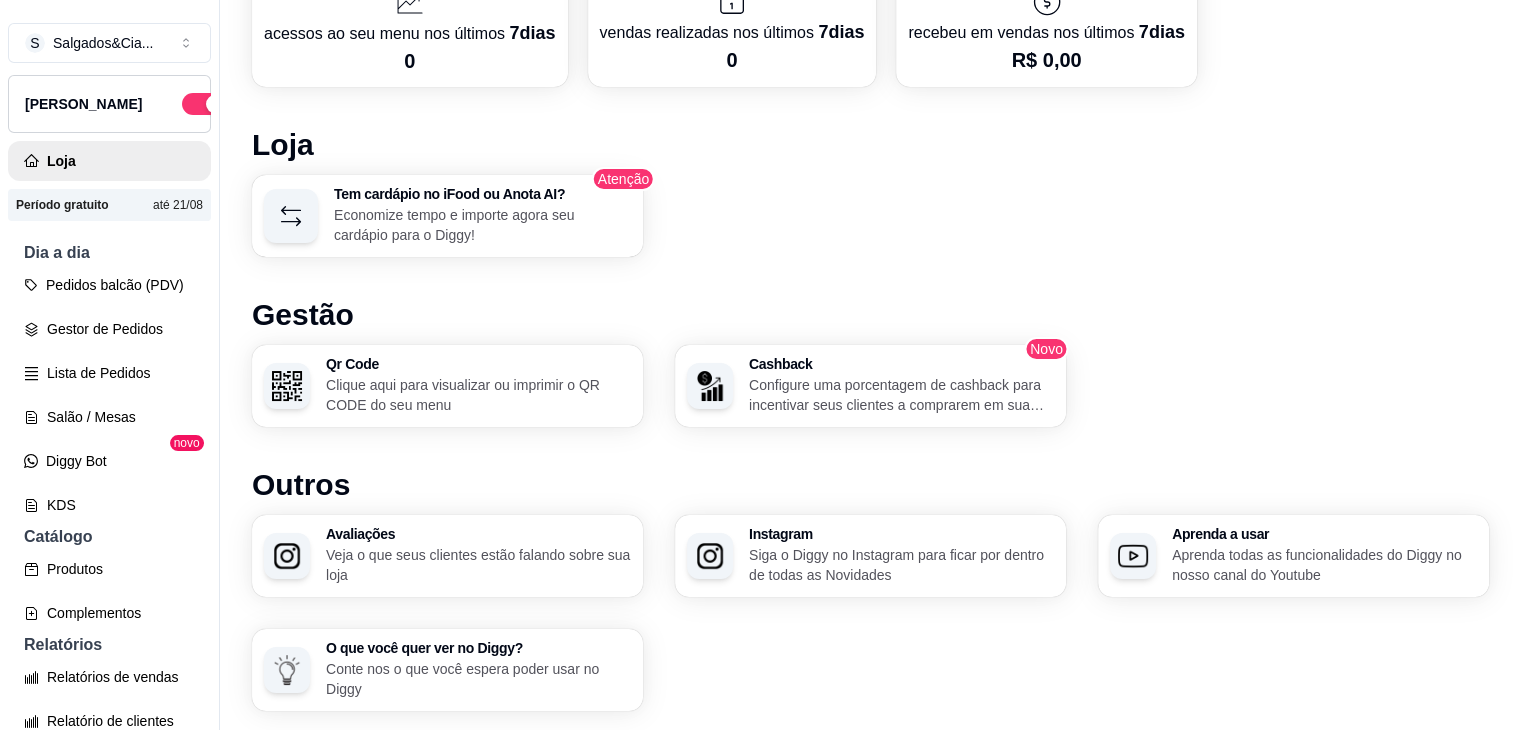 scroll, scrollTop: 1120, scrollLeft: 0, axis: vertical 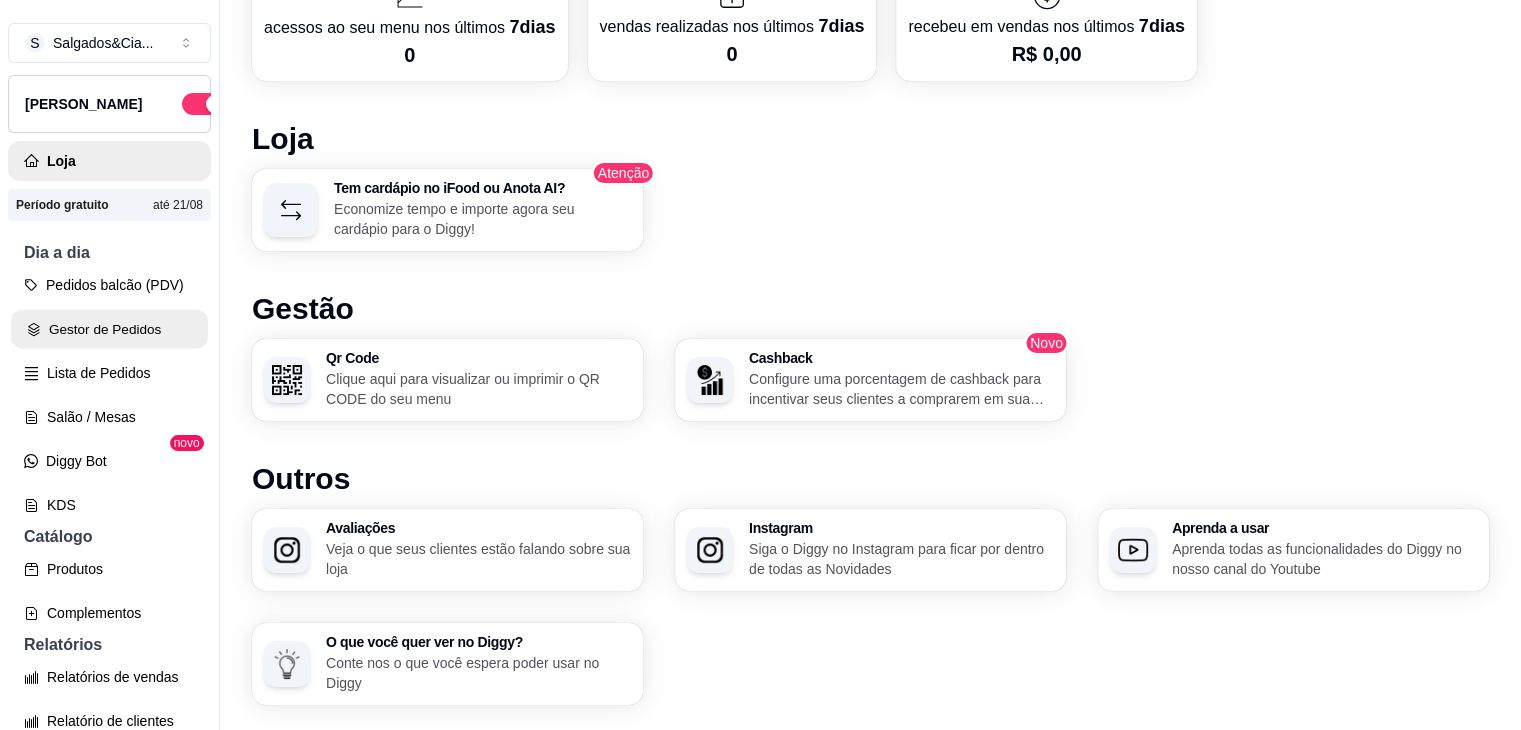 click on "Gestor de Pedidos" at bounding box center [109, 329] 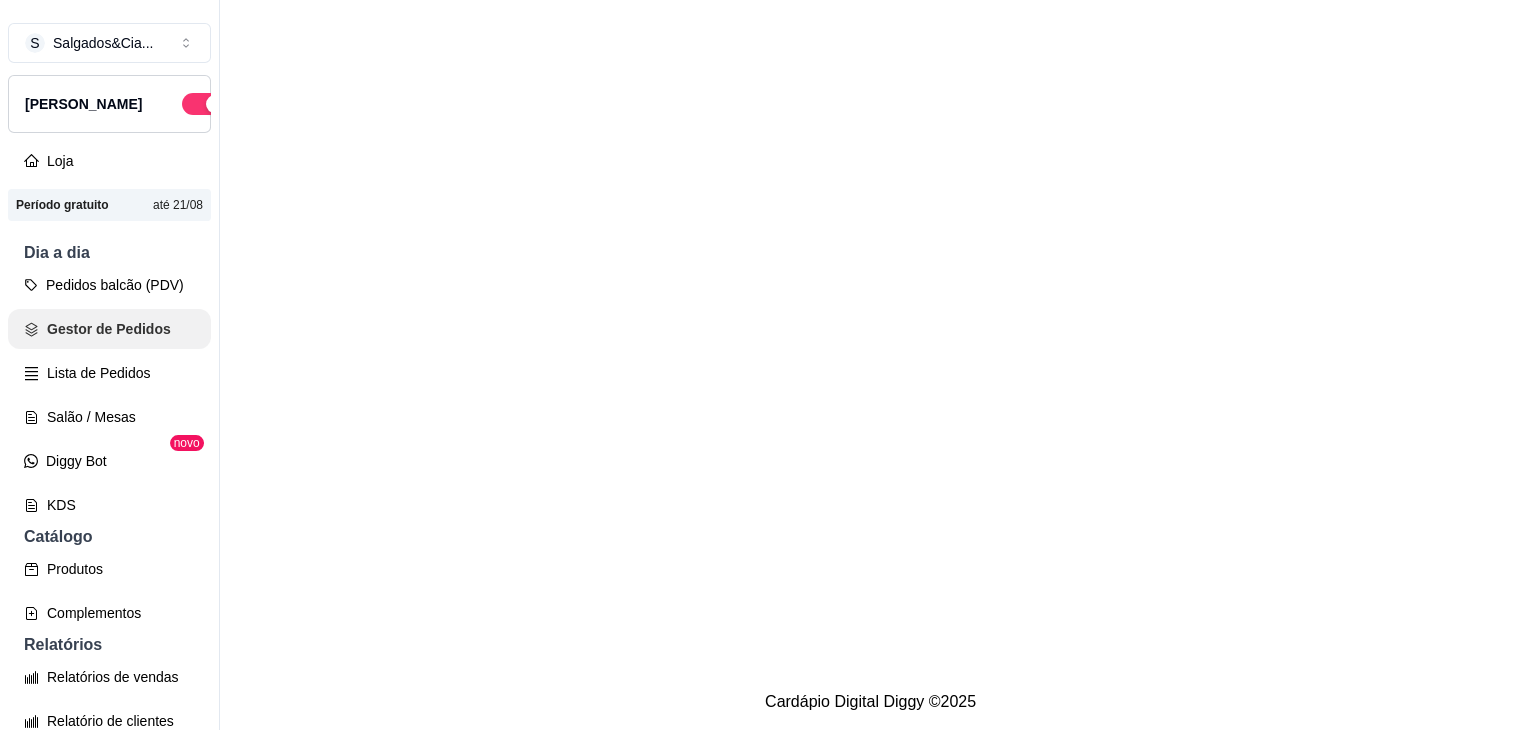 scroll, scrollTop: 0, scrollLeft: 0, axis: both 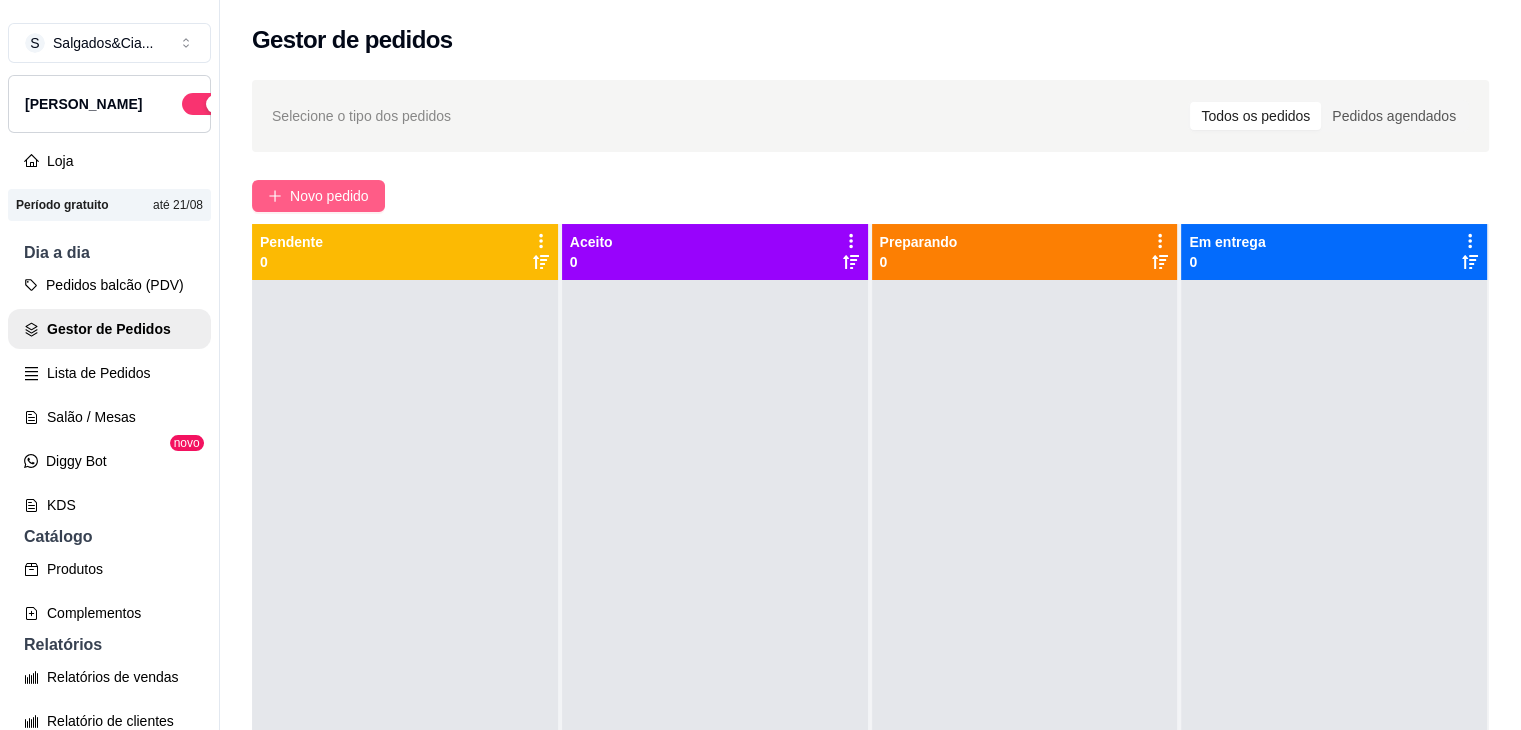click on "Novo pedido" at bounding box center (329, 196) 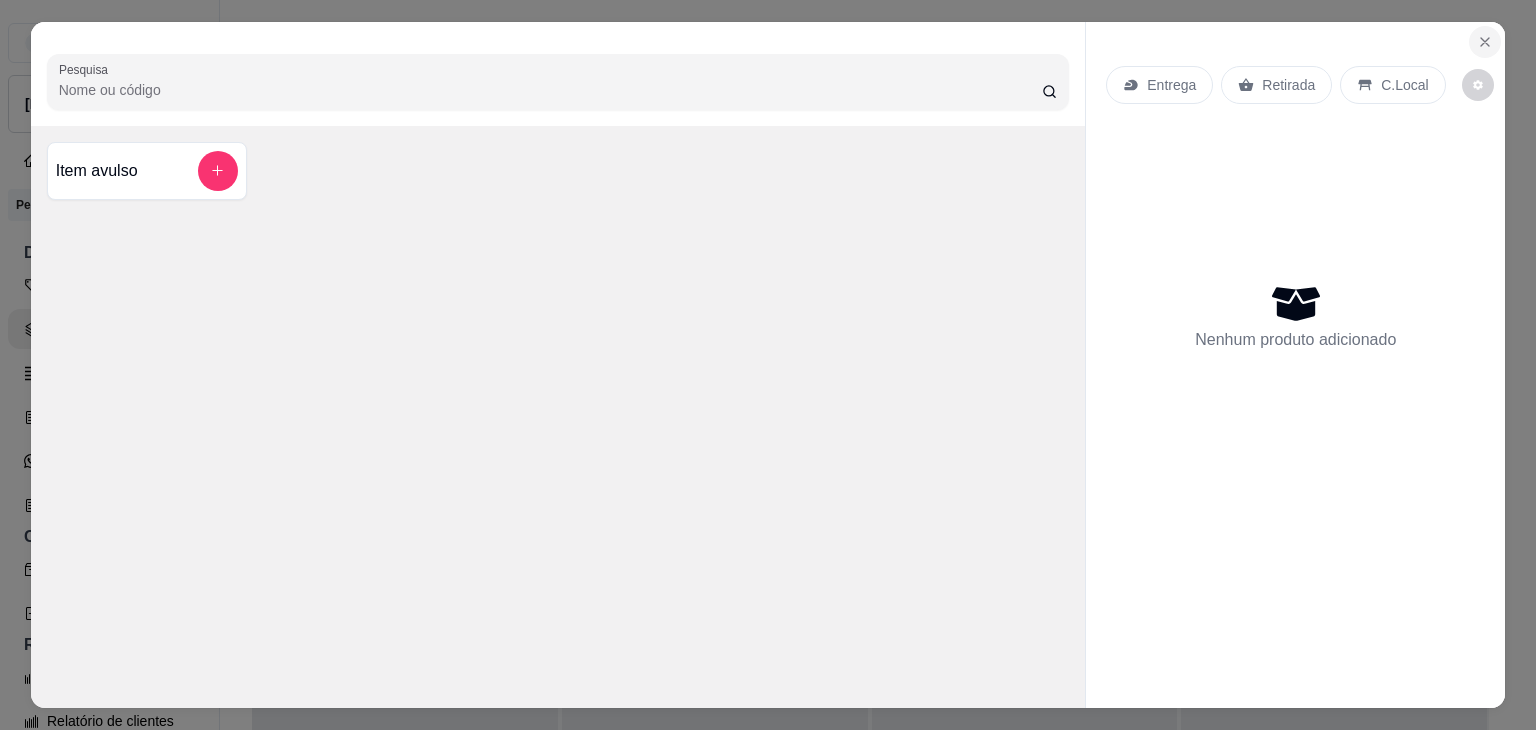 click 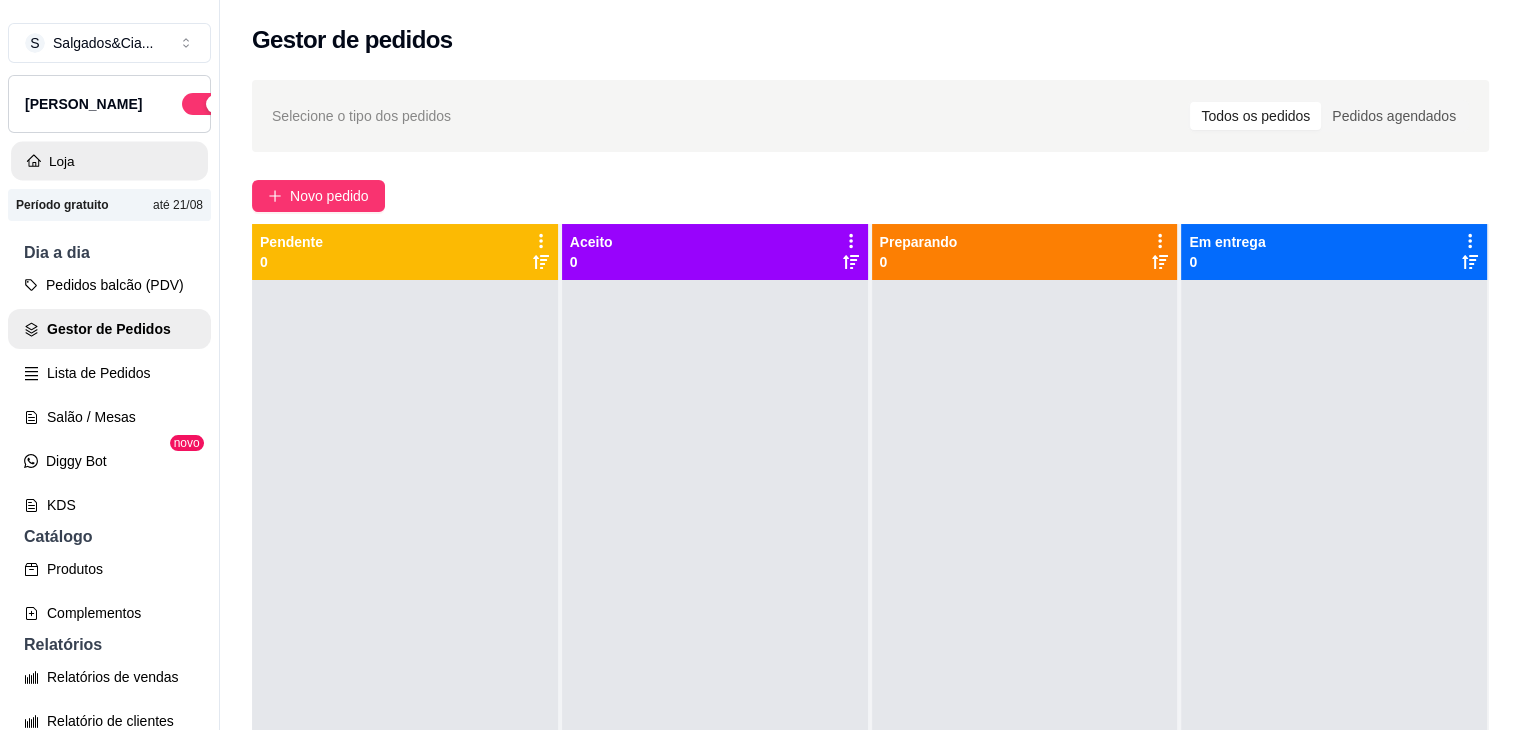 click on "Loja" at bounding box center (109, 161) 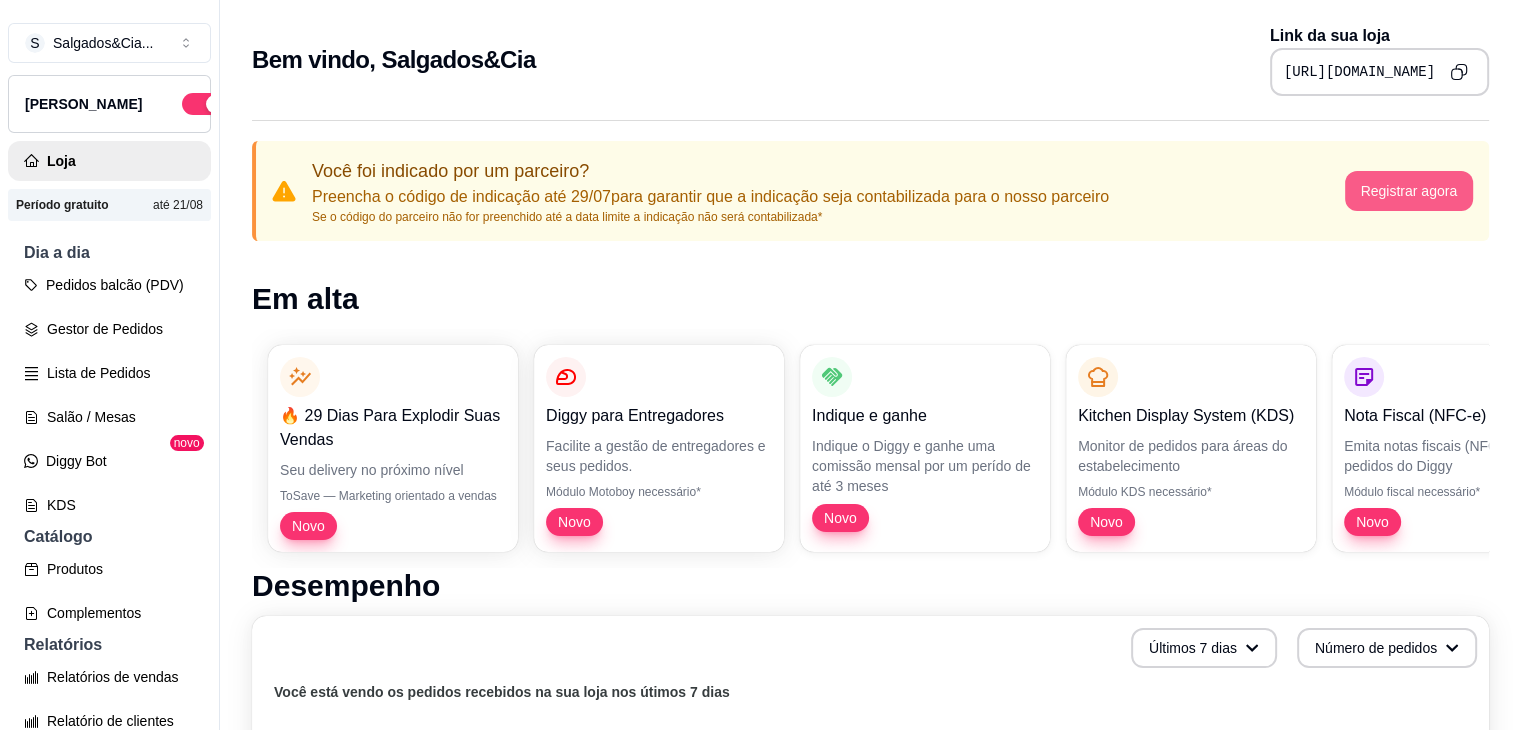 click on "Registrar agora" at bounding box center (1409, 191) 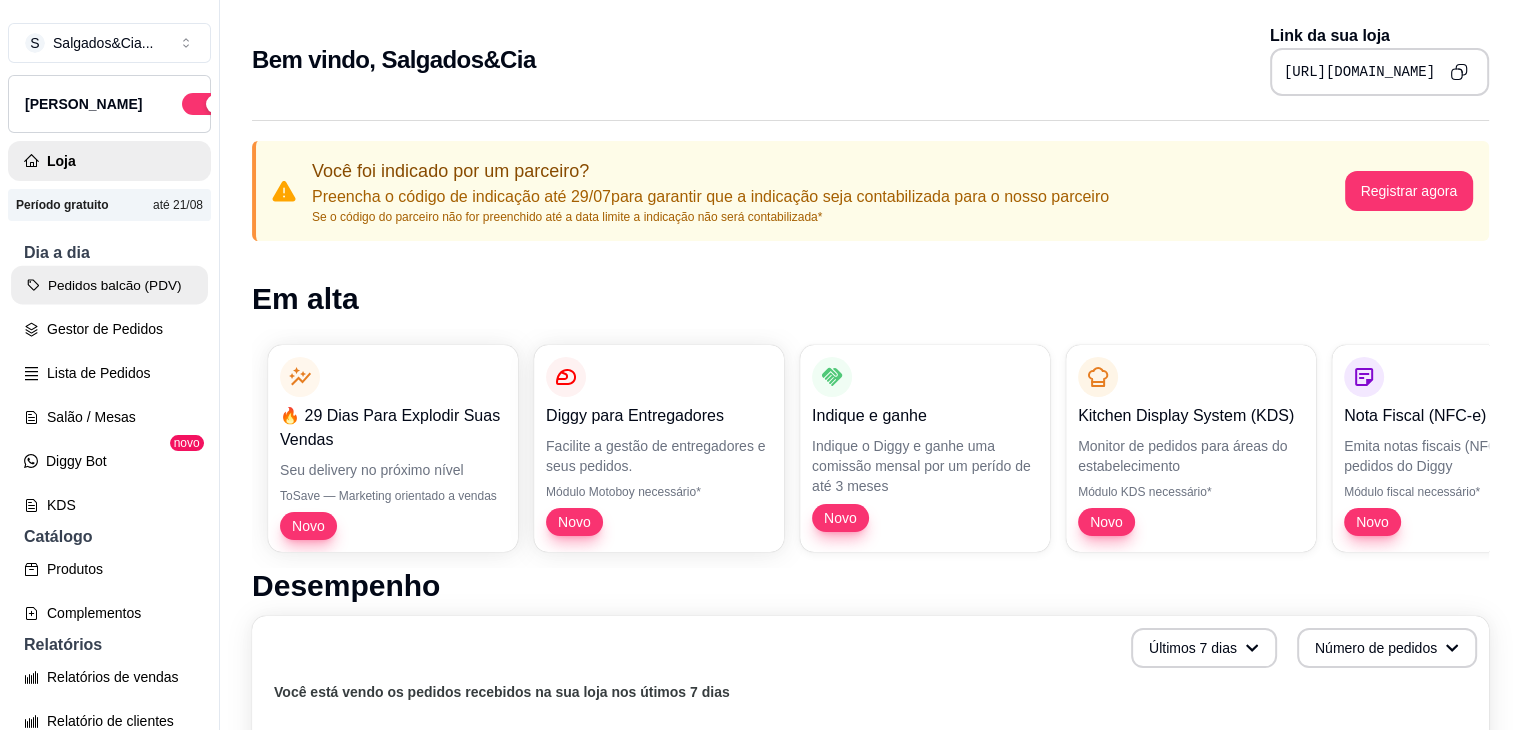 click on "Pedidos balcão (PDV)" at bounding box center [109, 285] 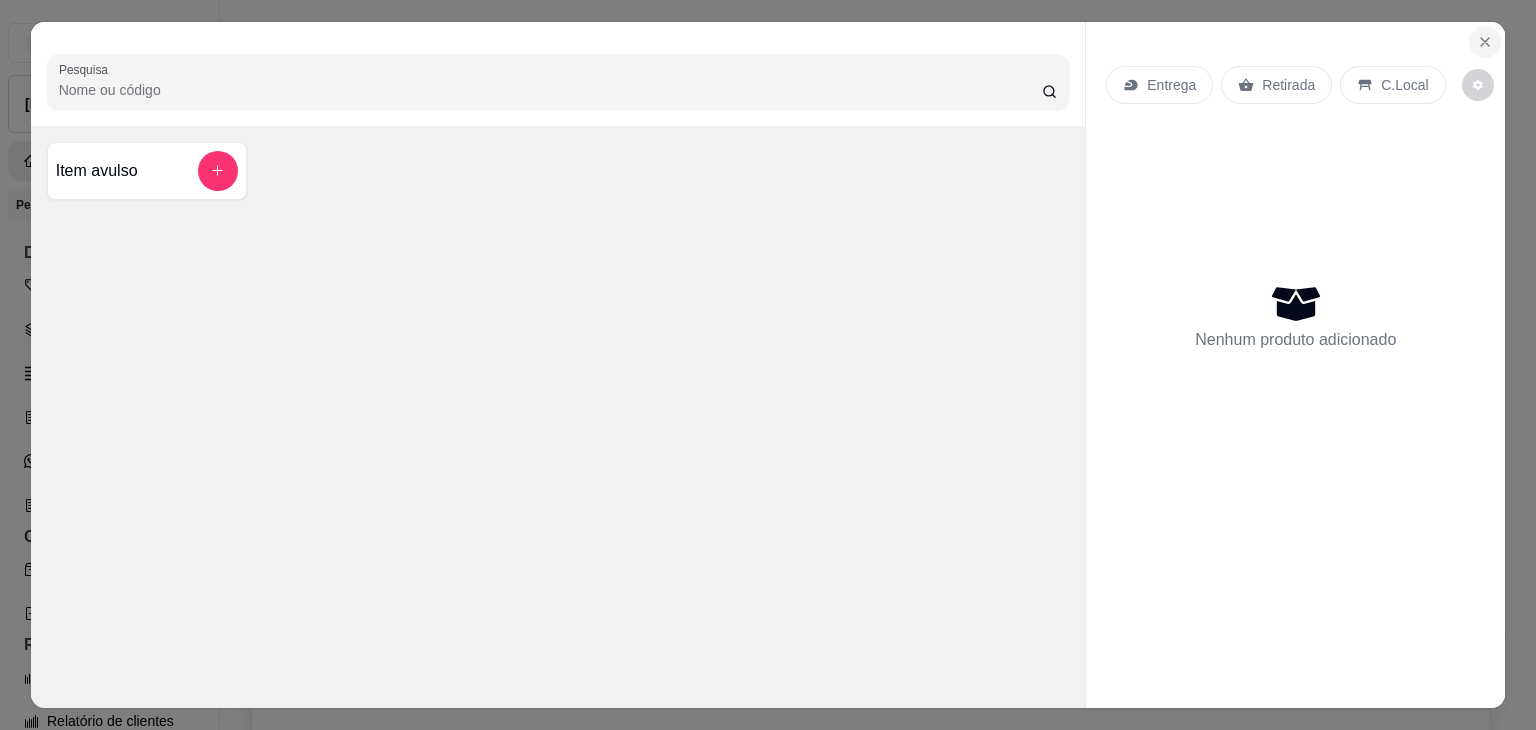 click 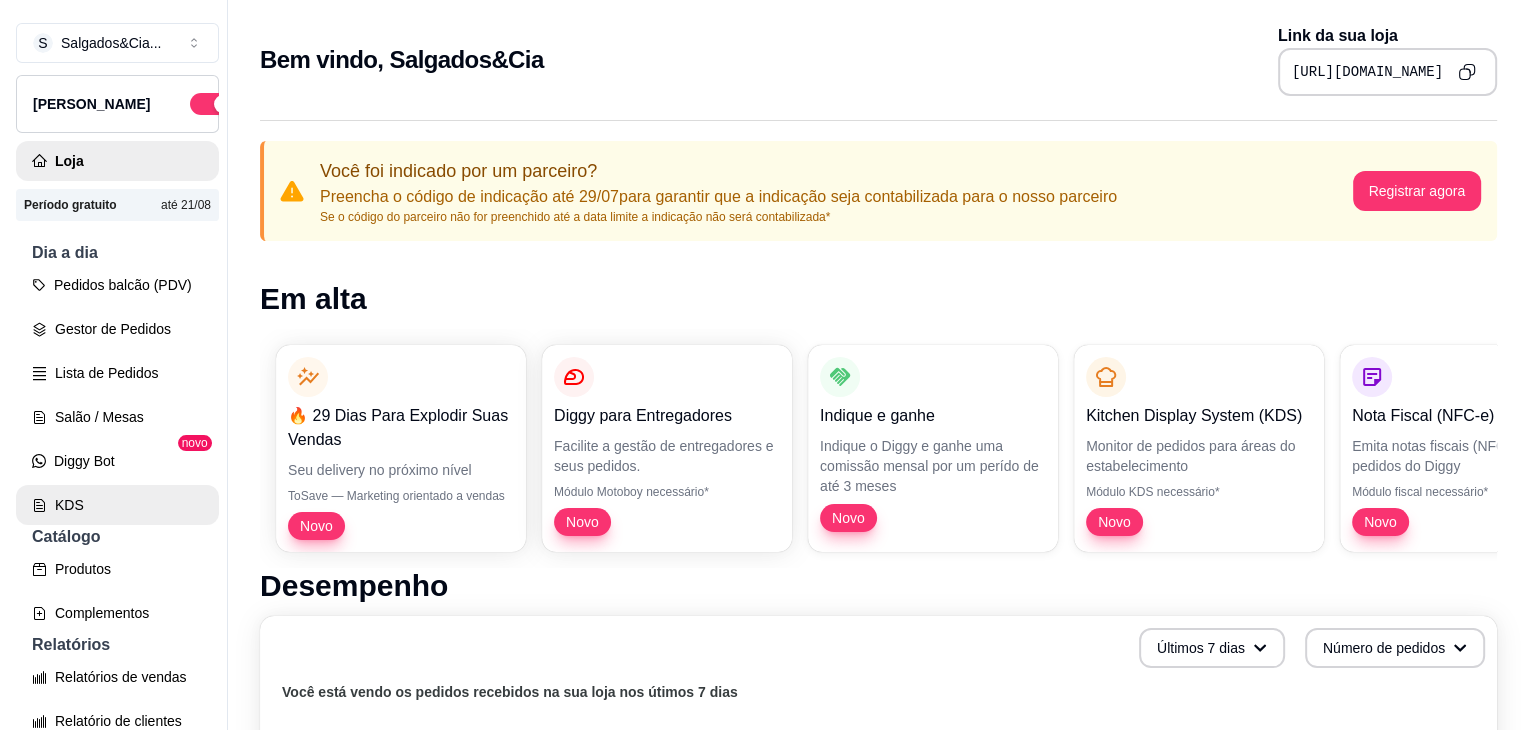 scroll, scrollTop: 45, scrollLeft: 0, axis: vertical 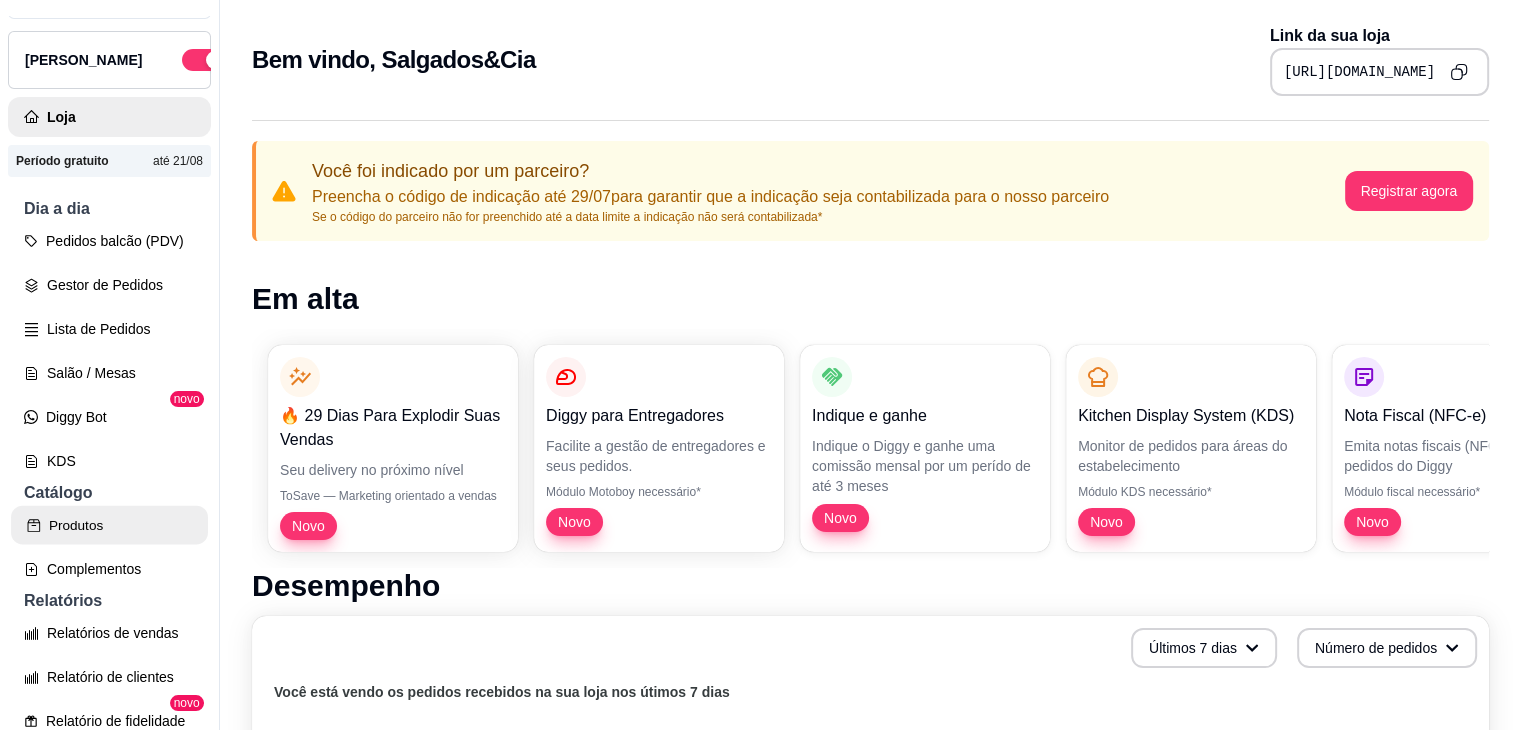 click on "Produtos" at bounding box center (109, 525) 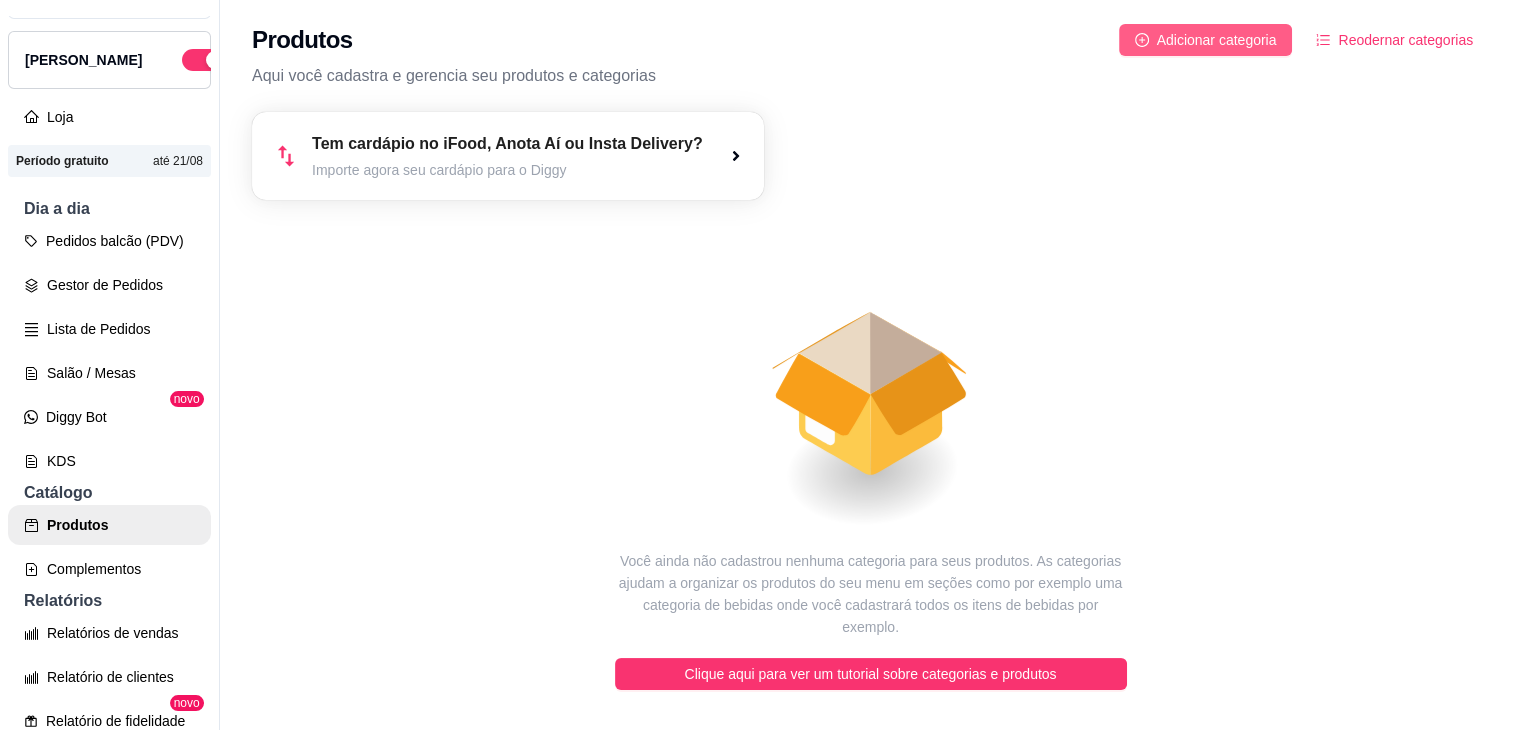 click on "Adicionar categoria" at bounding box center [1217, 40] 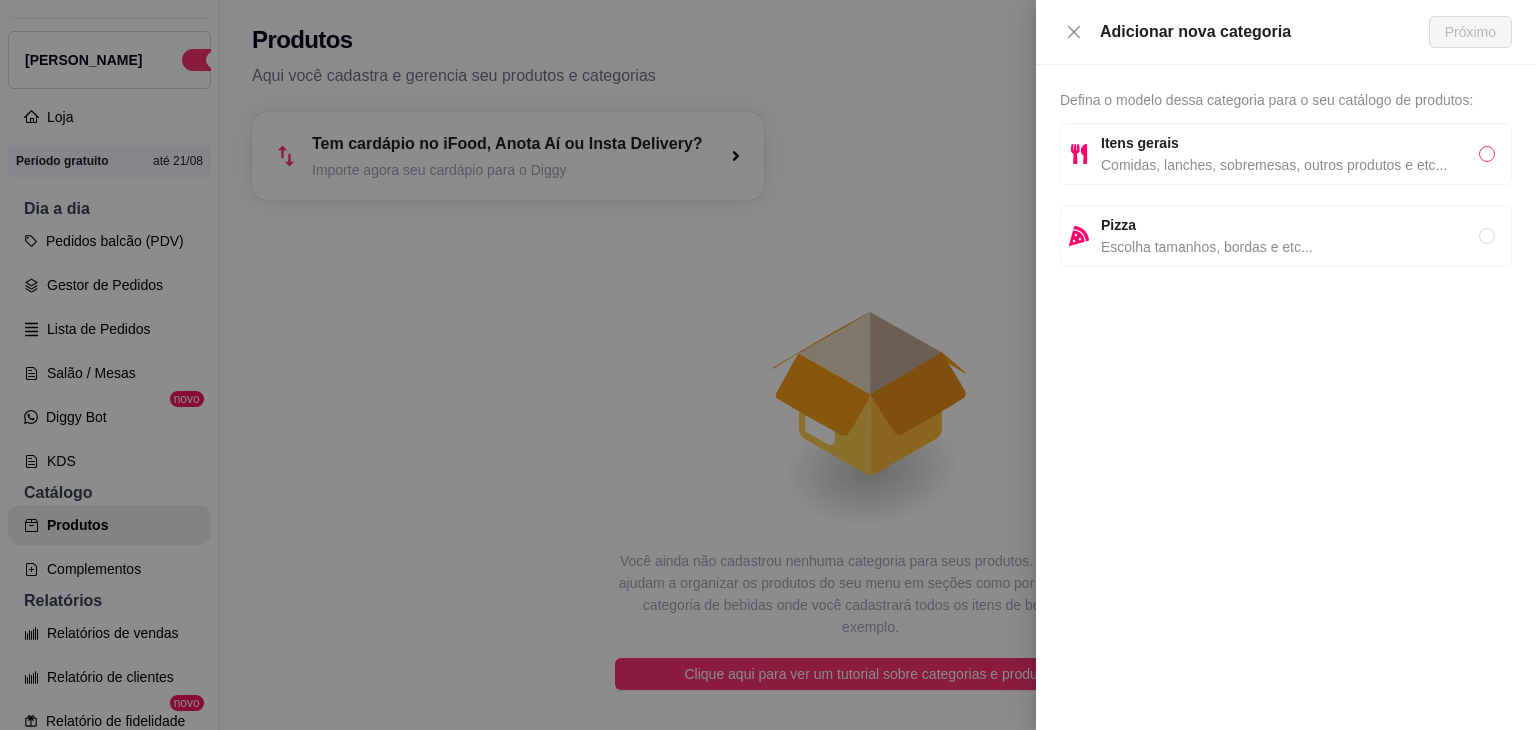click at bounding box center [1487, 154] 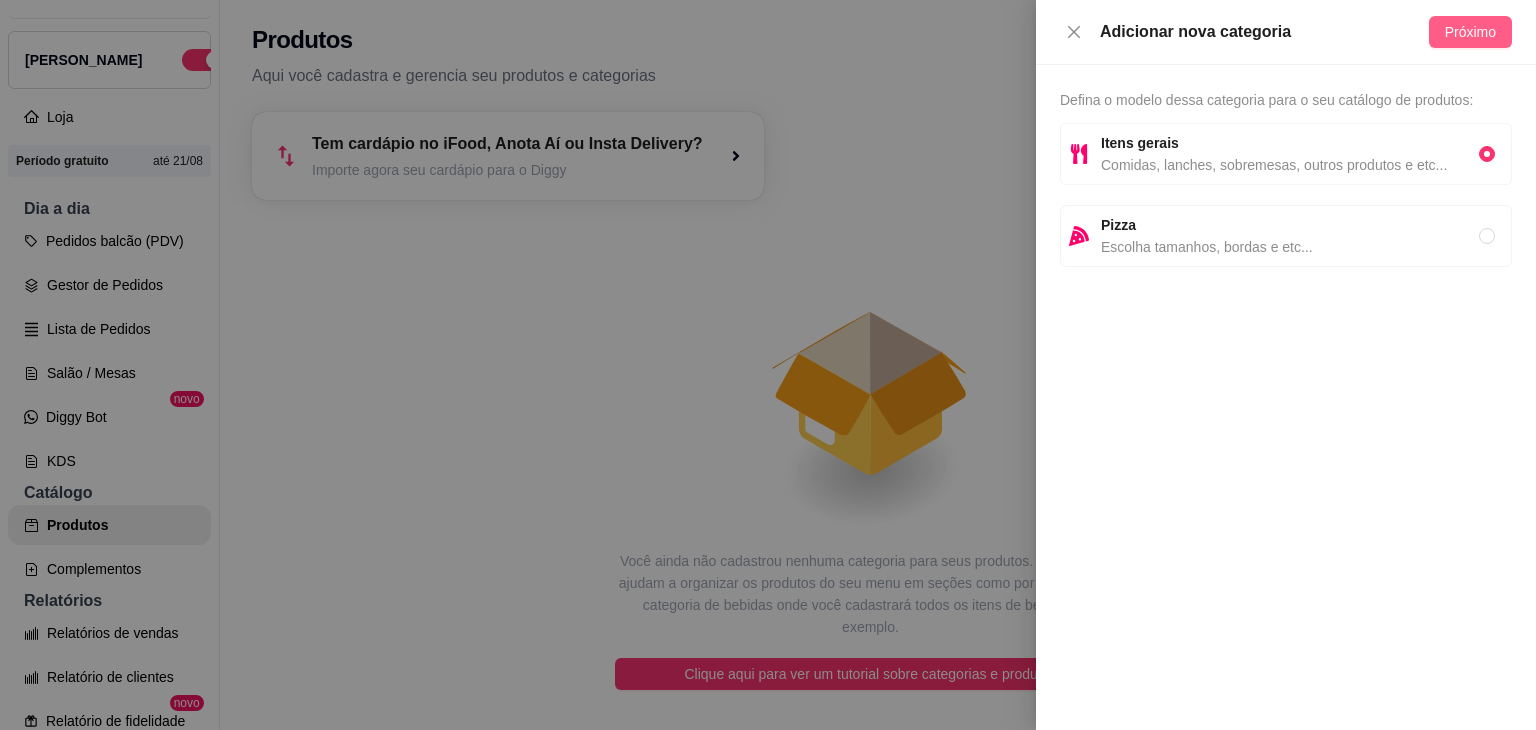 click on "Próximo" at bounding box center (1470, 32) 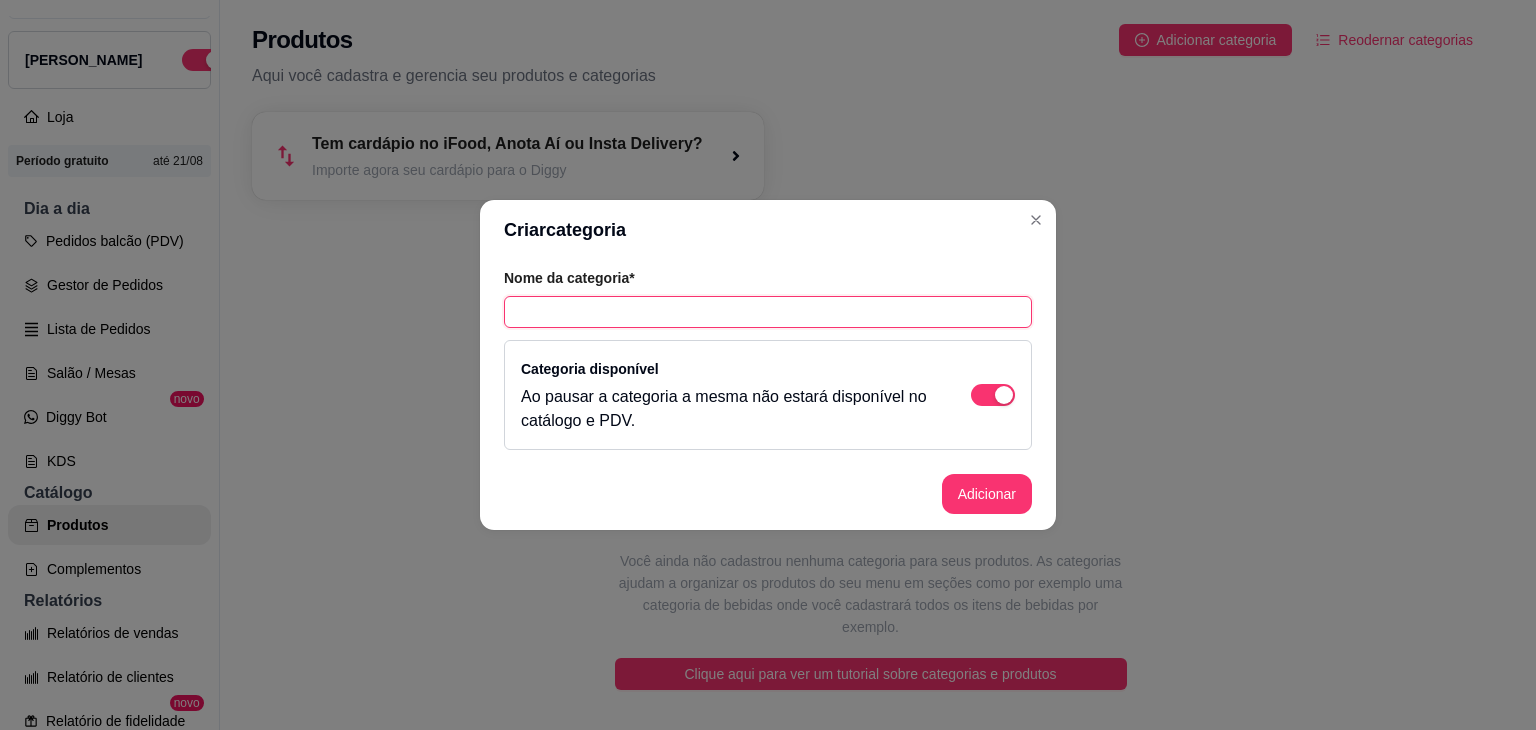 click at bounding box center [768, 312] 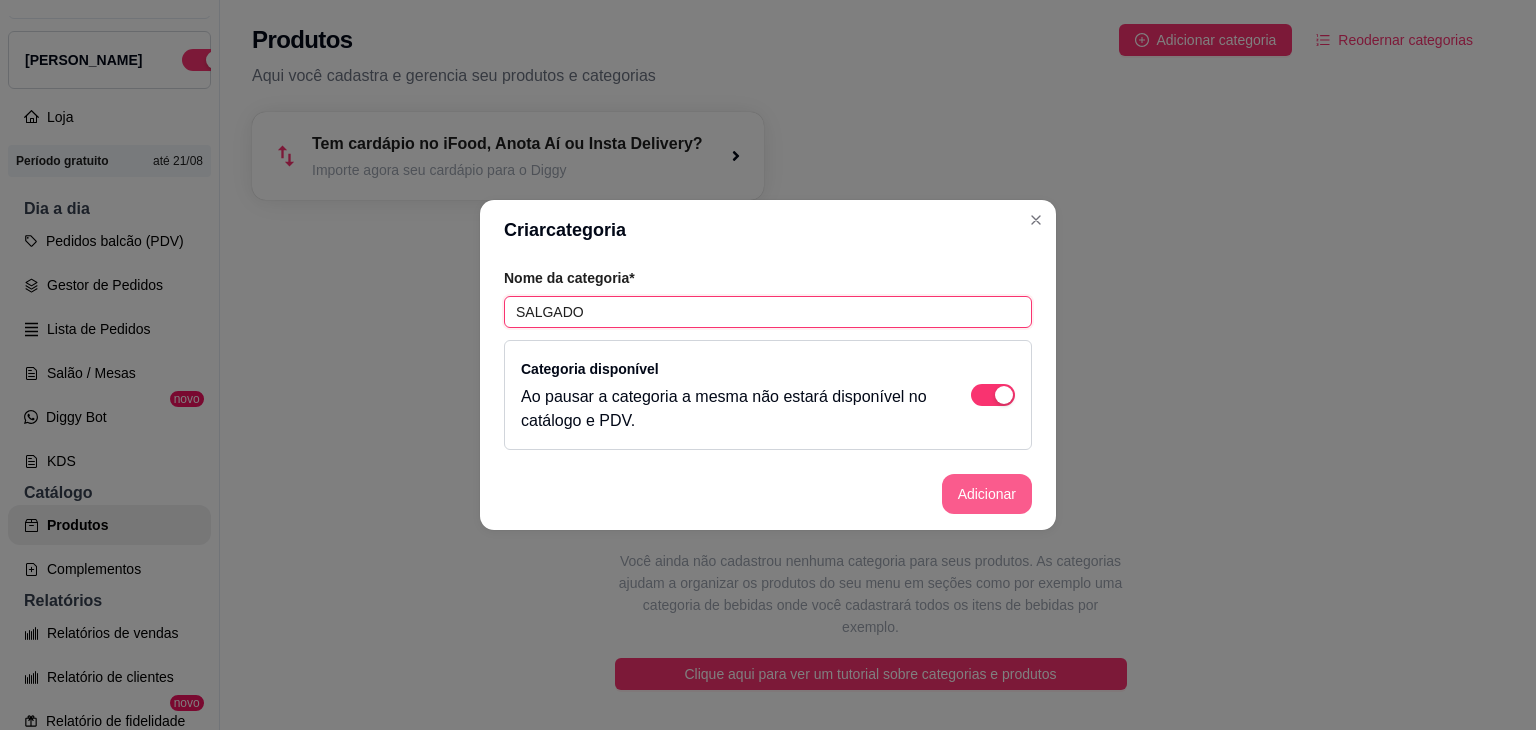 type on "SALGADO" 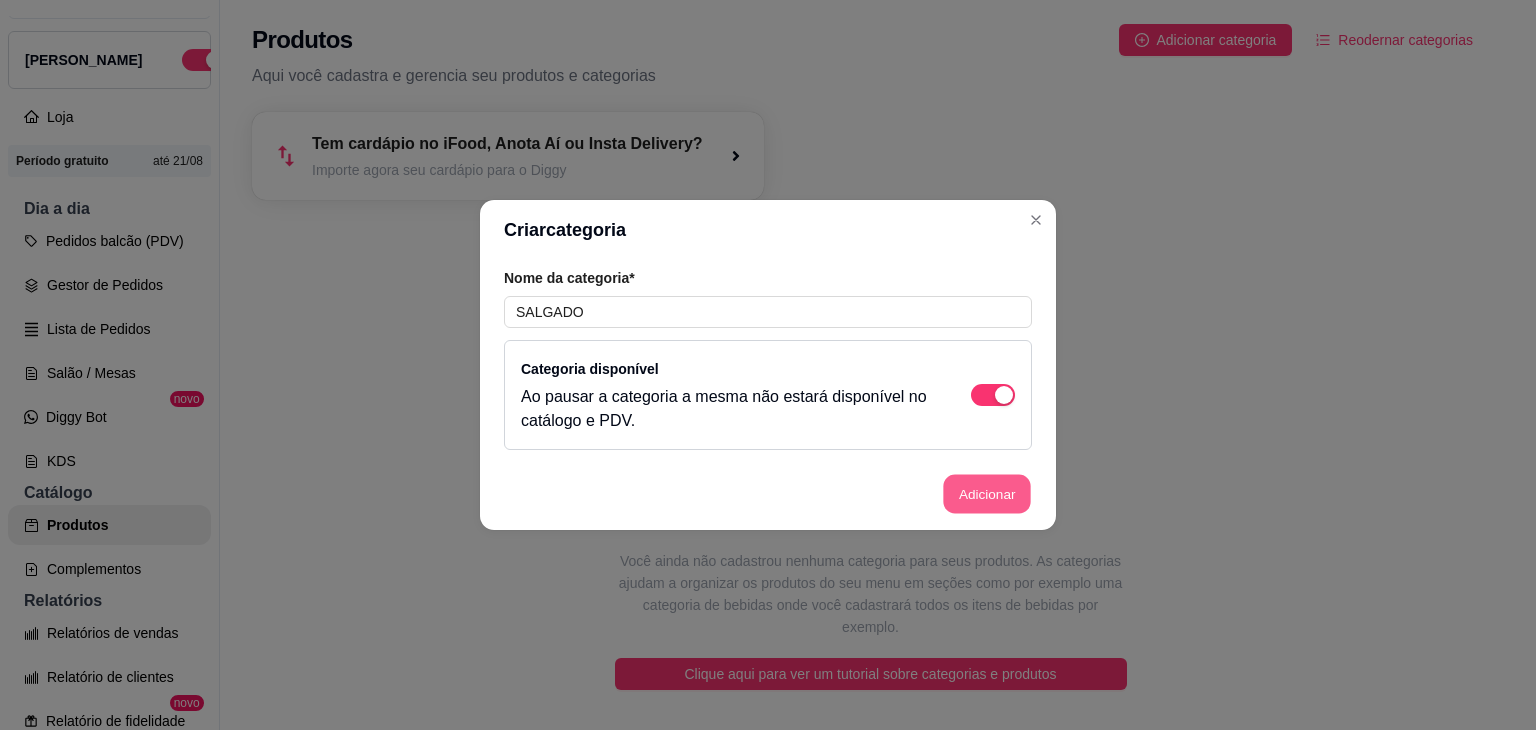 click on "Adicionar" at bounding box center [987, 494] 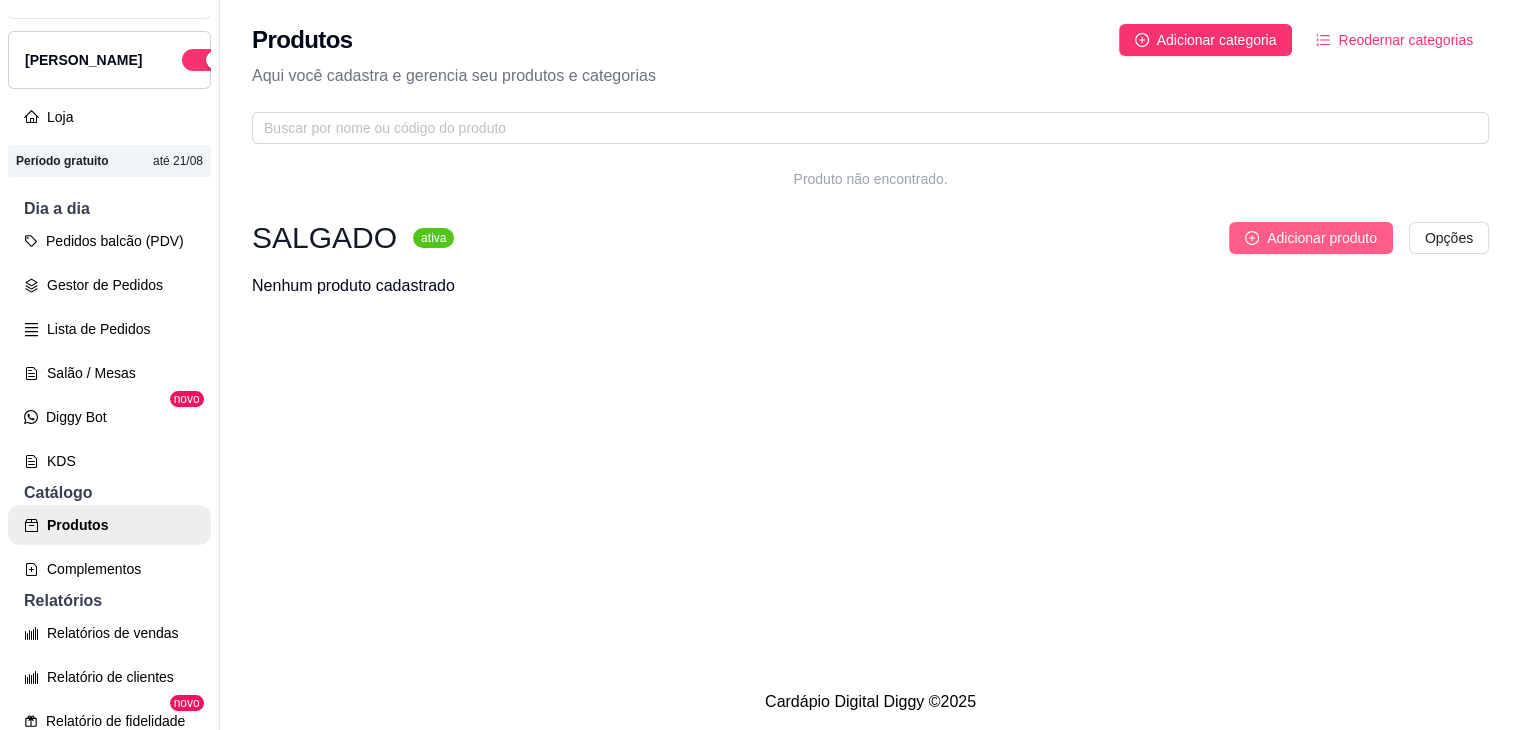 click on "Adicionar produto" at bounding box center (1322, 238) 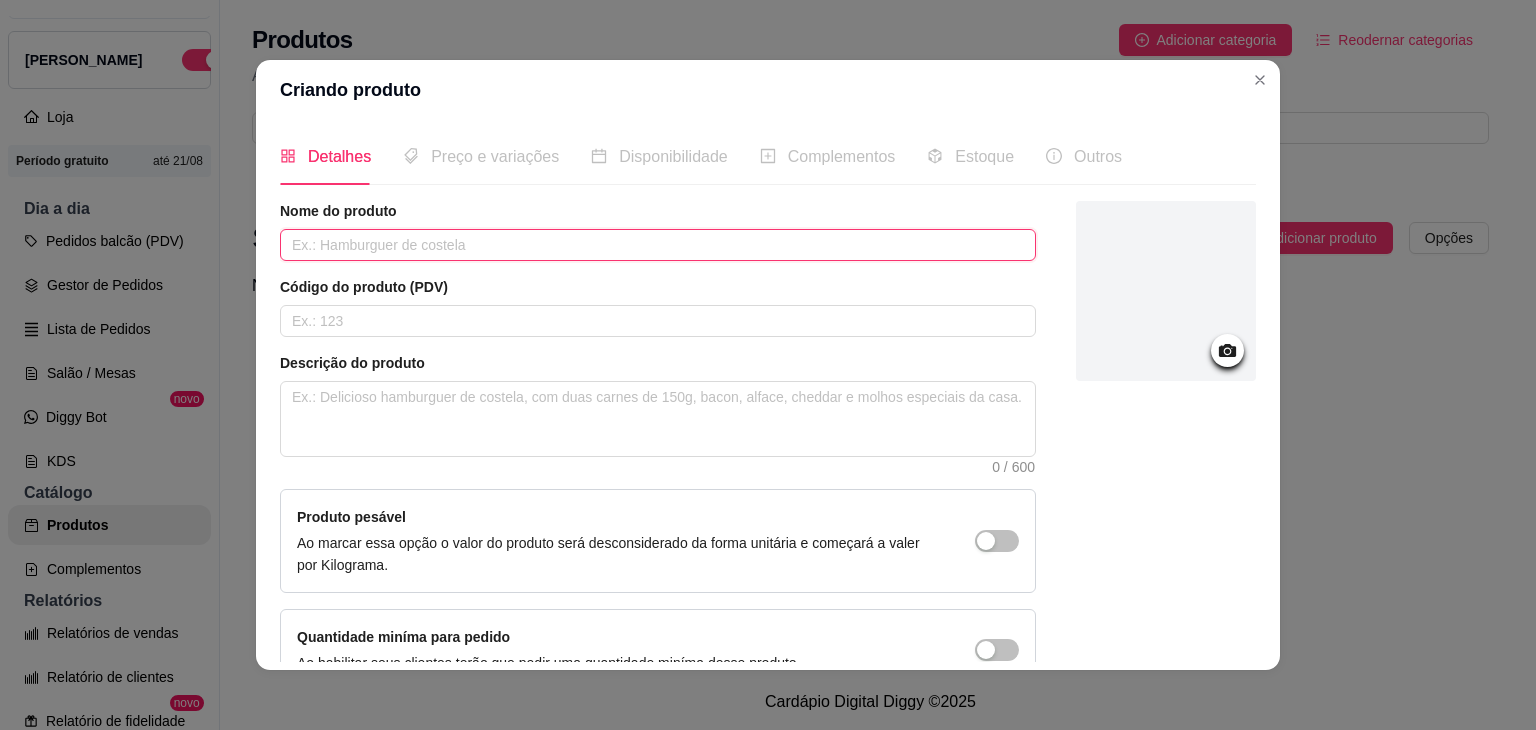 click at bounding box center [658, 245] 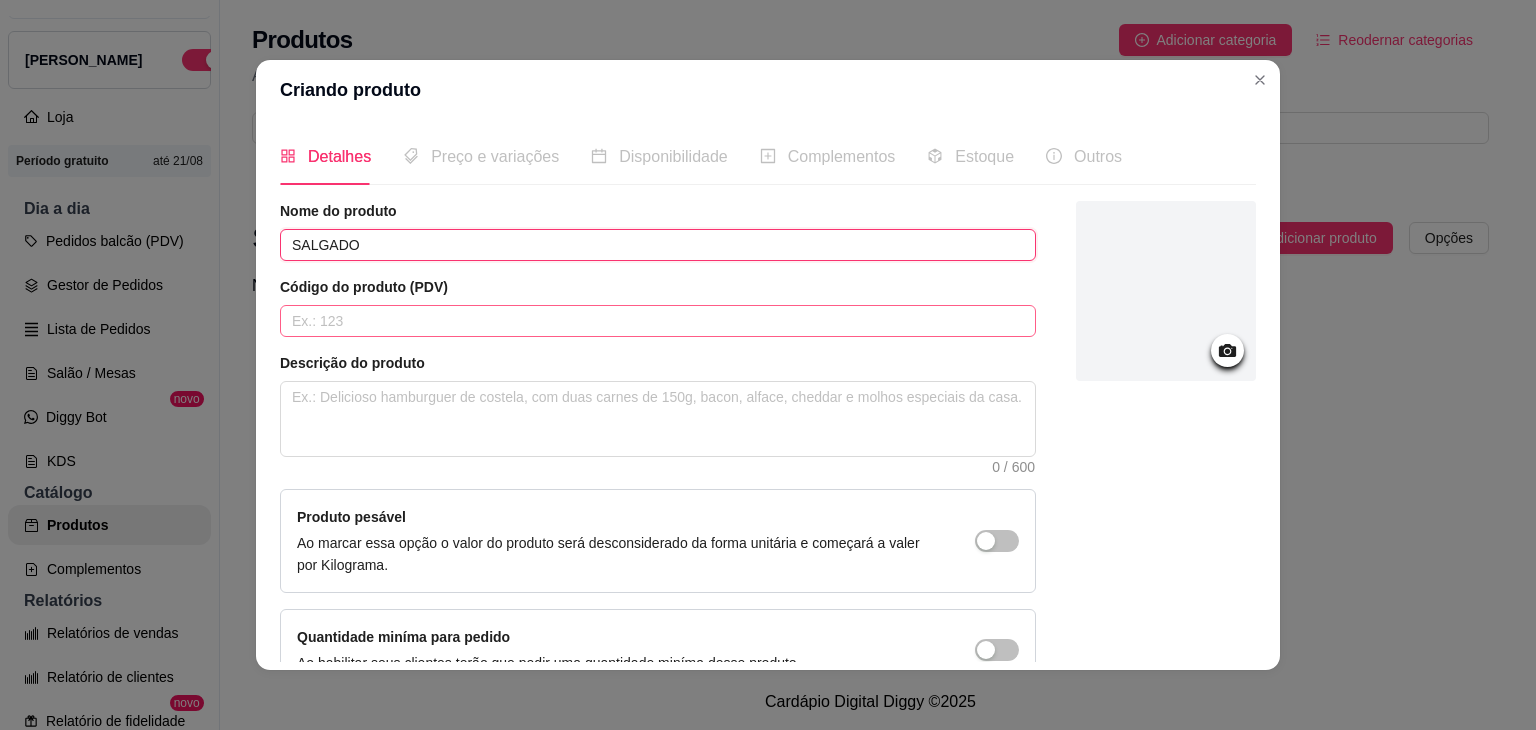 type on "SALGADO" 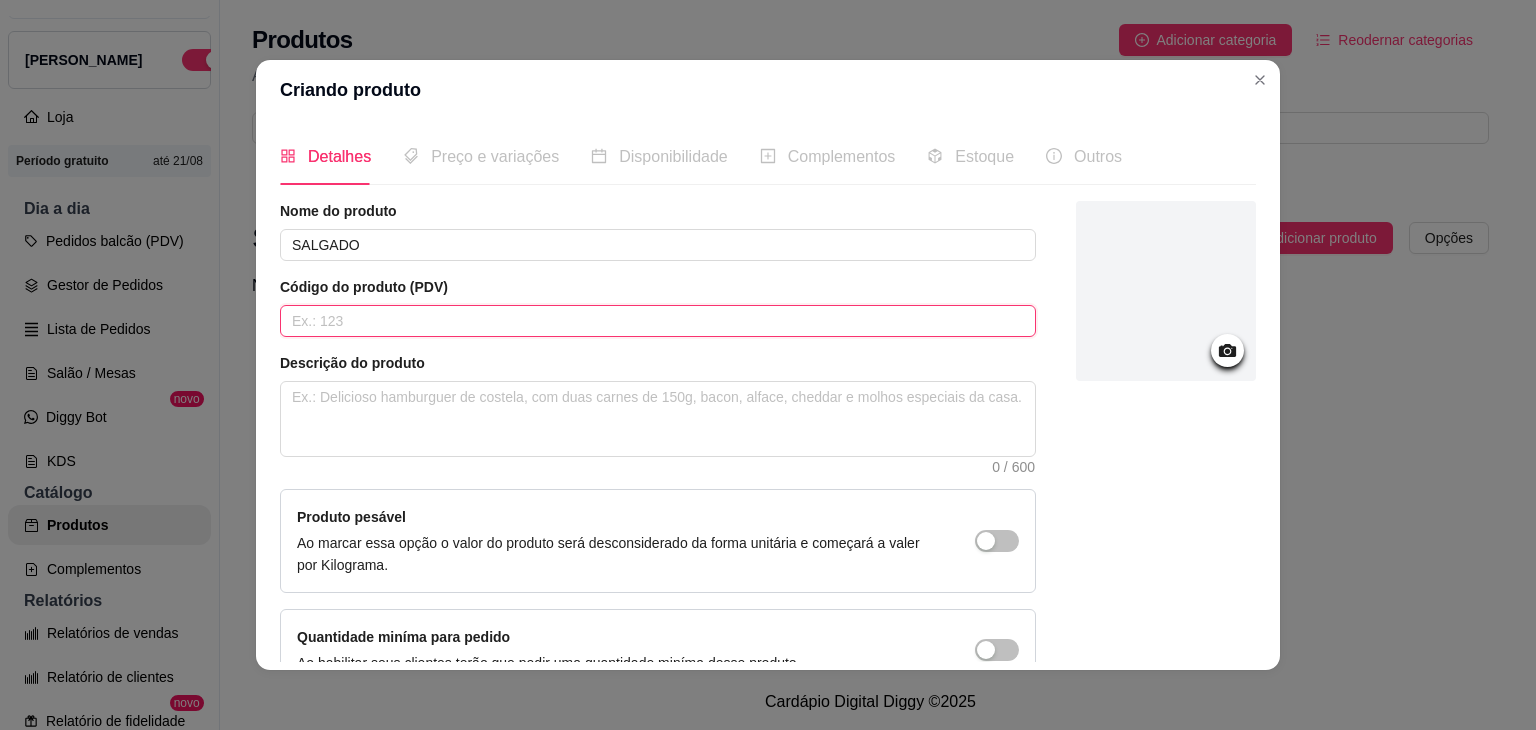 click at bounding box center (658, 321) 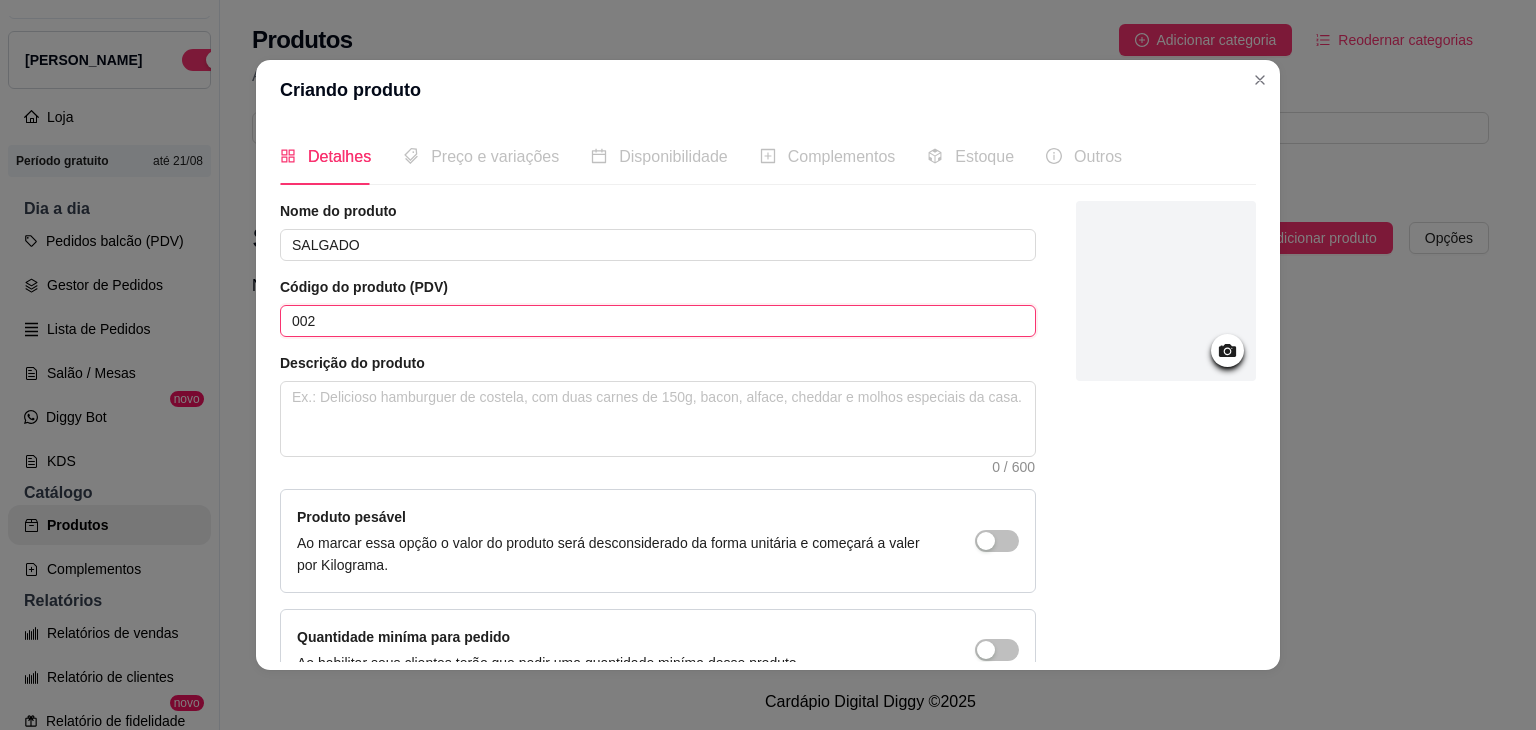 type on "002" 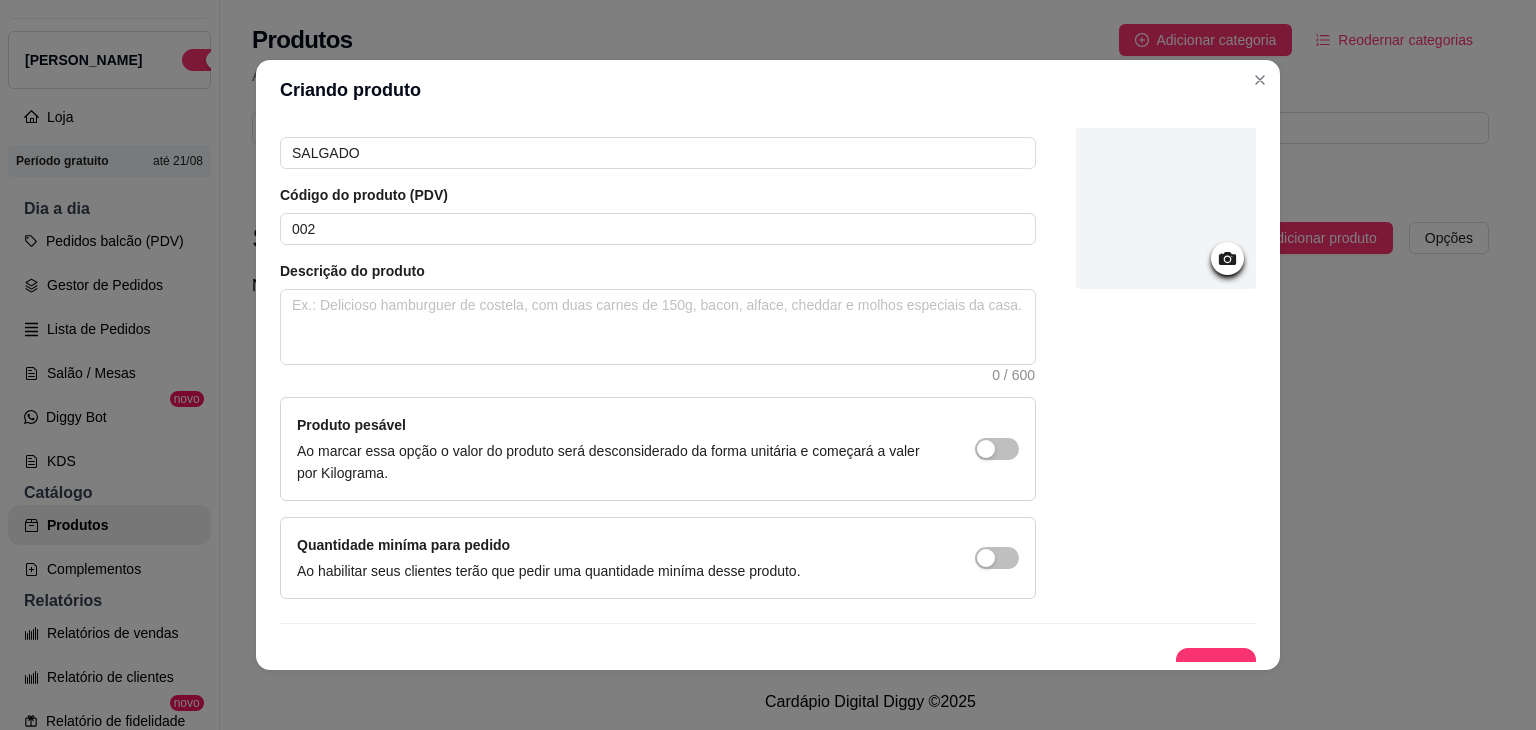 scroll, scrollTop: 116, scrollLeft: 0, axis: vertical 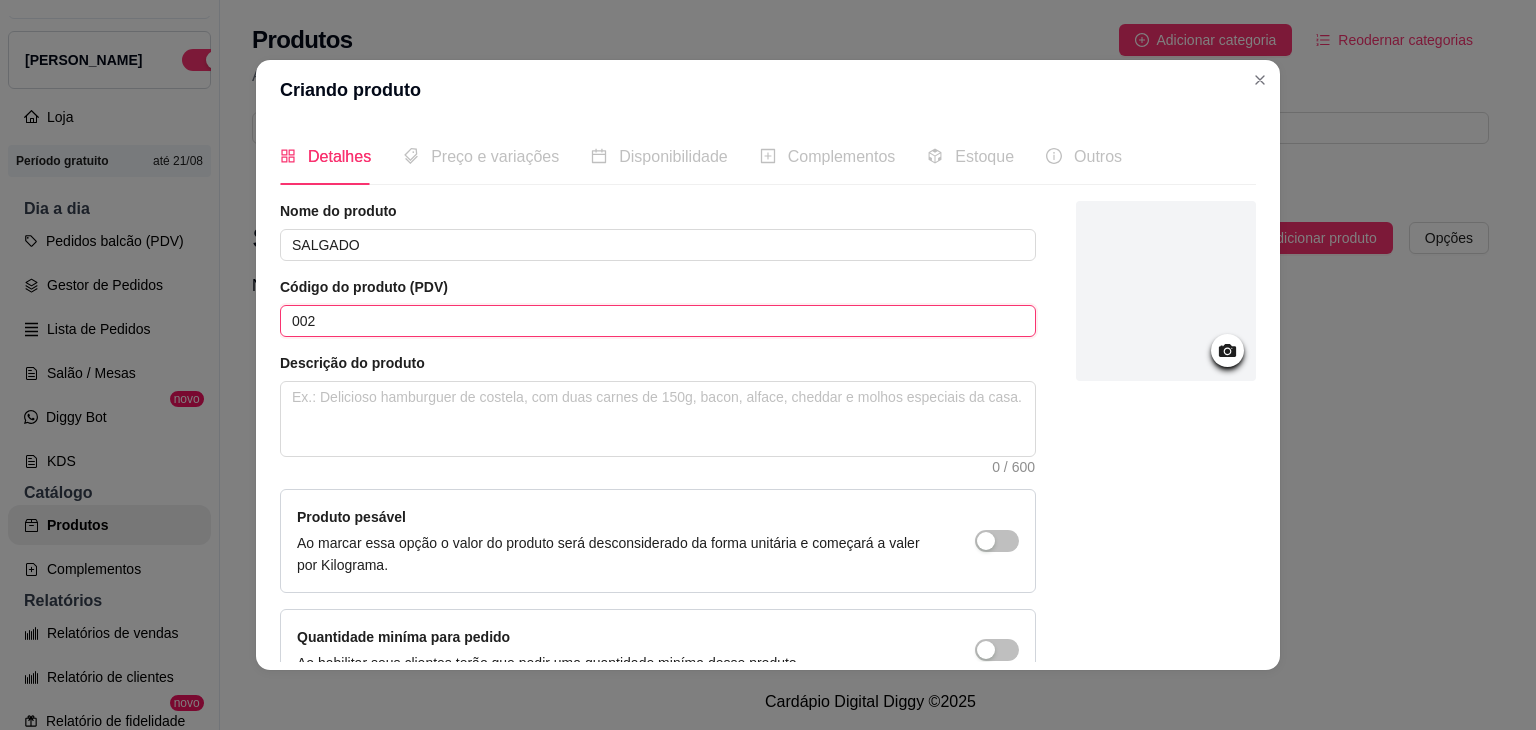 click on "002" at bounding box center (658, 321) 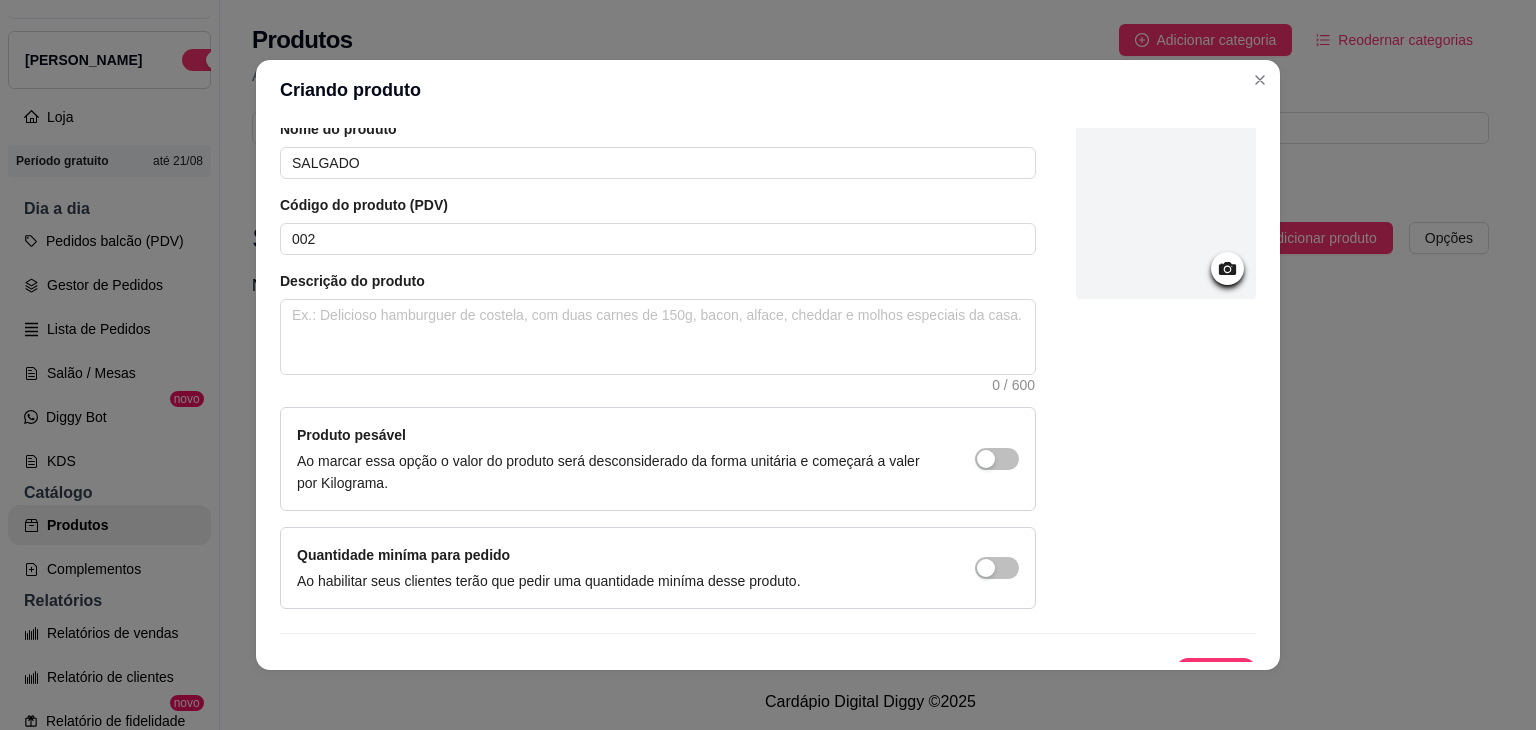scroll, scrollTop: 116, scrollLeft: 0, axis: vertical 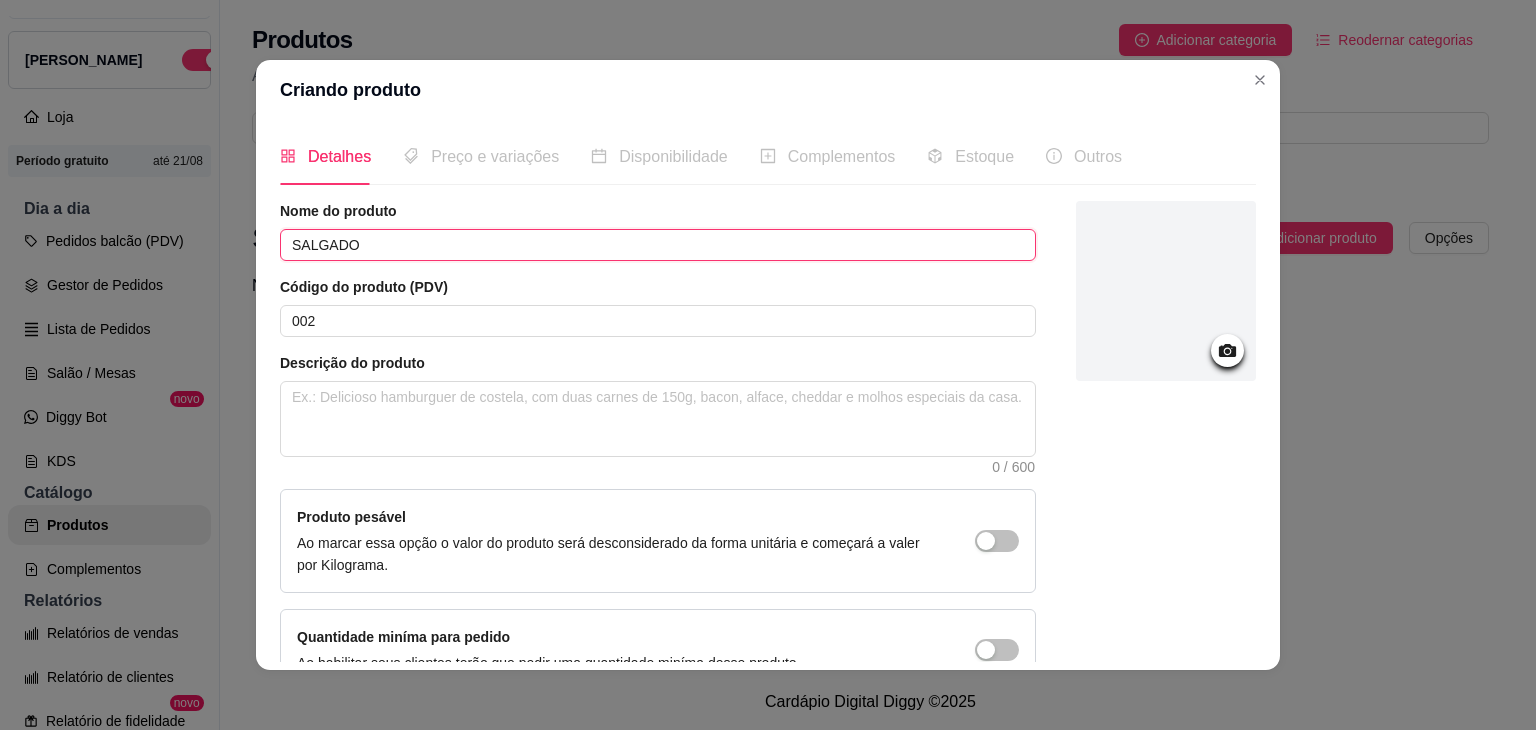 click on "SALGADO" at bounding box center (658, 245) 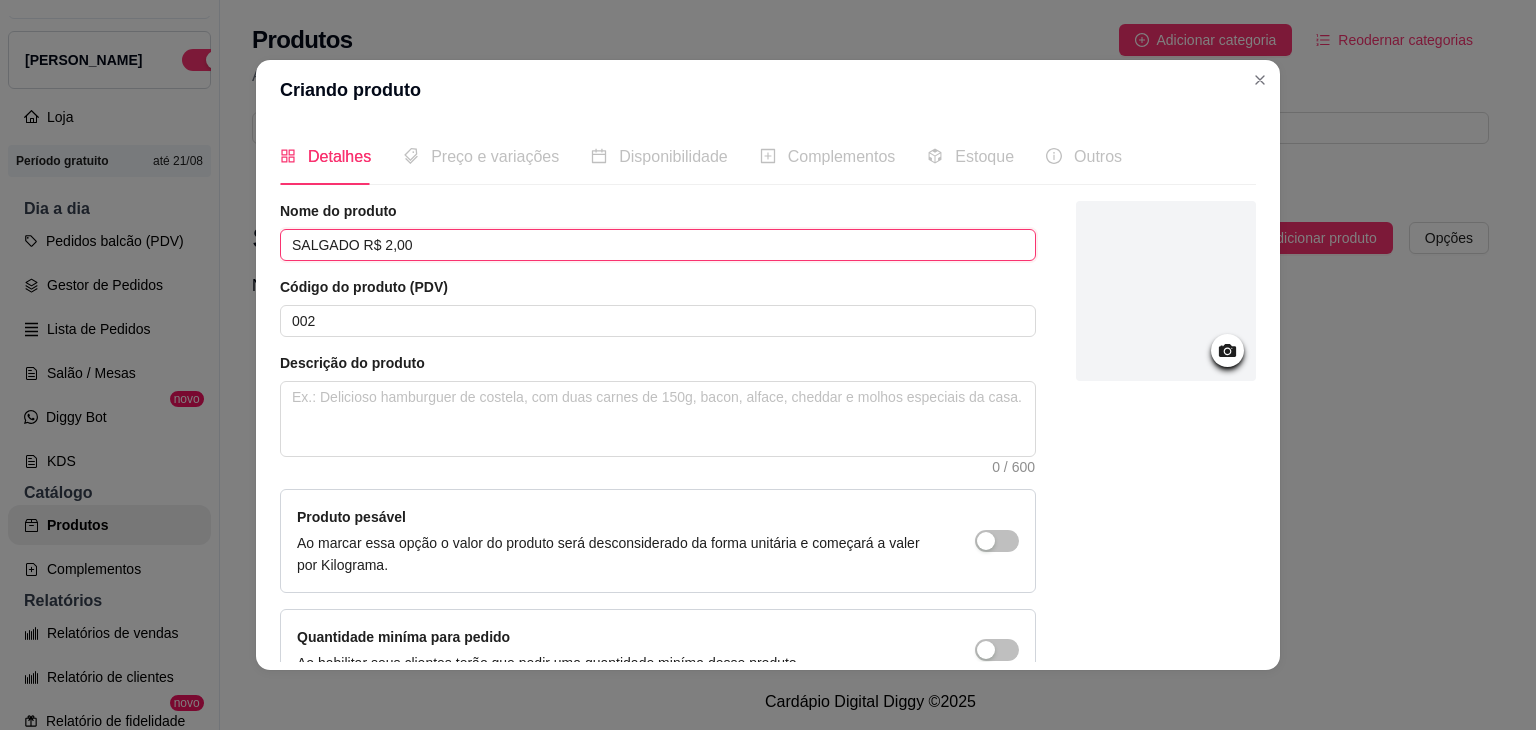 type on "SALGADO R$ 2,00" 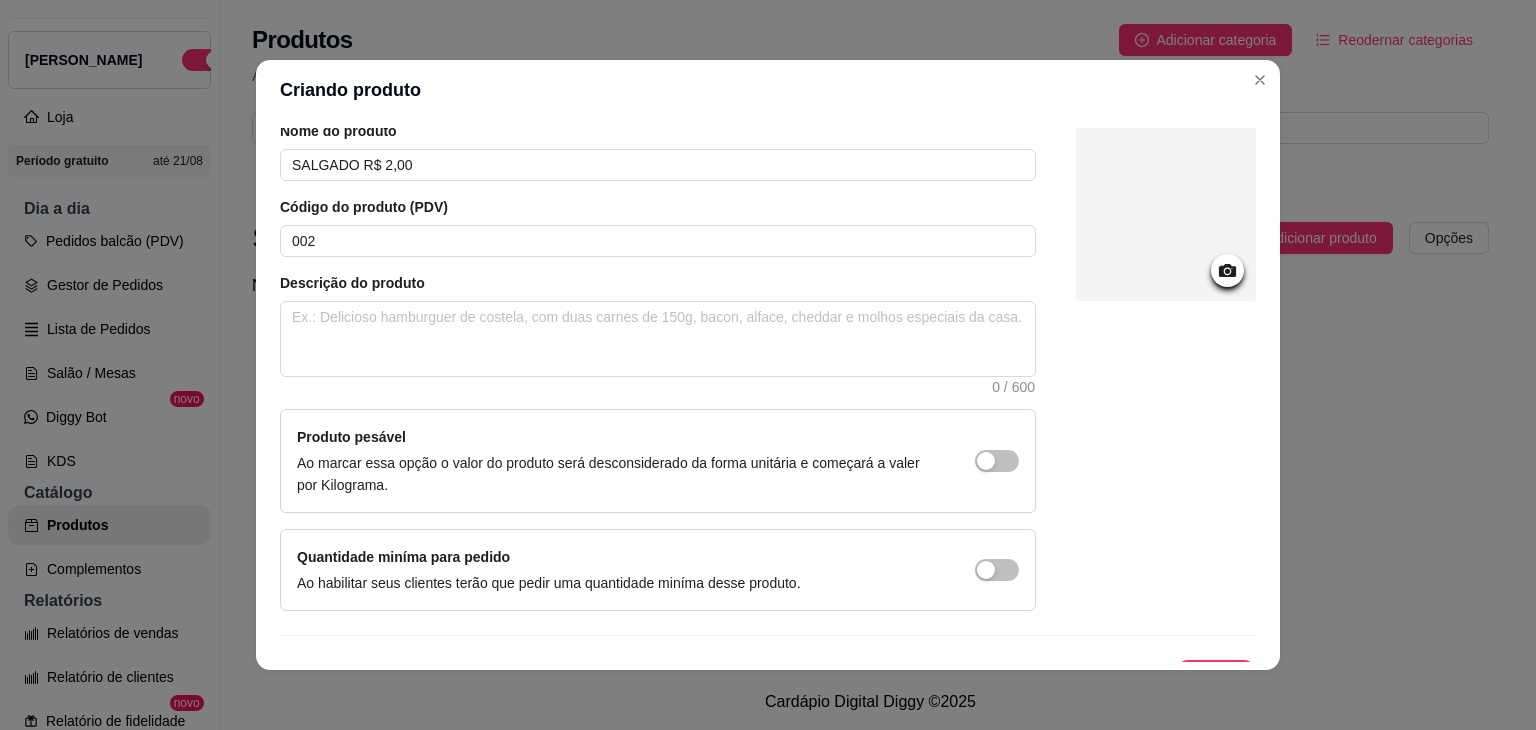 scroll, scrollTop: 116, scrollLeft: 0, axis: vertical 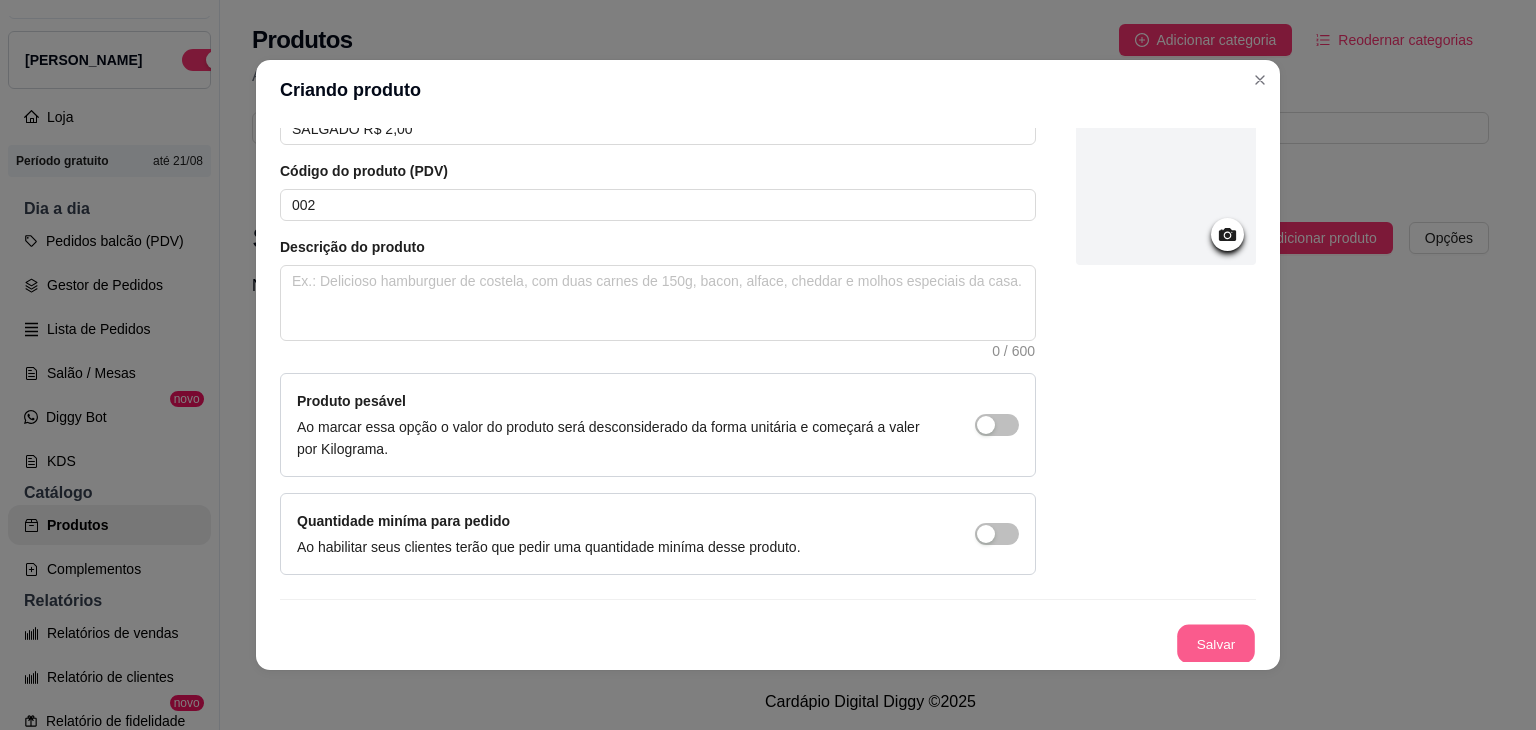 click on "Salvar" at bounding box center [1216, 644] 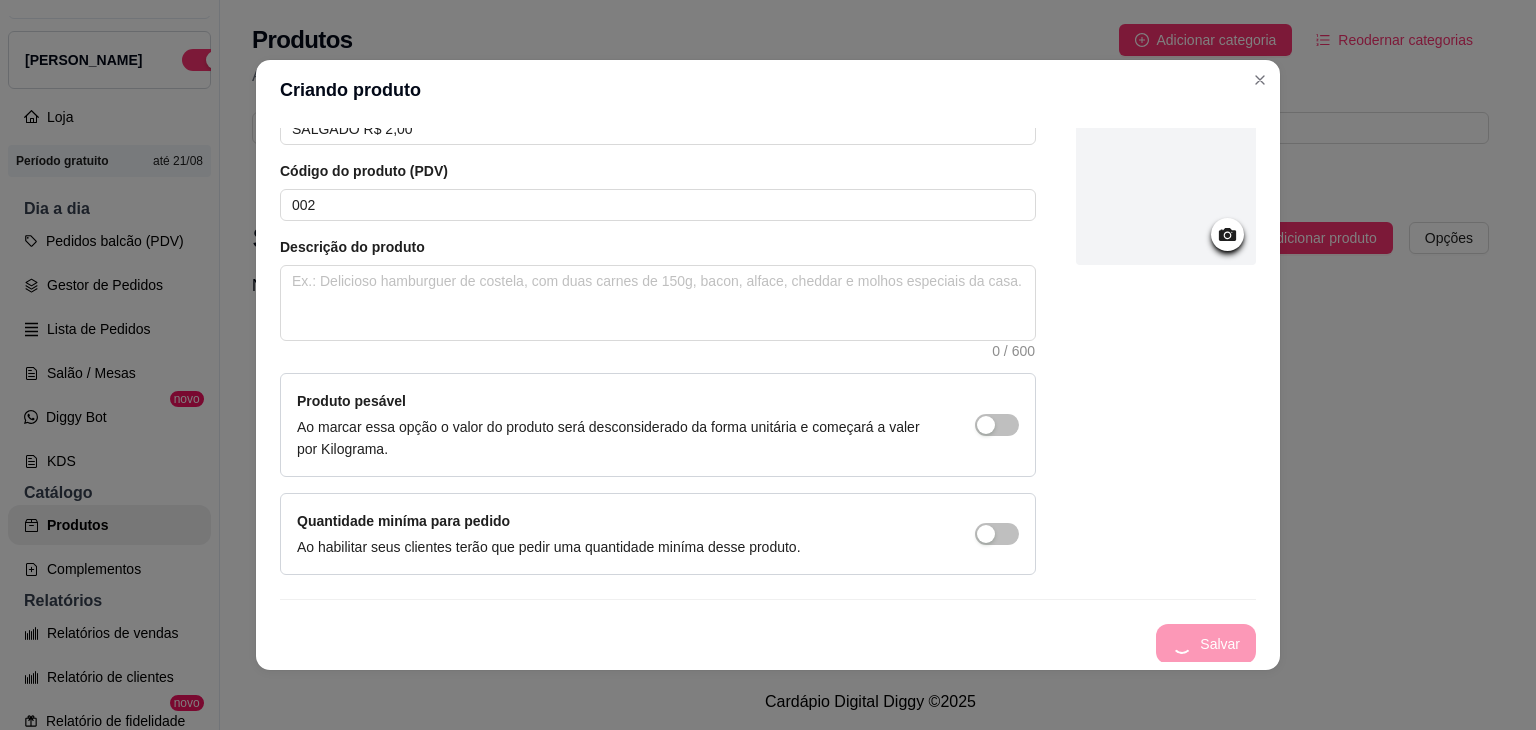 type 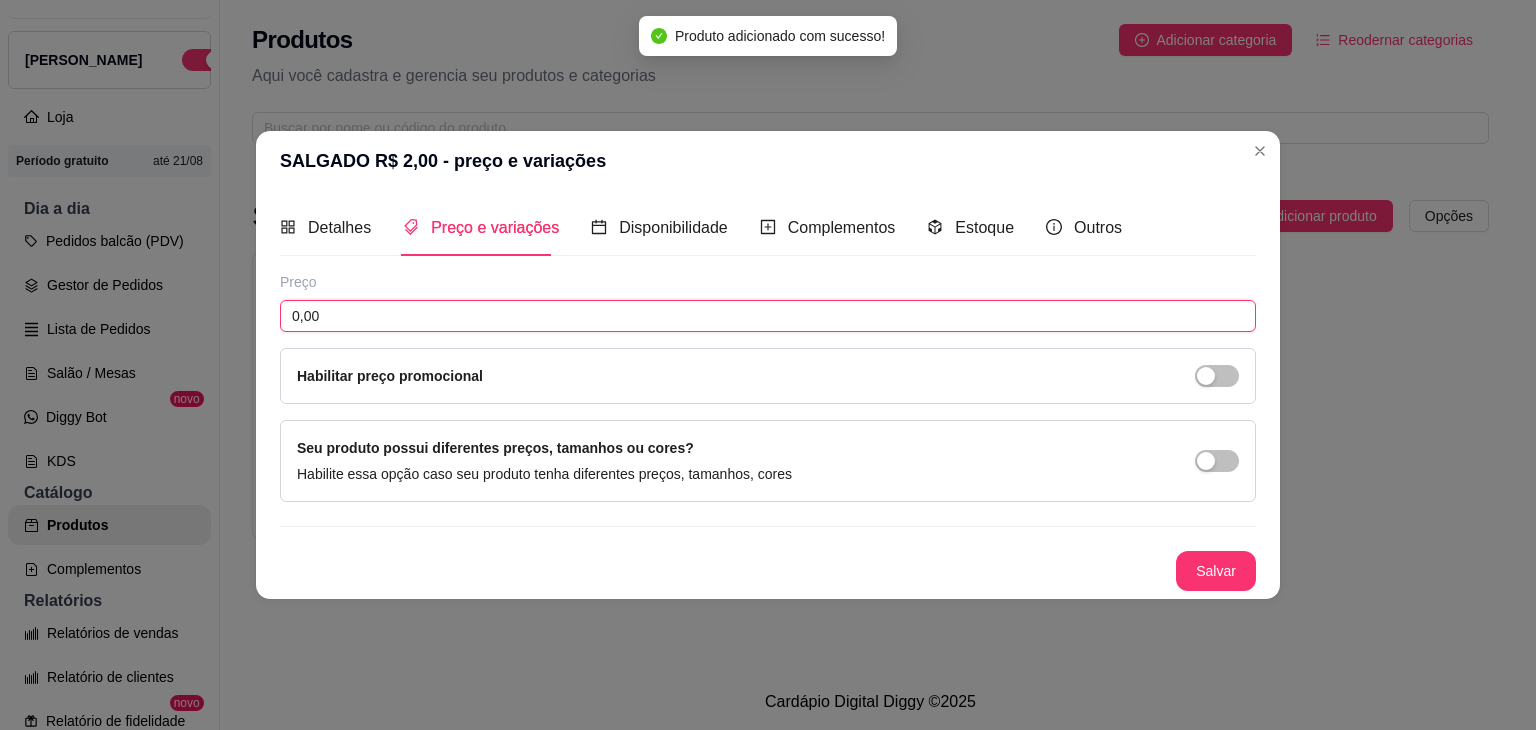 click on "0,00" at bounding box center [768, 316] 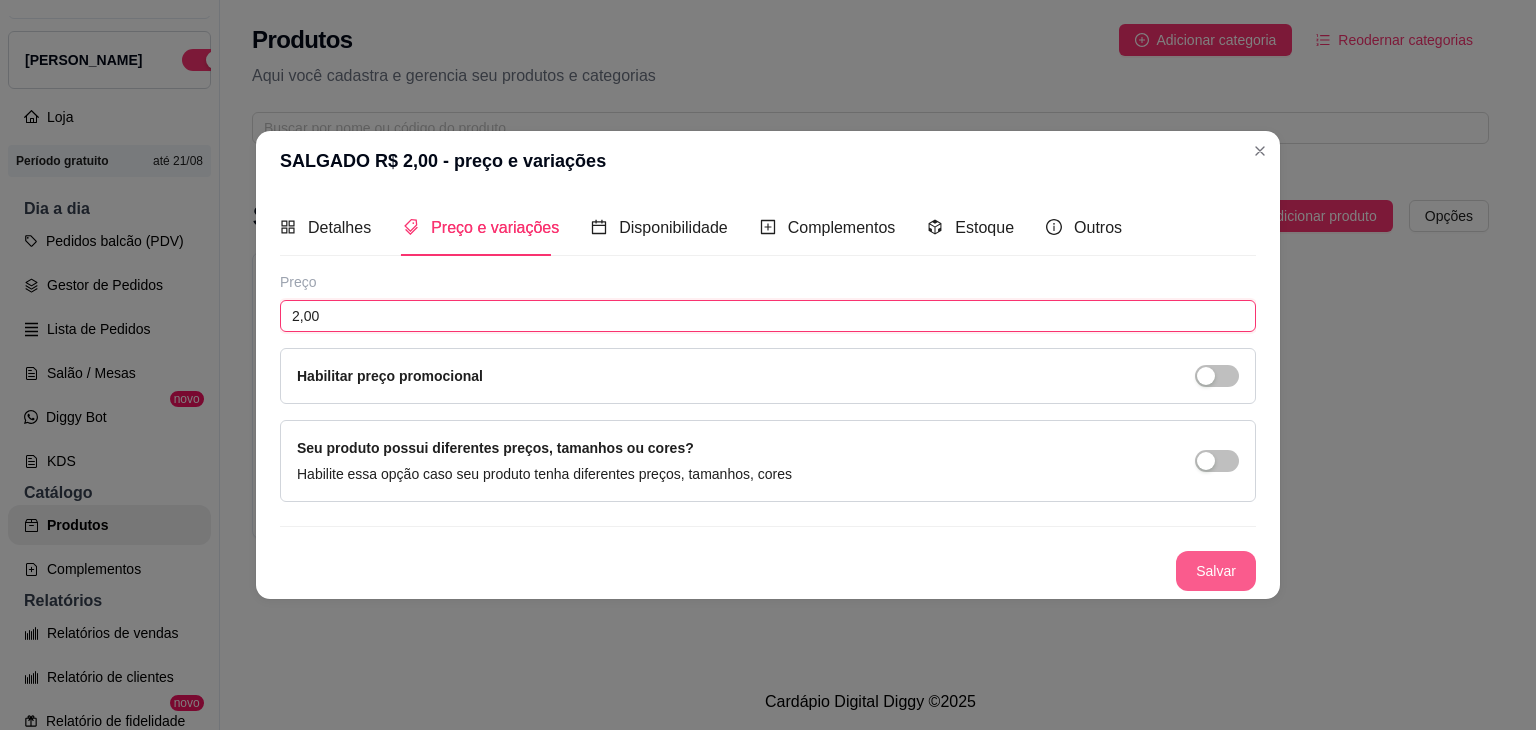 type on "2,00" 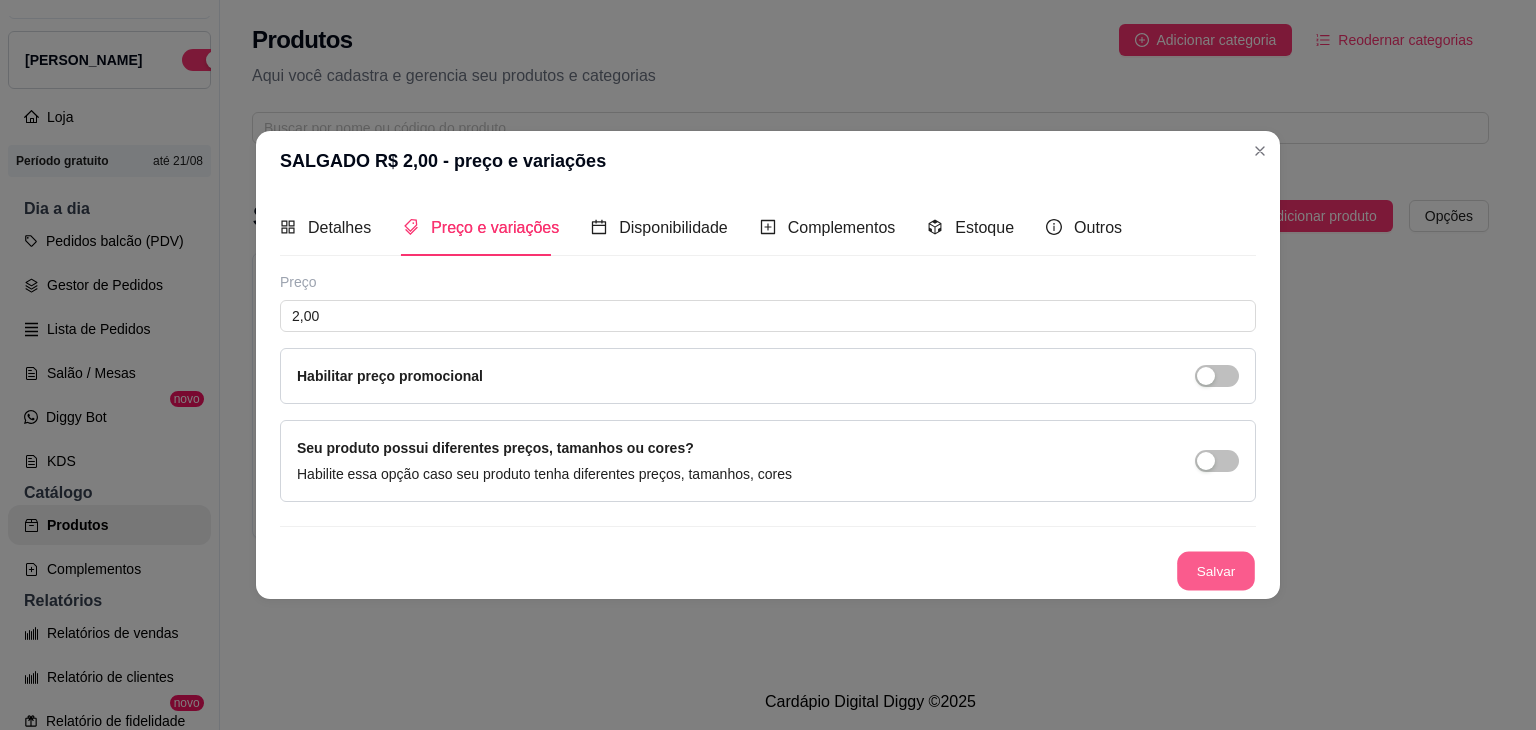 click on "Salvar" at bounding box center (1216, 571) 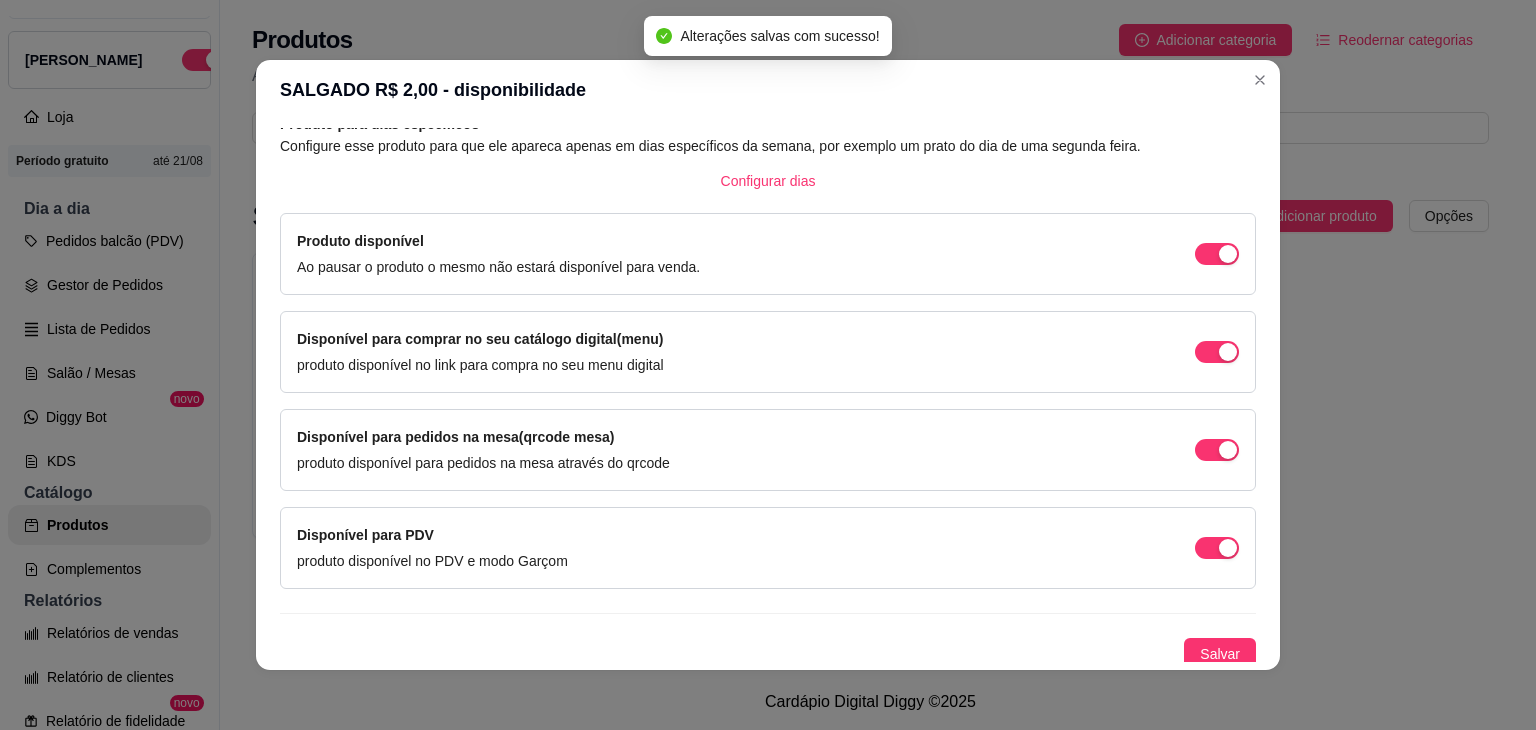 scroll, scrollTop: 114, scrollLeft: 0, axis: vertical 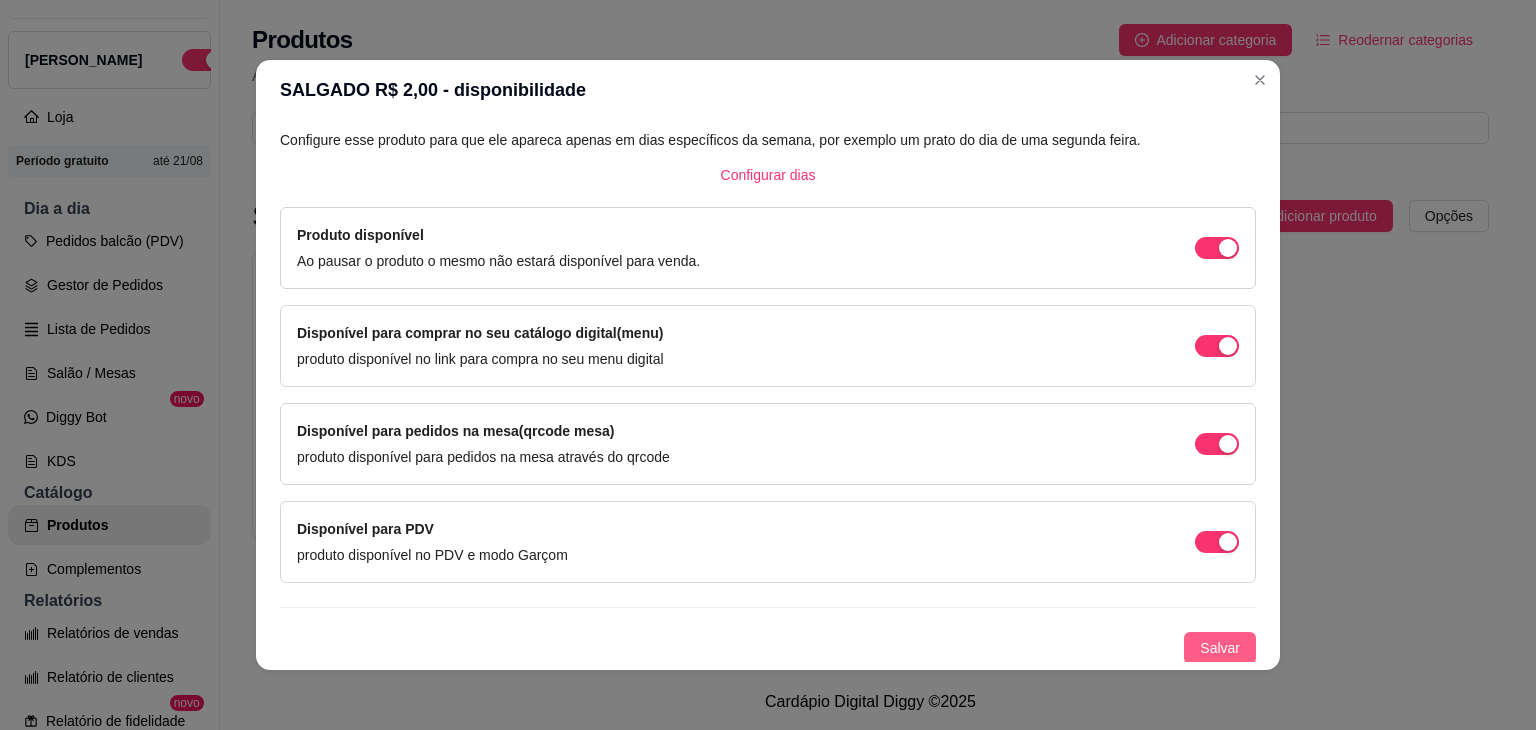 click on "Salvar" at bounding box center (1220, 648) 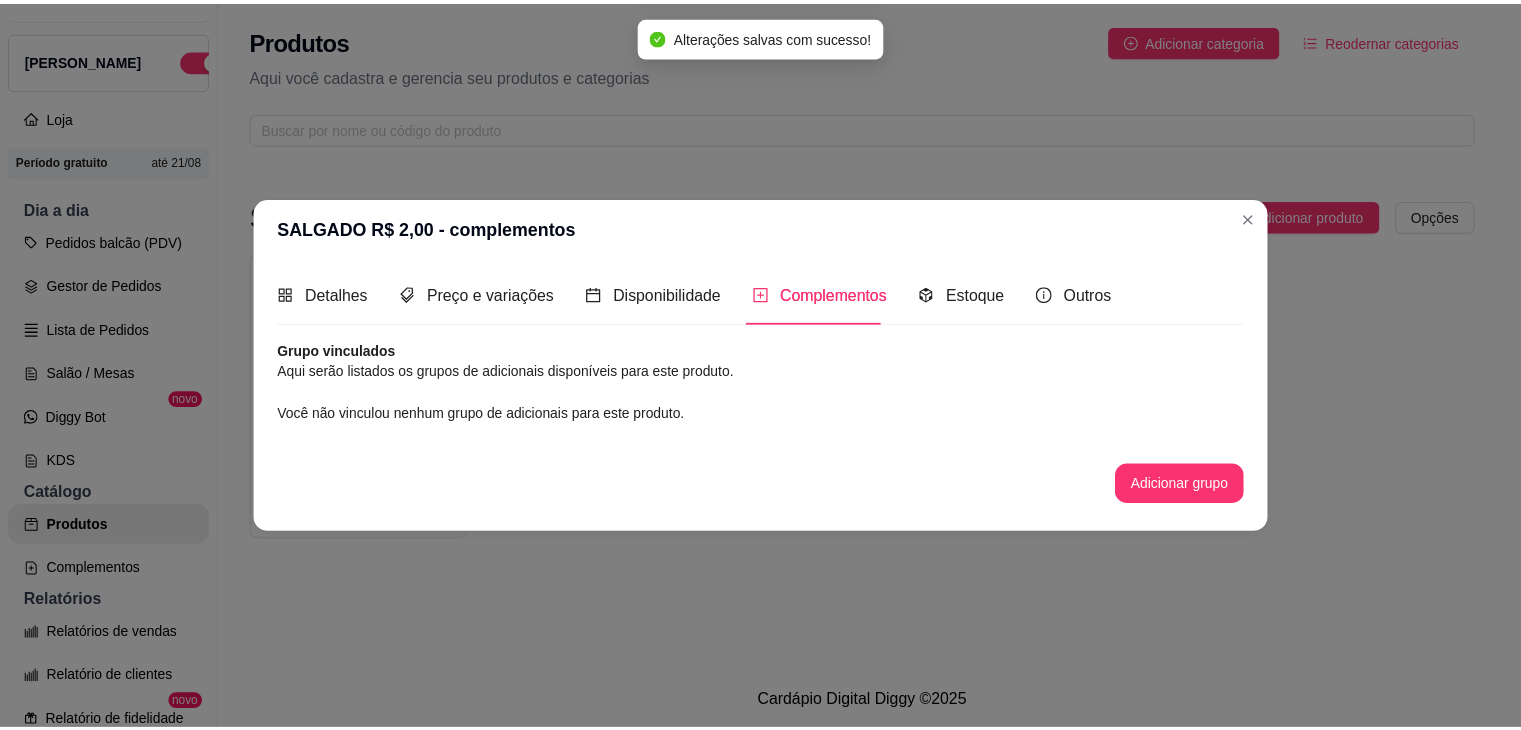 scroll, scrollTop: 0, scrollLeft: 0, axis: both 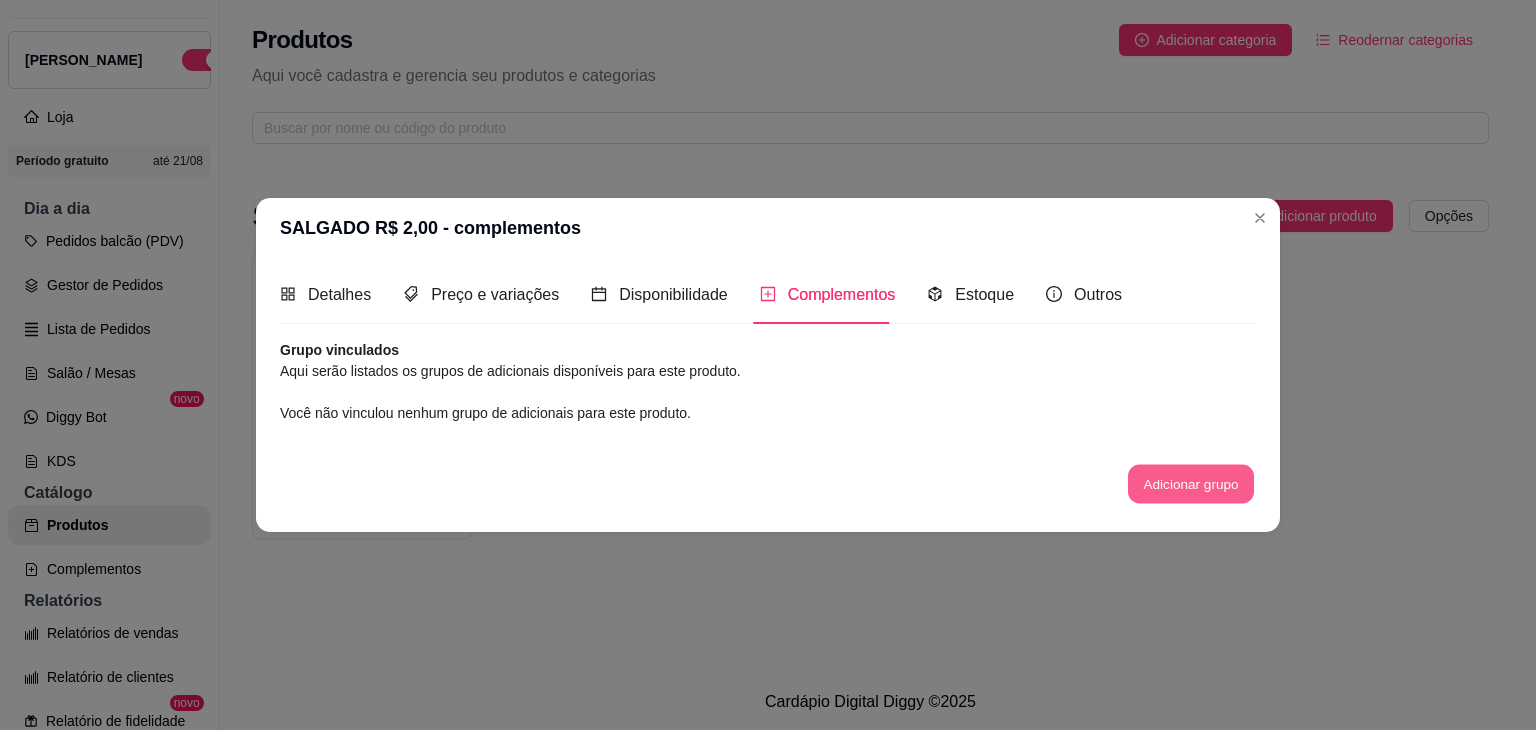 click on "Adicionar grupo" at bounding box center (1191, 483) 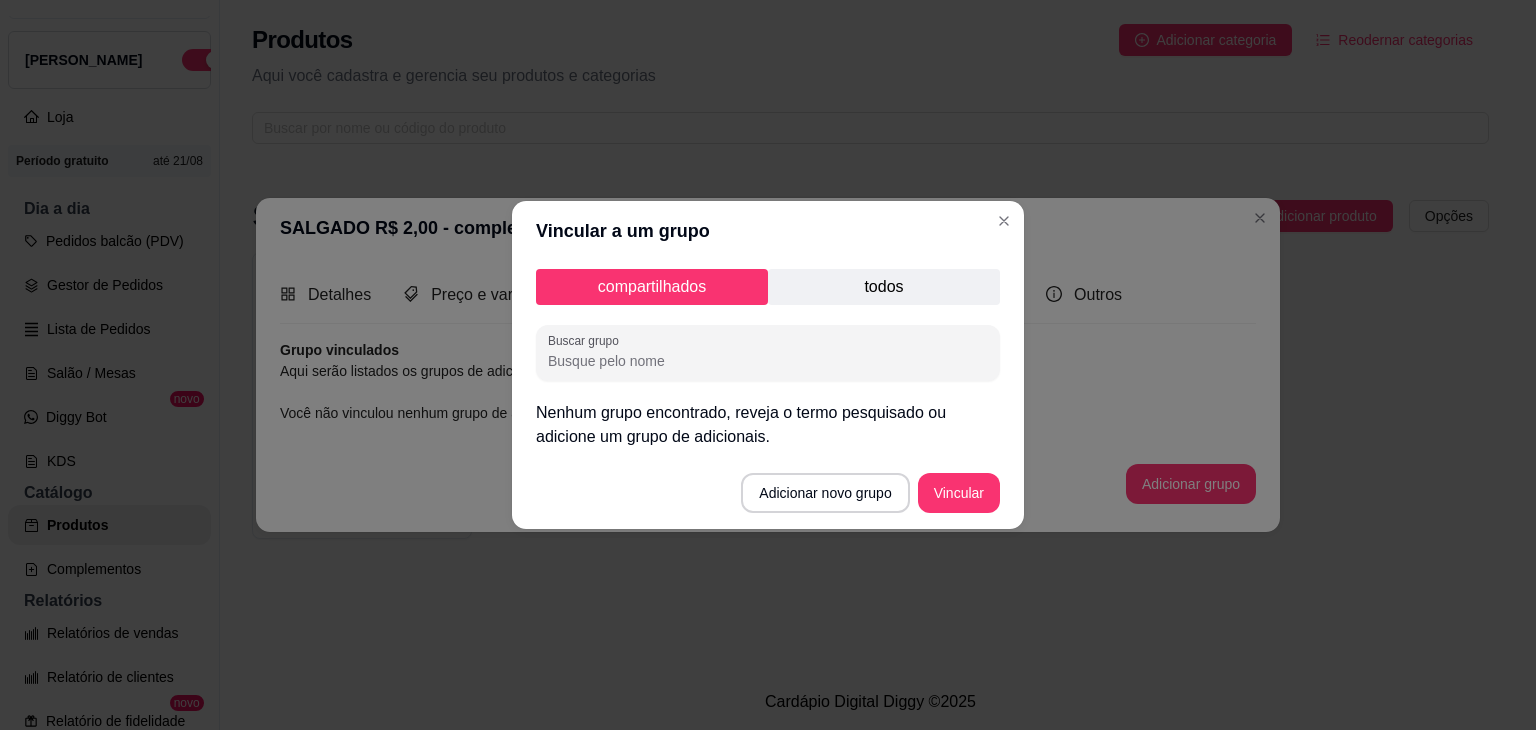 click on "Buscar grupo" at bounding box center (768, 361) 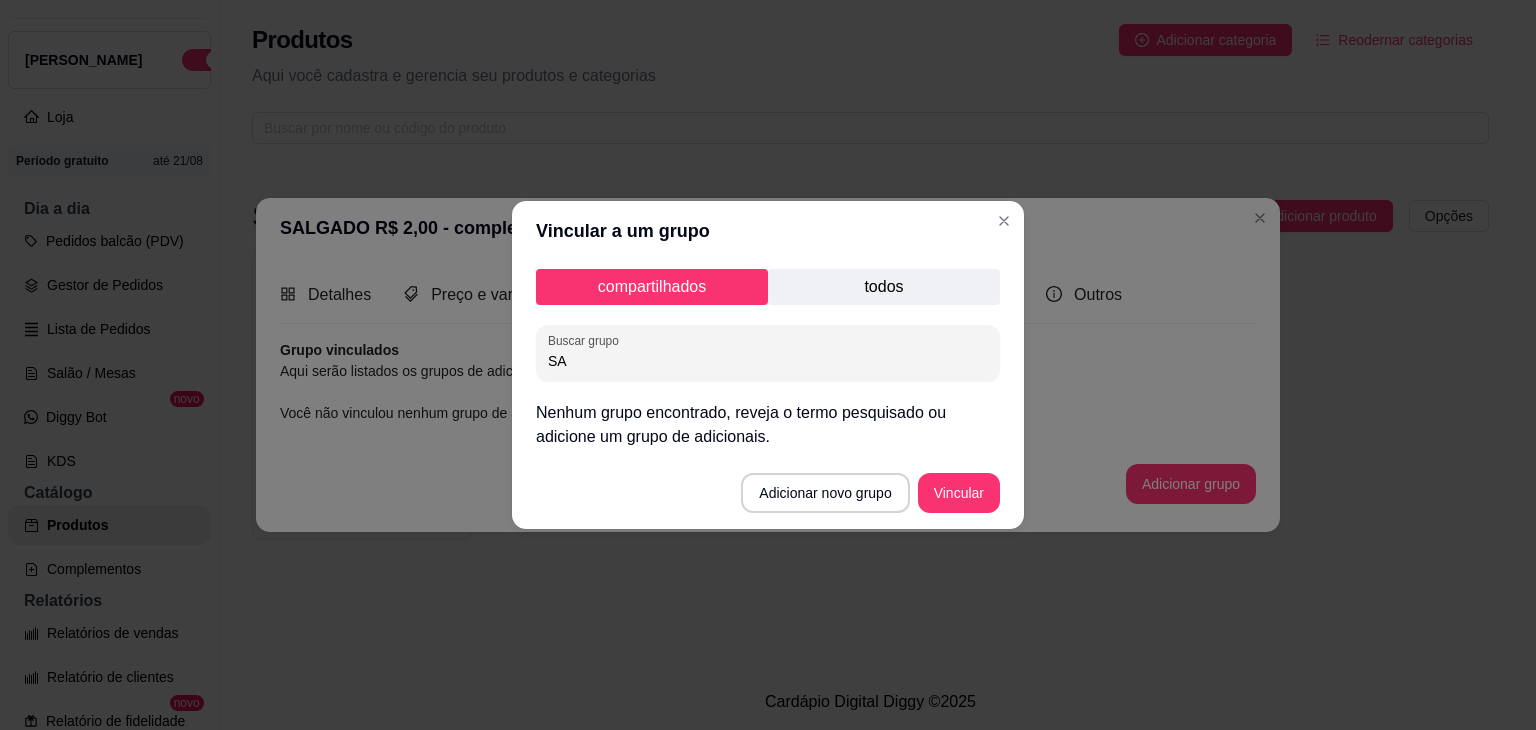 type on "S" 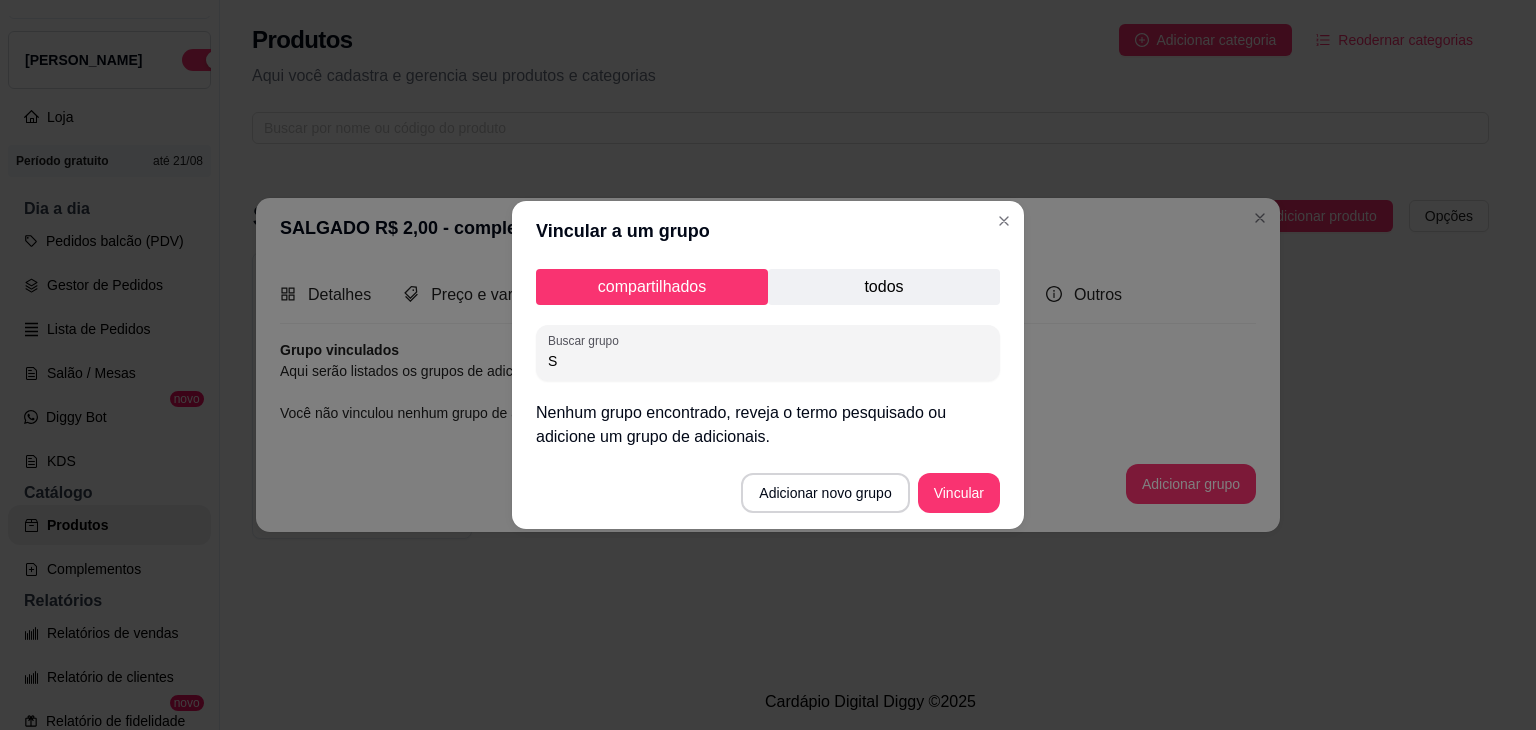 type 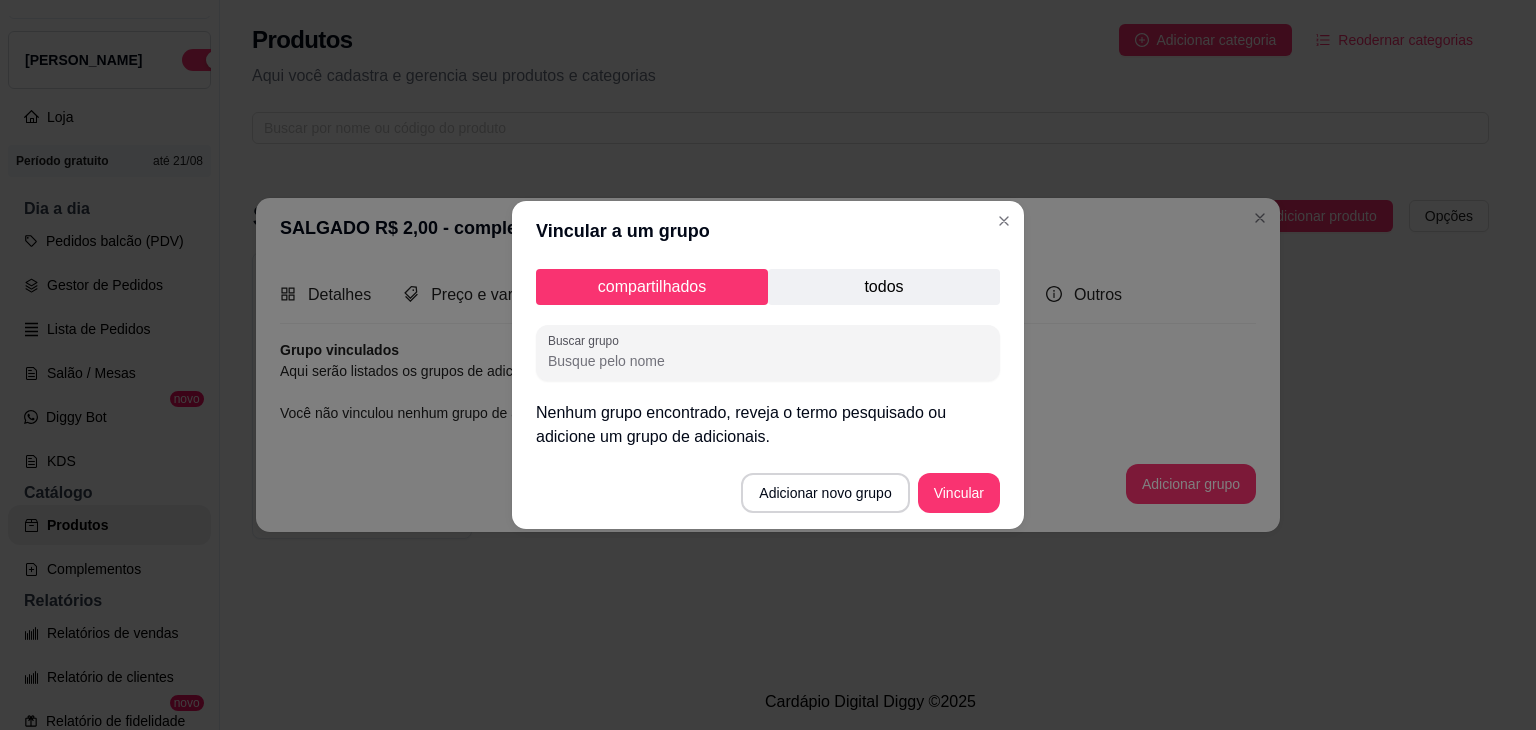 click on "todos" at bounding box center [884, 287] 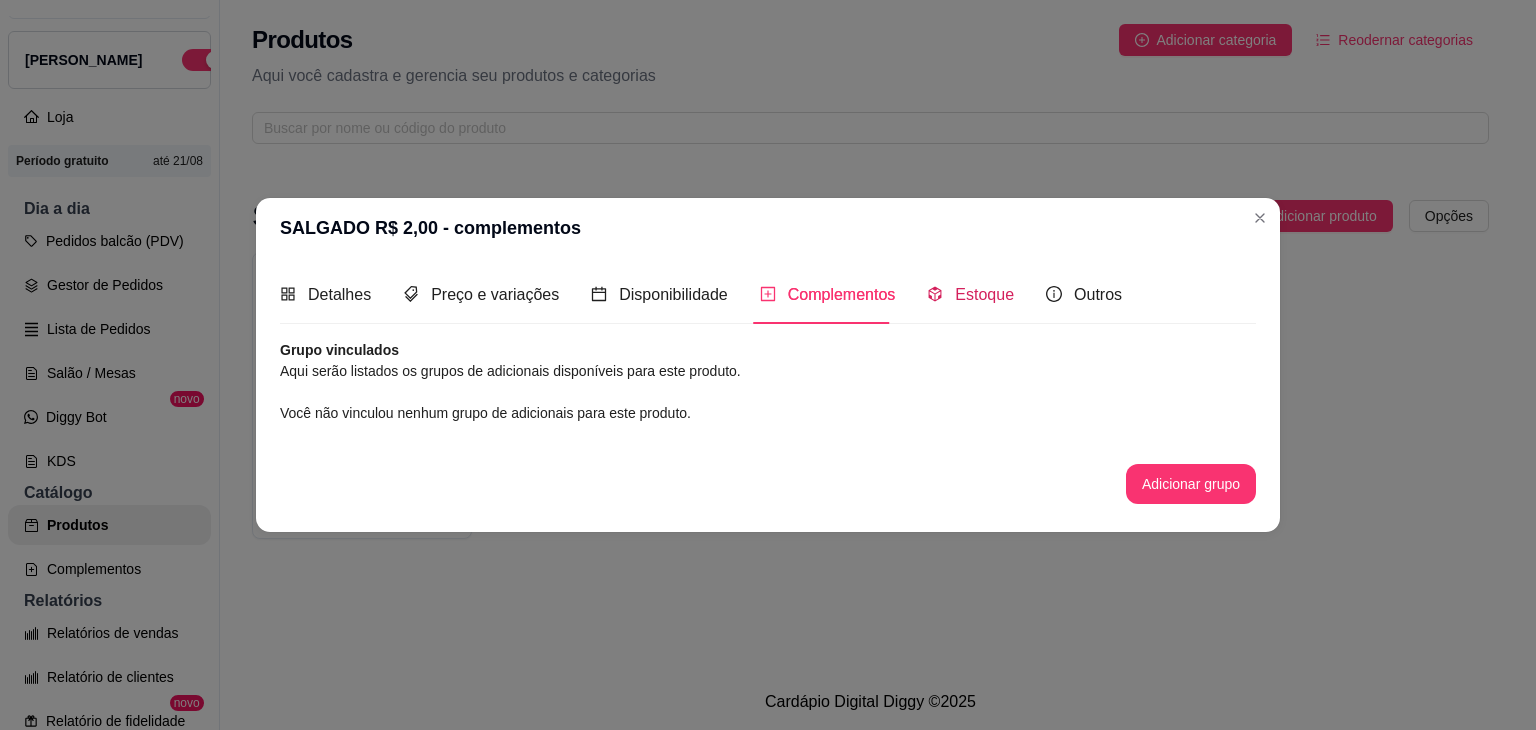 click on "Estoque" at bounding box center [984, 294] 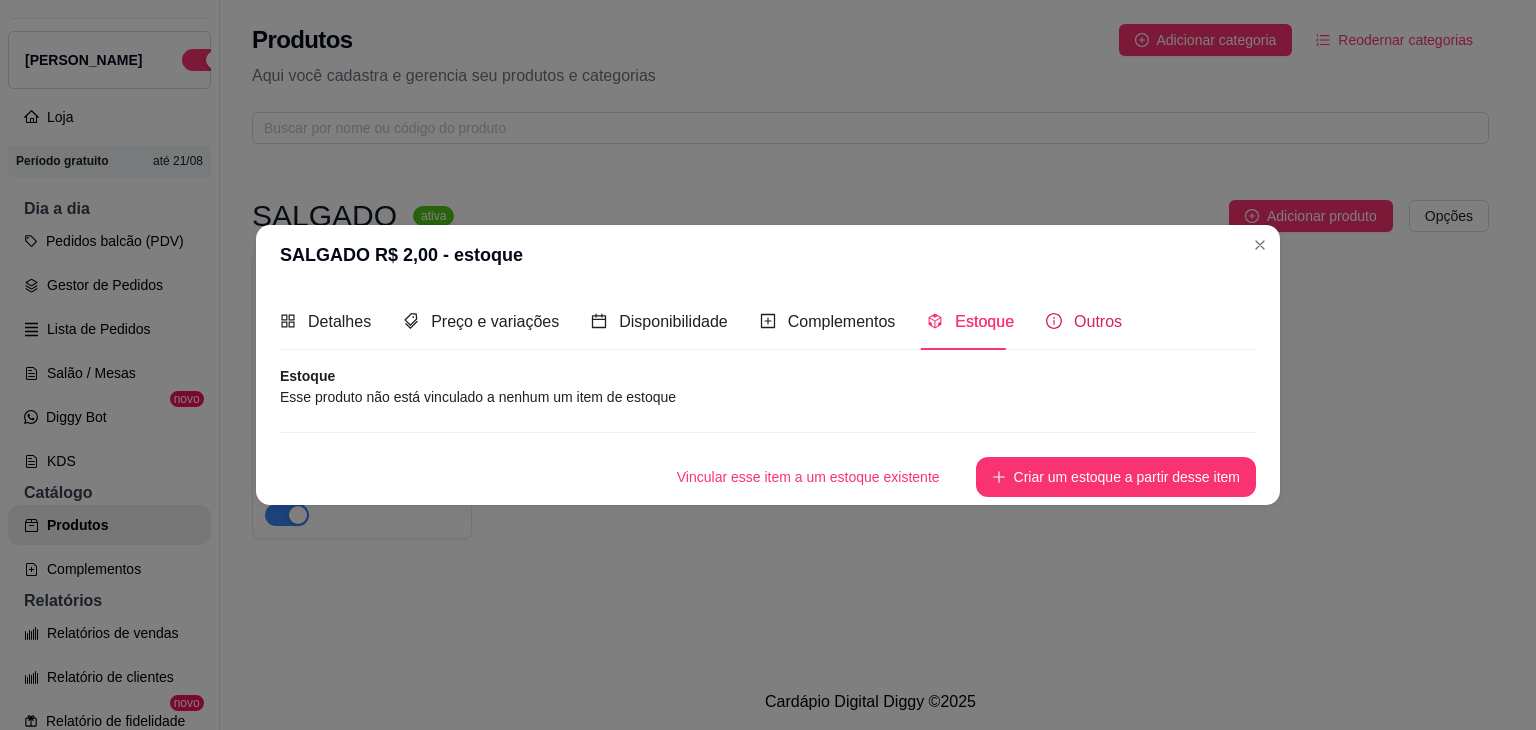 click on "Outros" at bounding box center (1084, 321) 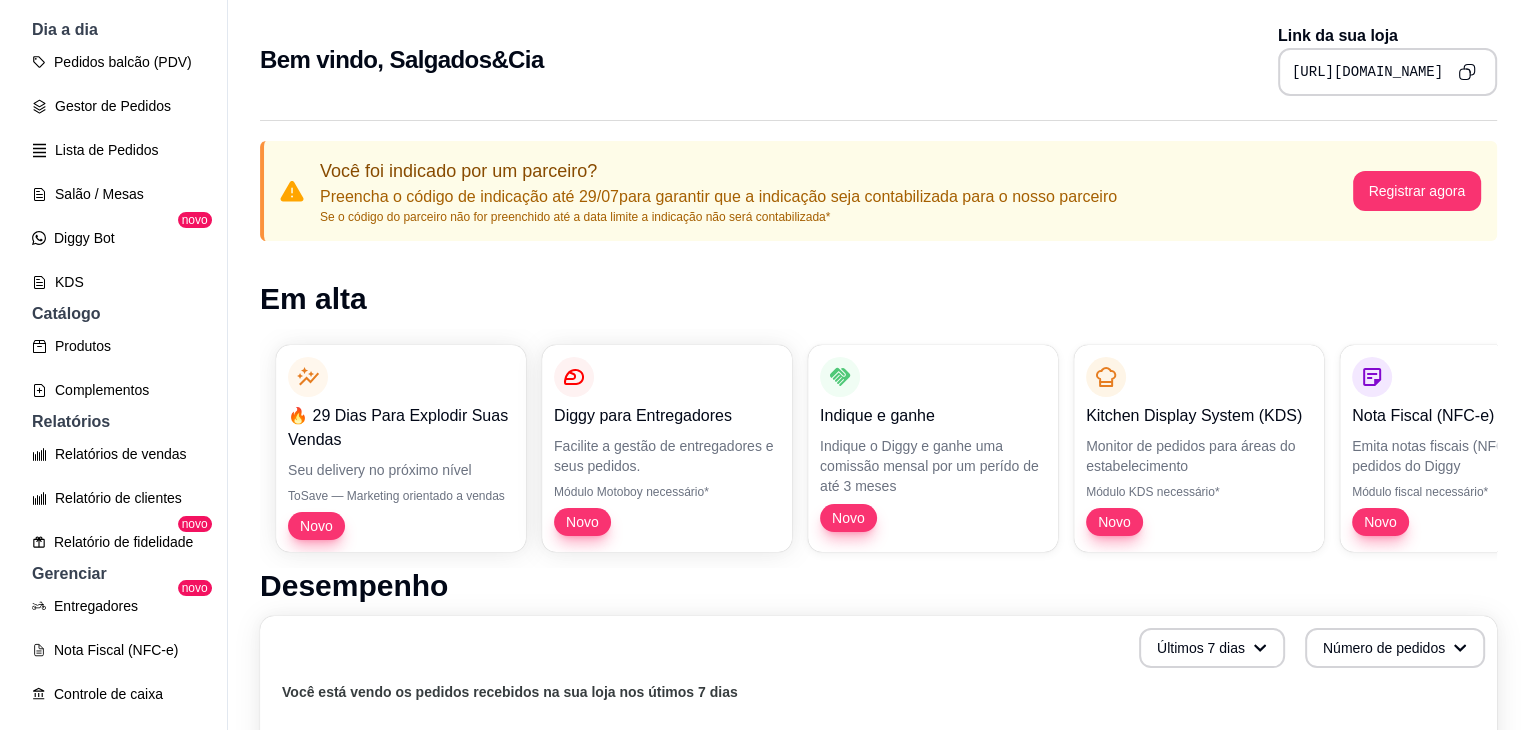 scroll, scrollTop: 220, scrollLeft: 0, axis: vertical 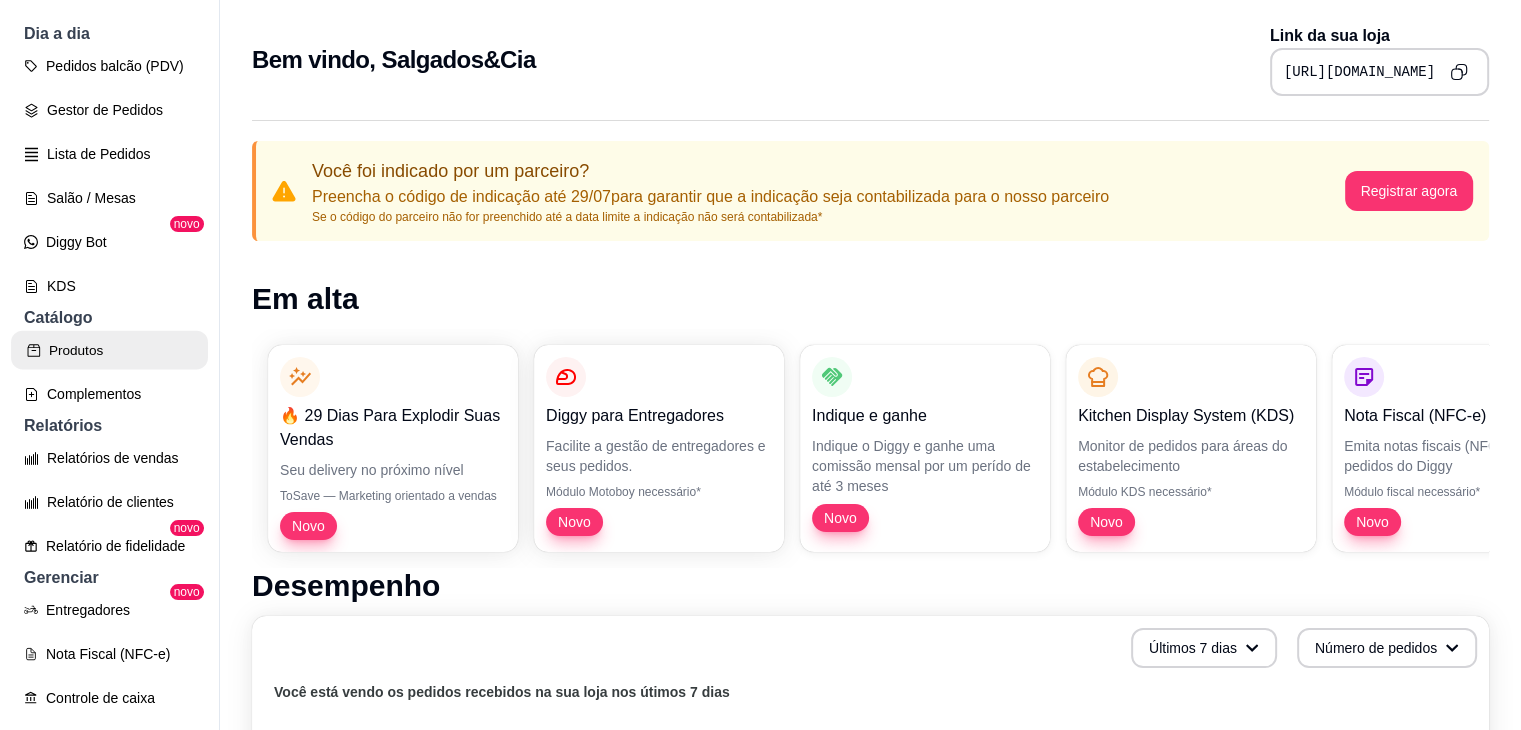 click on "Produtos" at bounding box center [109, 350] 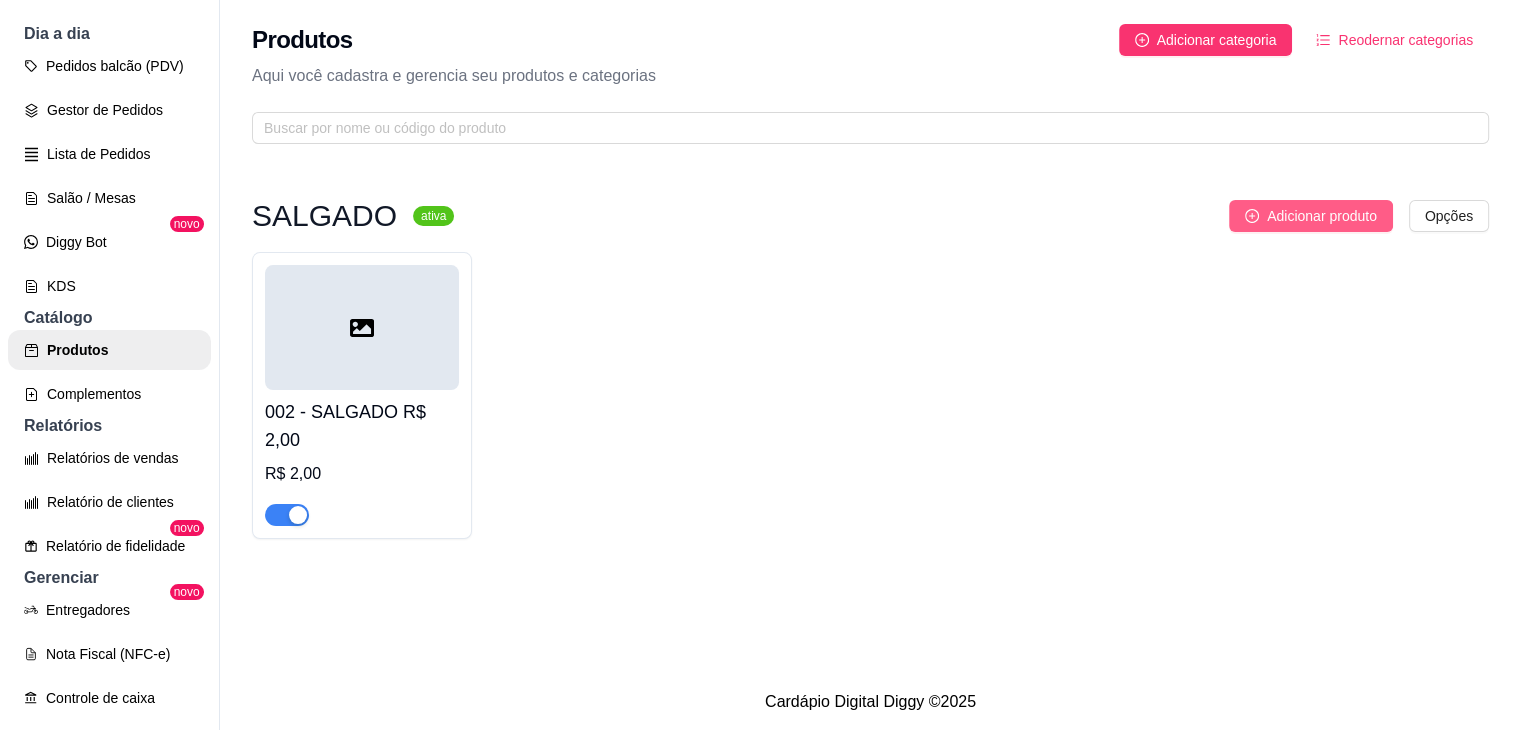 click on "Adicionar produto" at bounding box center (1322, 216) 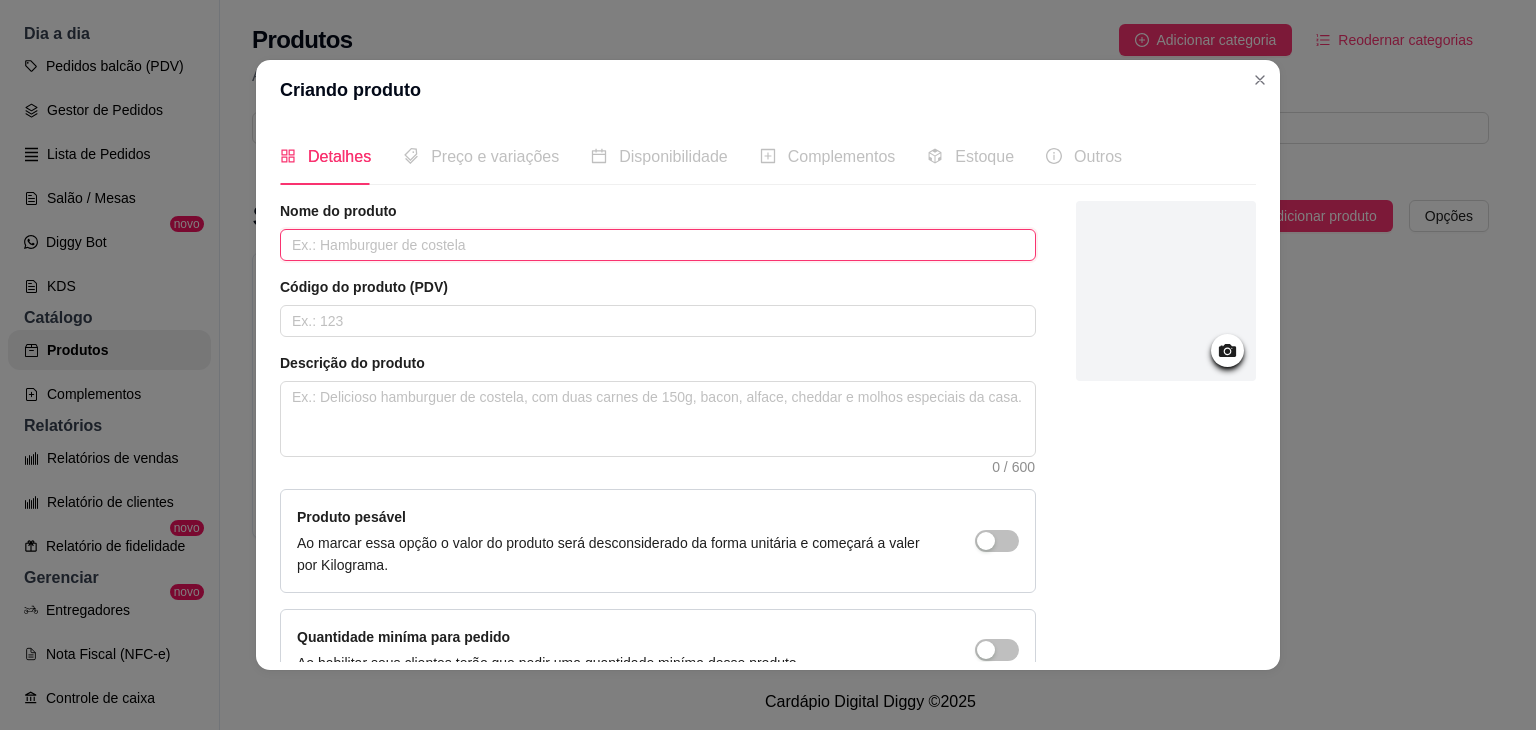 click at bounding box center (658, 245) 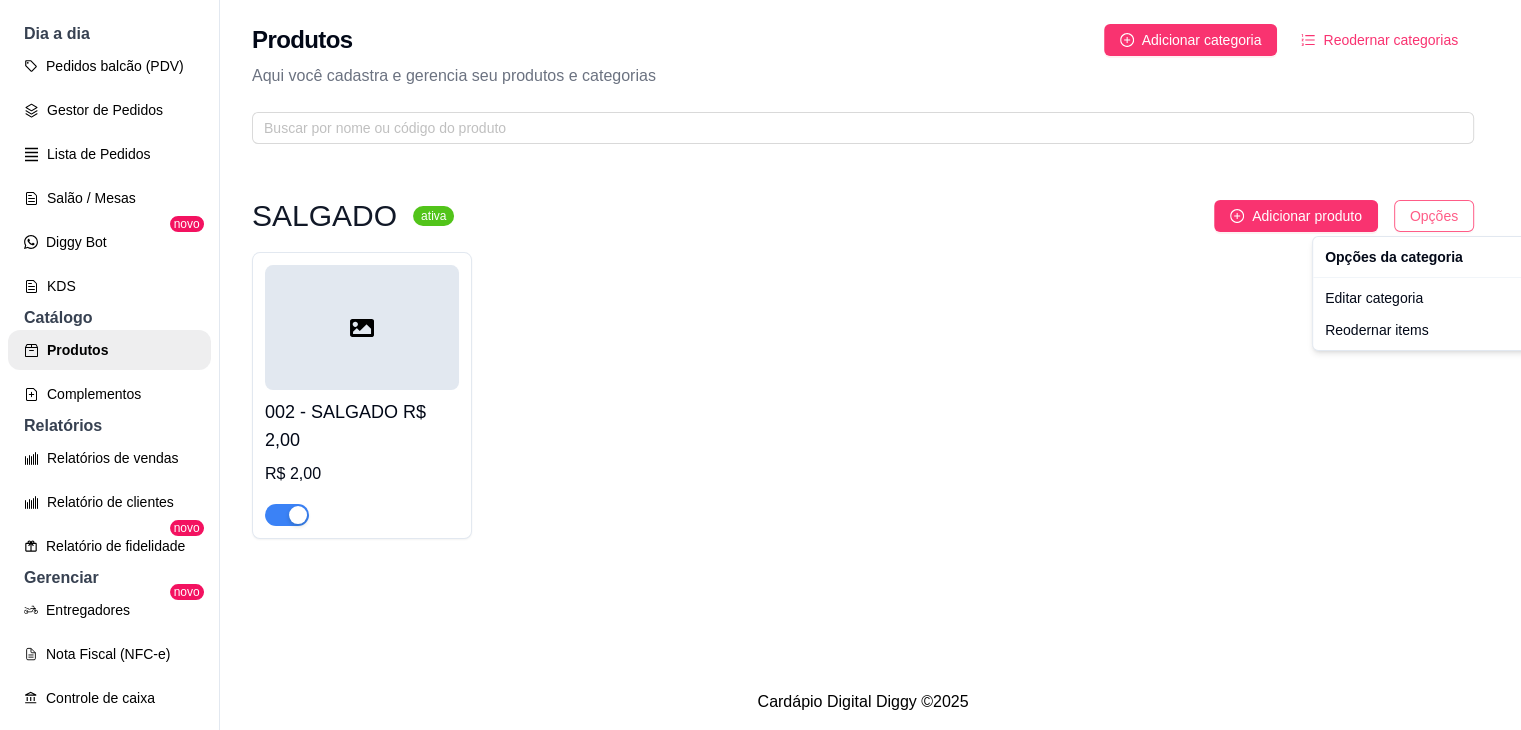 click on "S Salgados&Cia ... Loja Aberta Loja Período gratuito até 21/08   Dia a dia Pedidos balcão (PDV) Gestor de Pedidos Lista de Pedidos Salão / Mesas Diggy Bot novo KDS Catálogo Produtos Complementos Relatórios Relatórios de vendas Relatório de clientes Relatório de fidelidade novo Gerenciar Entregadores novo Nota Fiscal (NFC-e) Controle de caixa Controle de fiado Cupons Clientes Estoque Configurações Diggy Planos Precisa de ajuda? Sair Produtos Adicionar categoria Reodernar categorias Aqui você cadastra e gerencia seu produtos e categorias SALGADO ativa Adicionar produto Opções 002 - SALGADO R$ 2,00   R$ 2,00 Cardápio Digital Diggy © 2025 Opções da categoria Editar categoria Reodernar items" at bounding box center (760, 365) 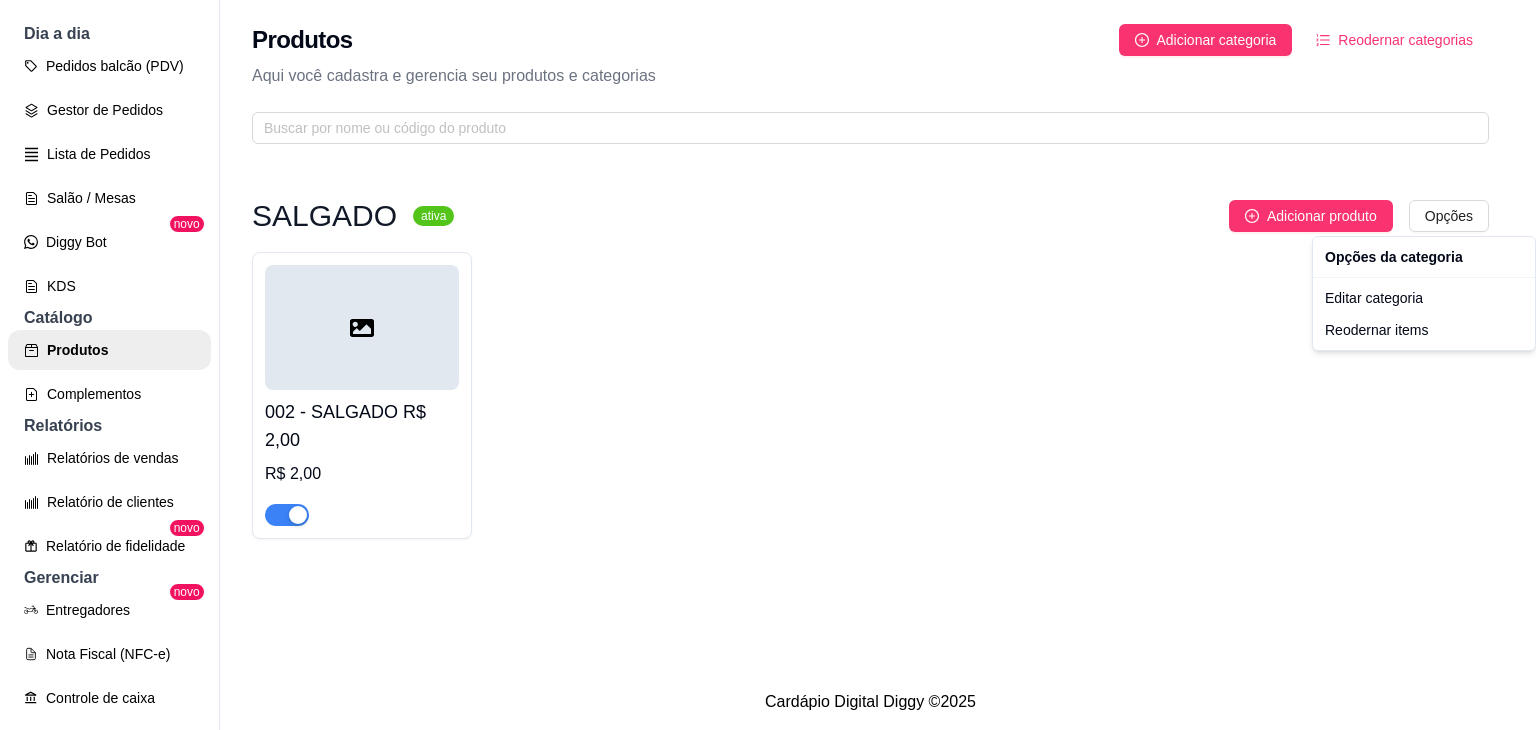 click on "S Salgados&Cia ... Loja Aberta Loja Período gratuito até 21/08   Dia a dia Pedidos balcão (PDV) Gestor de Pedidos Lista de Pedidos Salão / Mesas Diggy Bot novo KDS Catálogo Produtos Complementos Relatórios Relatórios de vendas Relatório de clientes Relatório de fidelidade novo Gerenciar Entregadores novo Nota Fiscal (NFC-e) Controle de caixa Controle de fiado Cupons Clientes Estoque Configurações Diggy Planos Precisa de ajuda? Sair Produtos Adicionar categoria Reodernar categorias Aqui você cadastra e gerencia seu produtos e categorias SALGADO ativa Adicionar produto Opções 002 - SALGADO R$ 2,00   R$ 2,00 Cardápio Digital Diggy © 2025 Opções da categoria Editar categoria Reodernar items" at bounding box center (768, 365) 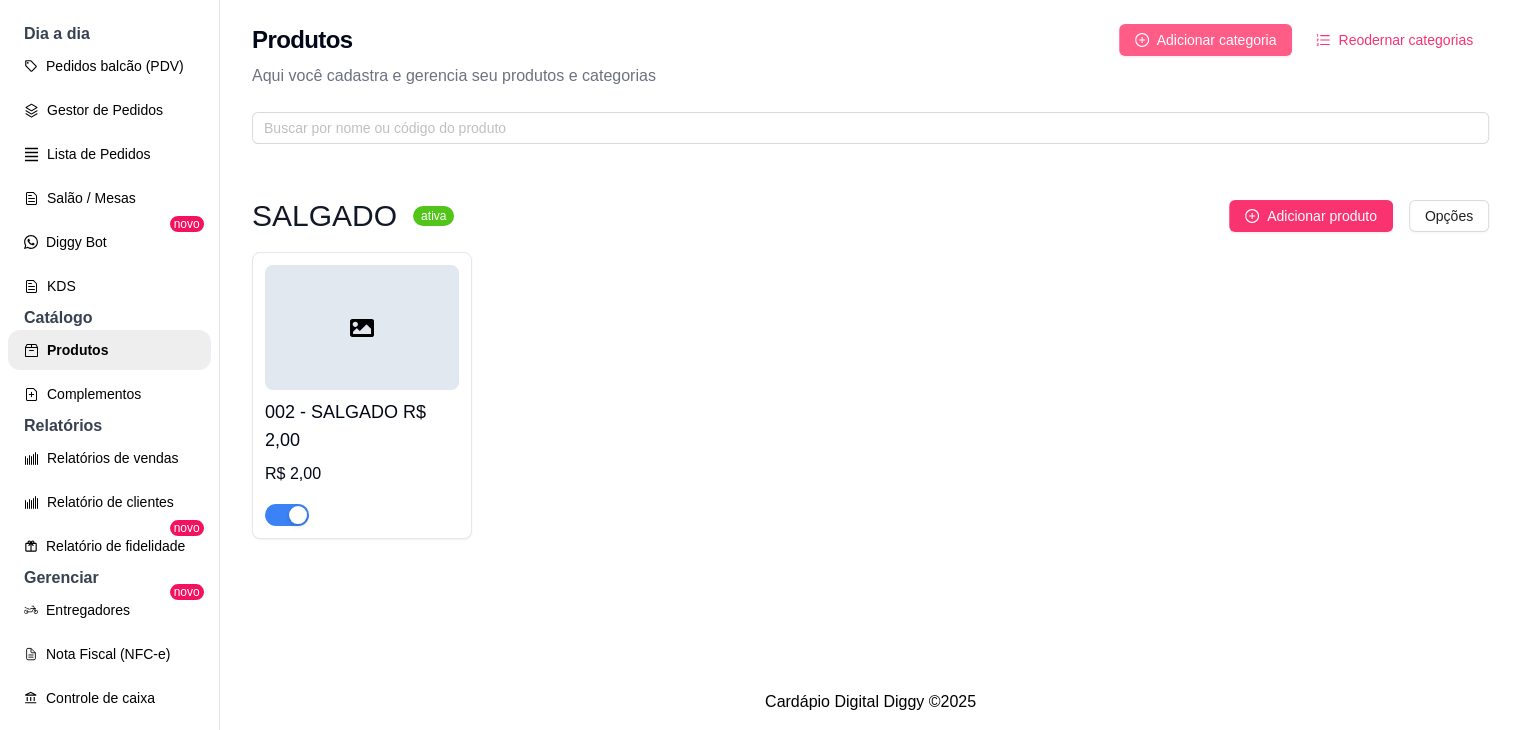 click on "Adicionar categoria" at bounding box center [1217, 40] 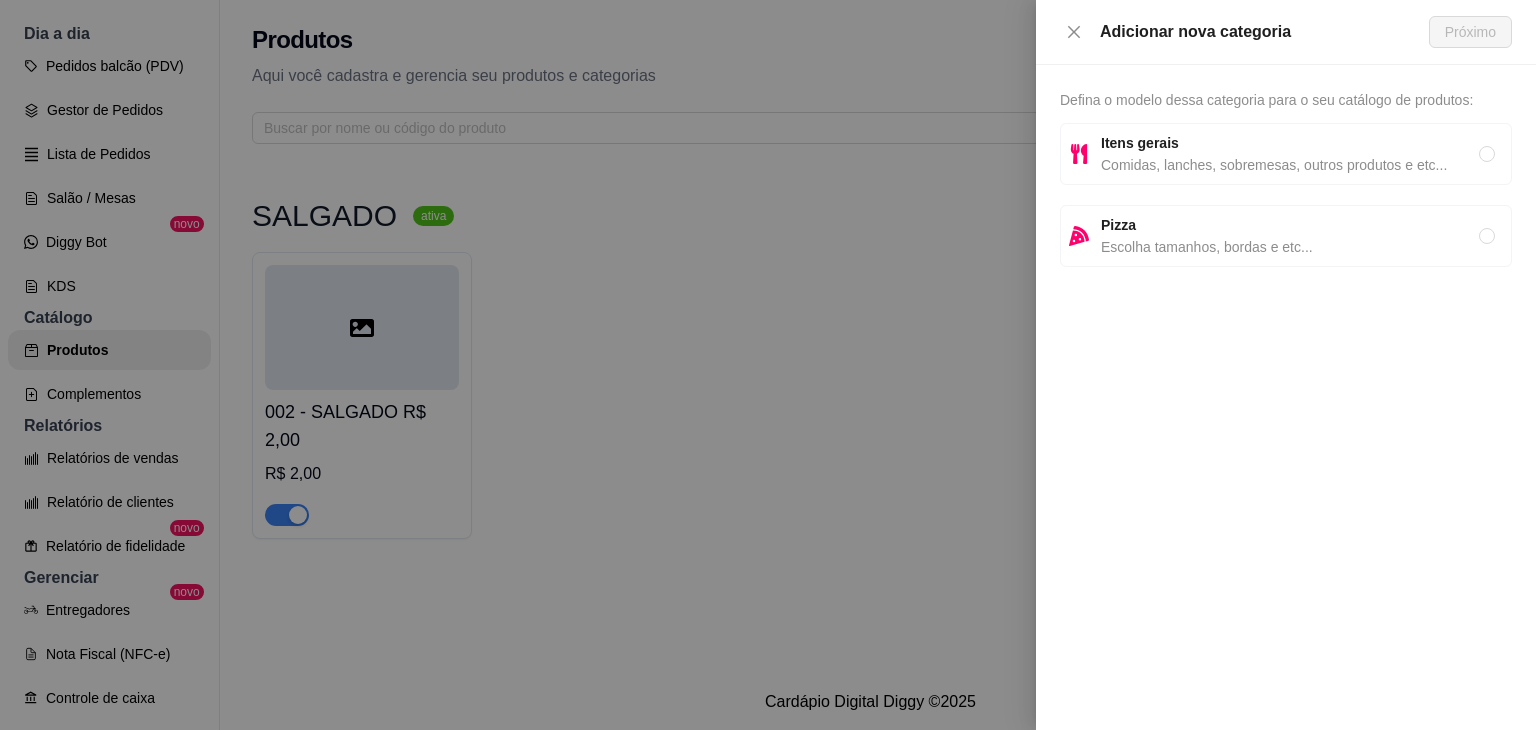 click on "Comidas, lanches, sobremesas, outros produtos e etc..." at bounding box center [1290, 165] 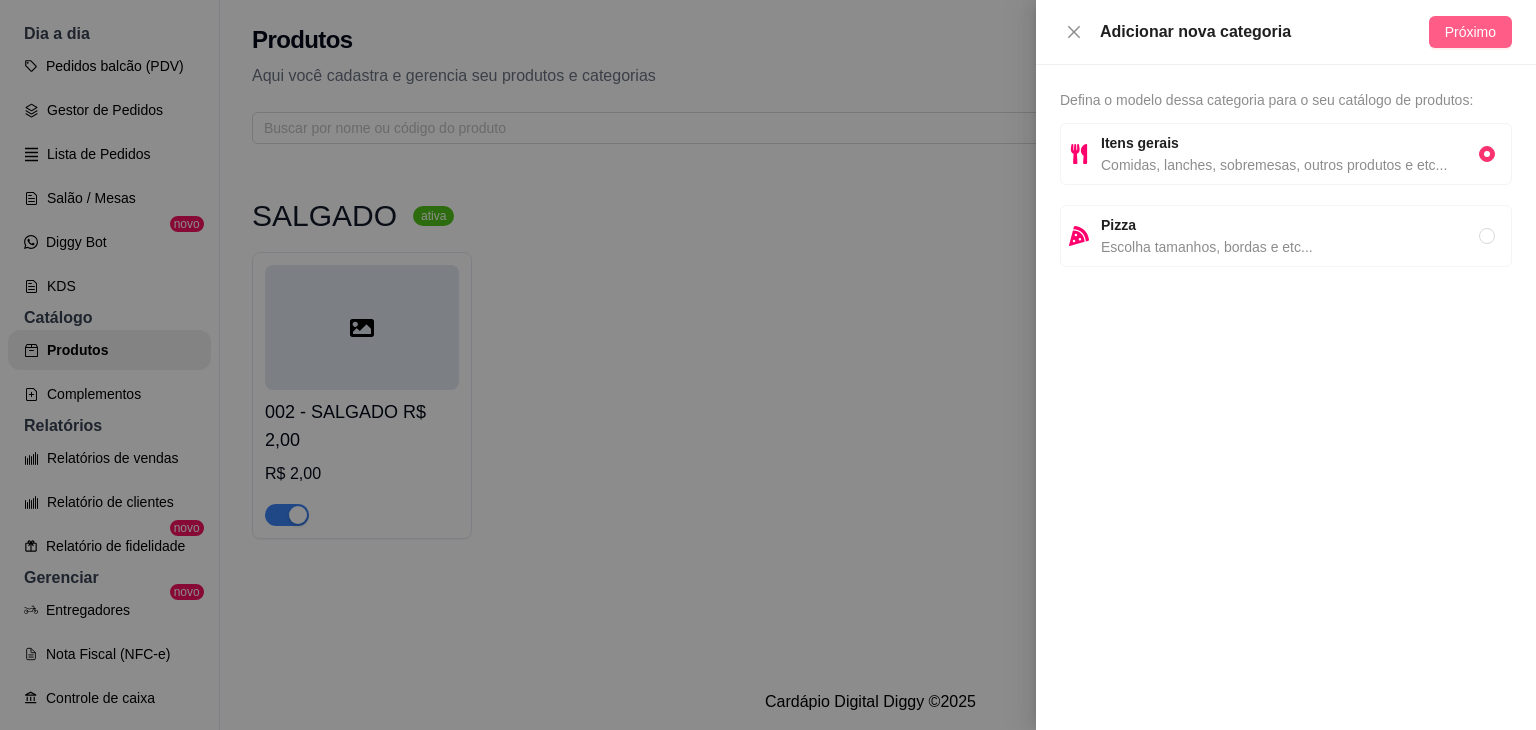 click on "Próximo" at bounding box center (1470, 32) 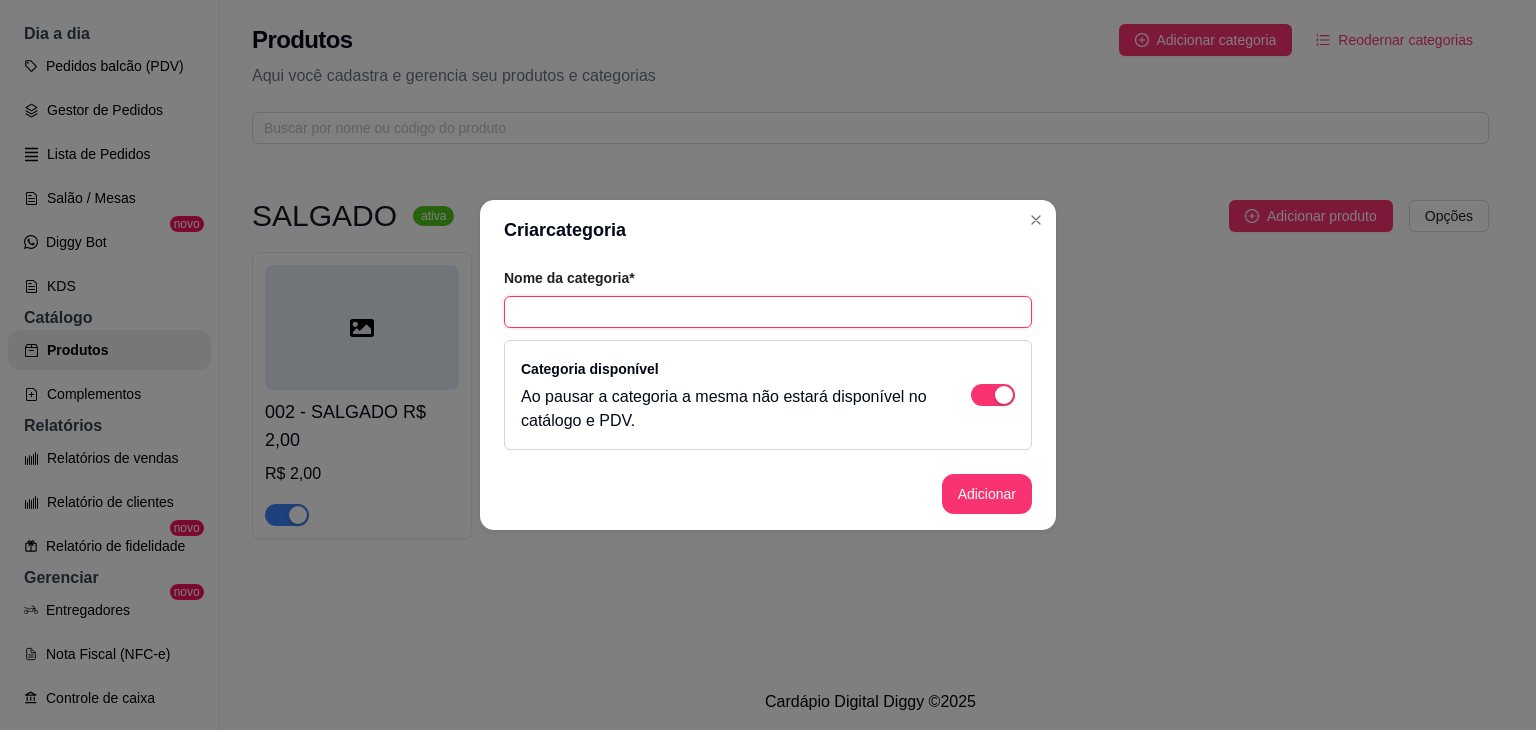 click at bounding box center (768, 312) 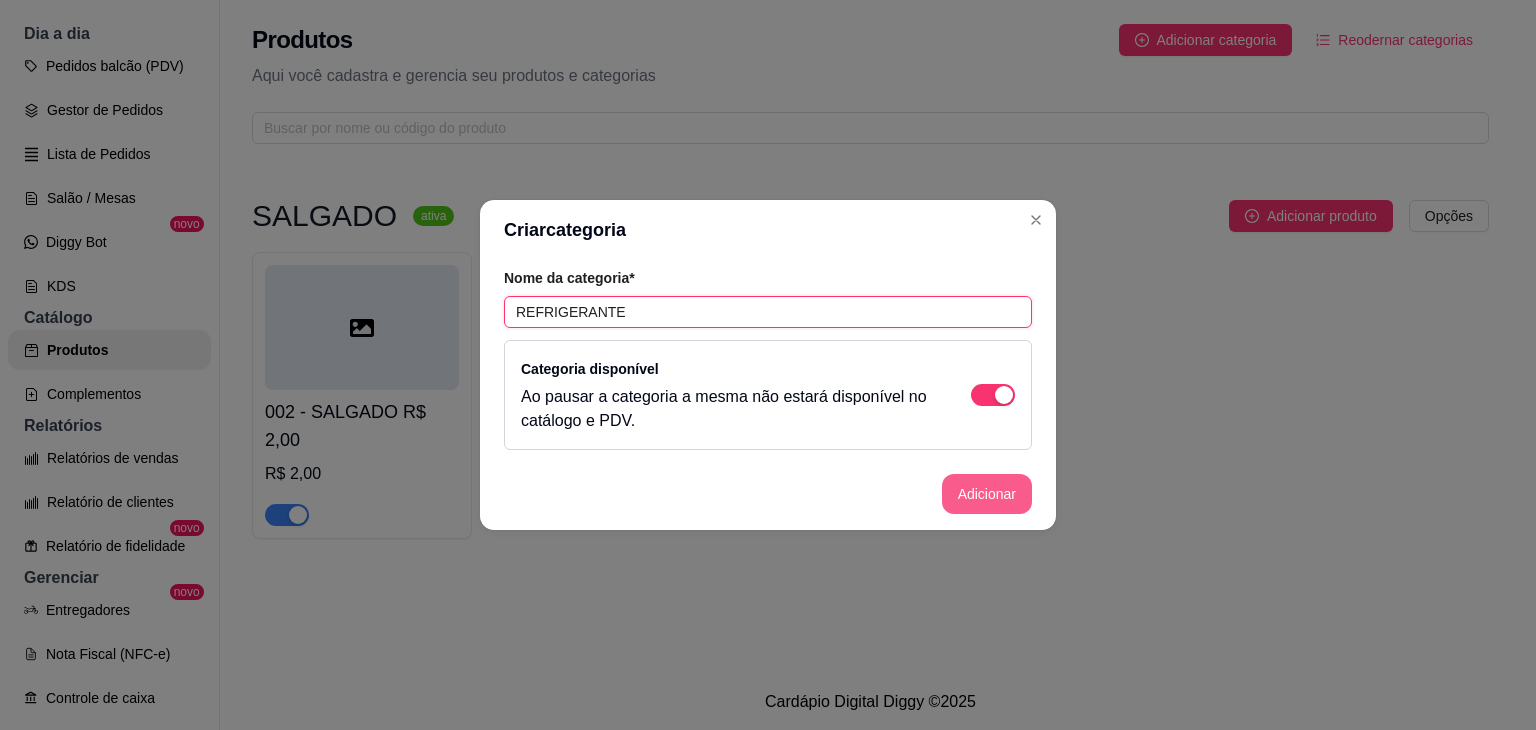 type on "REFRIGERANTE" 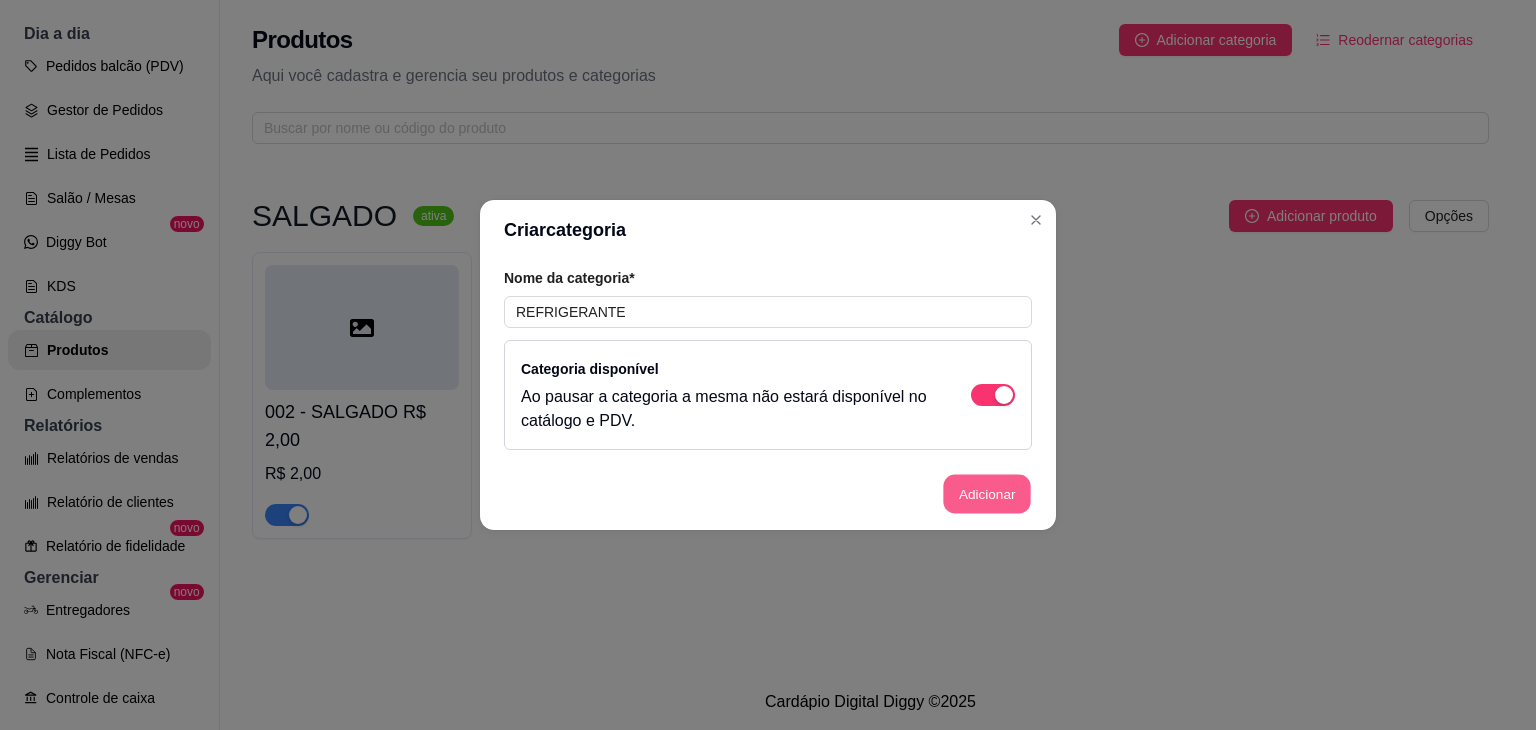 click on "Adicionar" at bounding box center [987, 494] 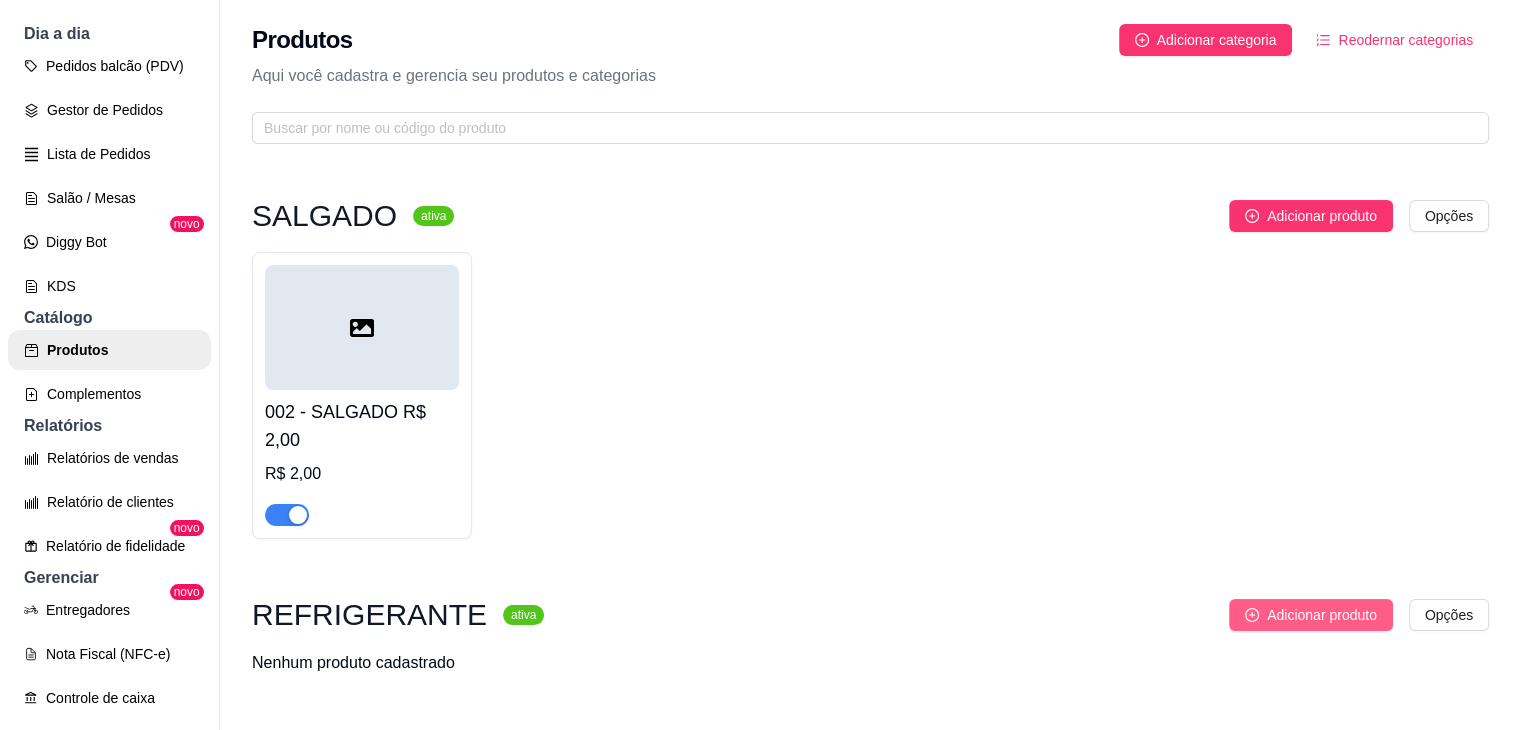 click on "Adicionar produto" at bounding box center [1322, 615] 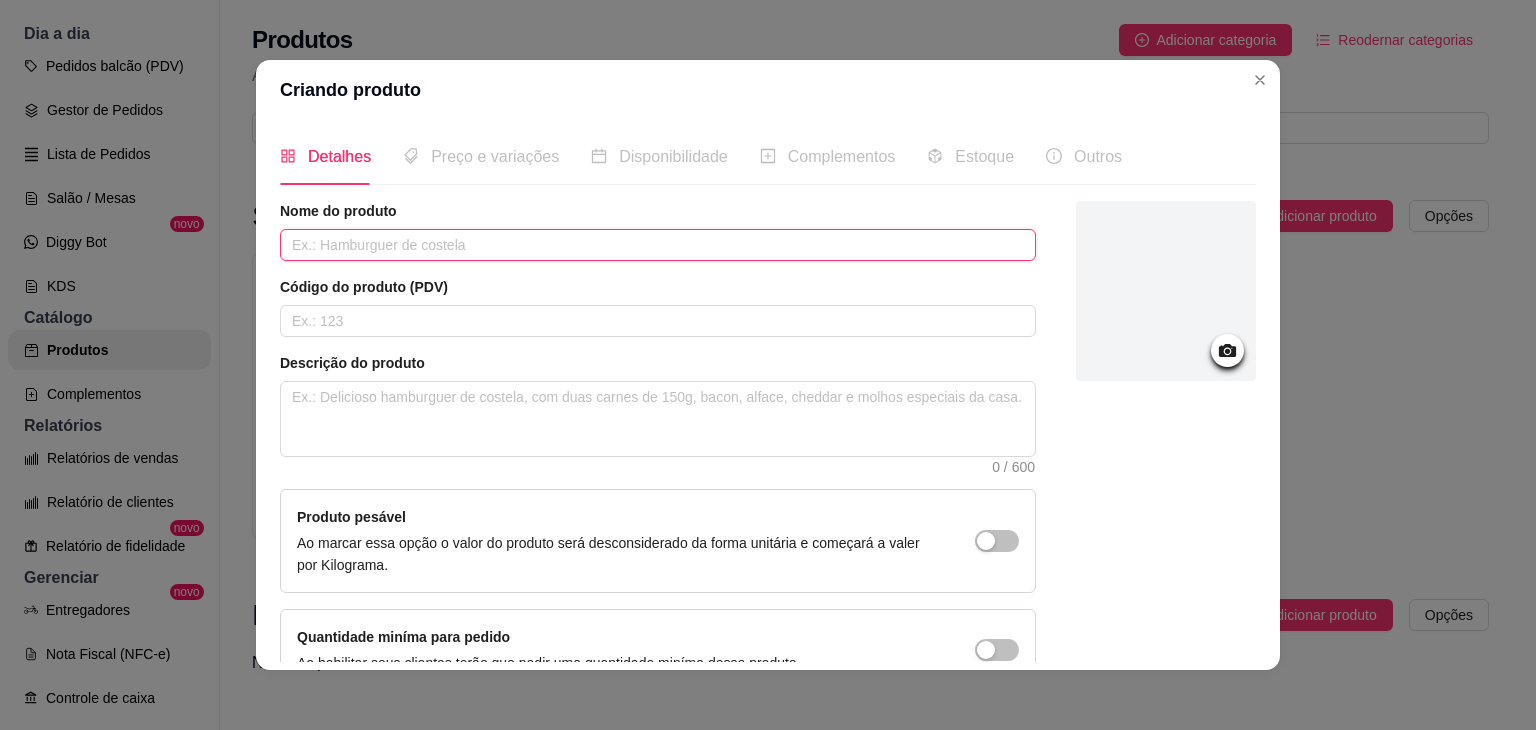 click at bounding box center (658, 245) 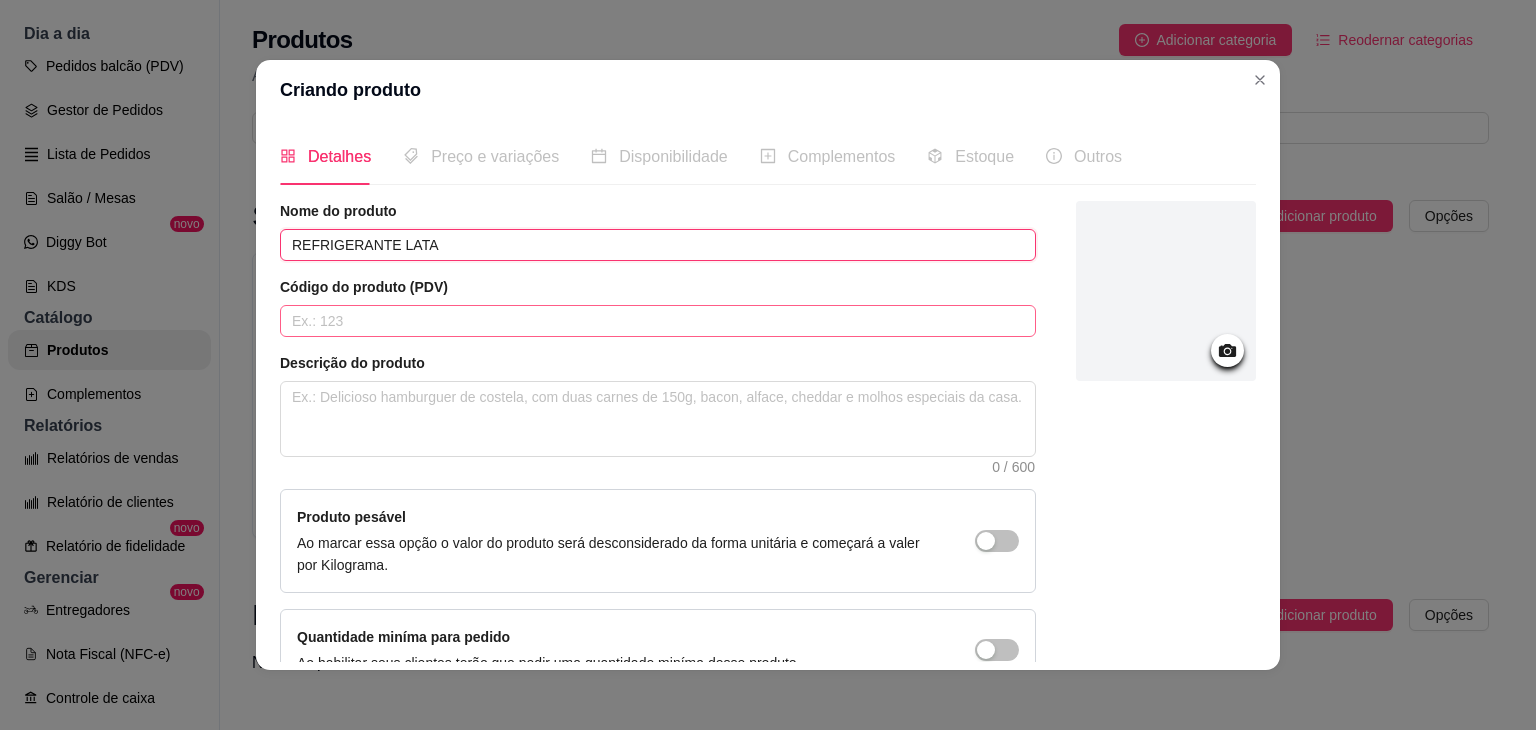 type on "REFRIGERANTE LATA" 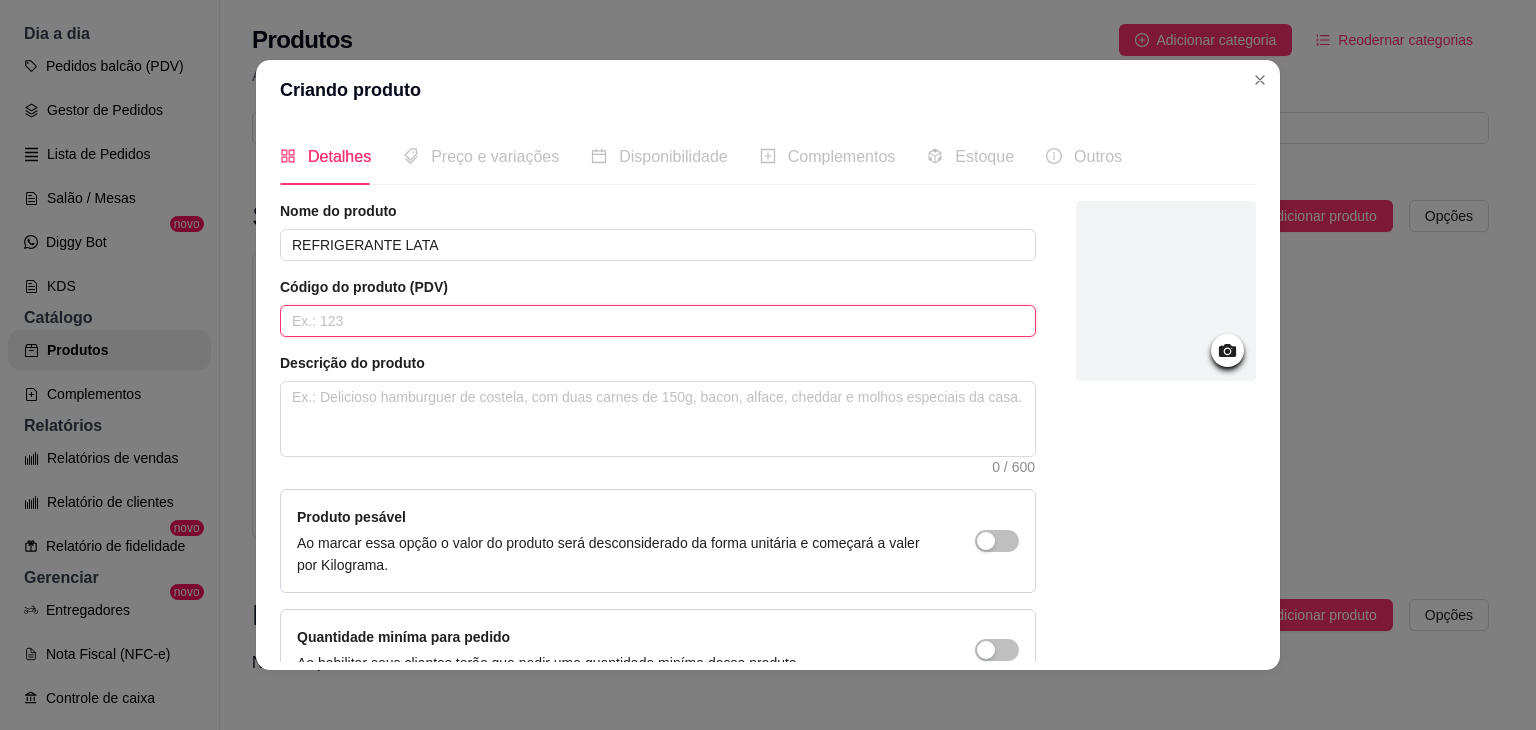 click at bounding box center (658, 321) 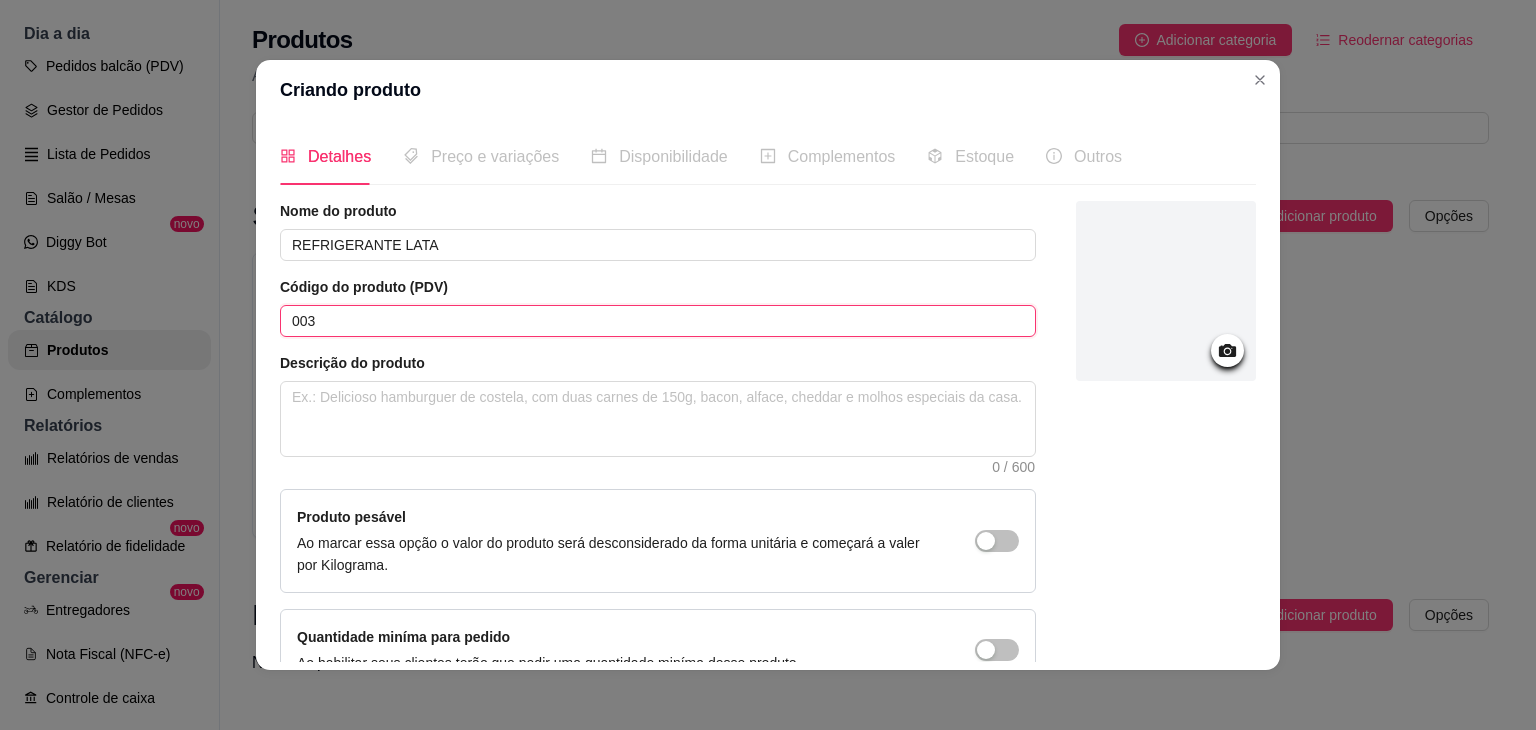type on "003" 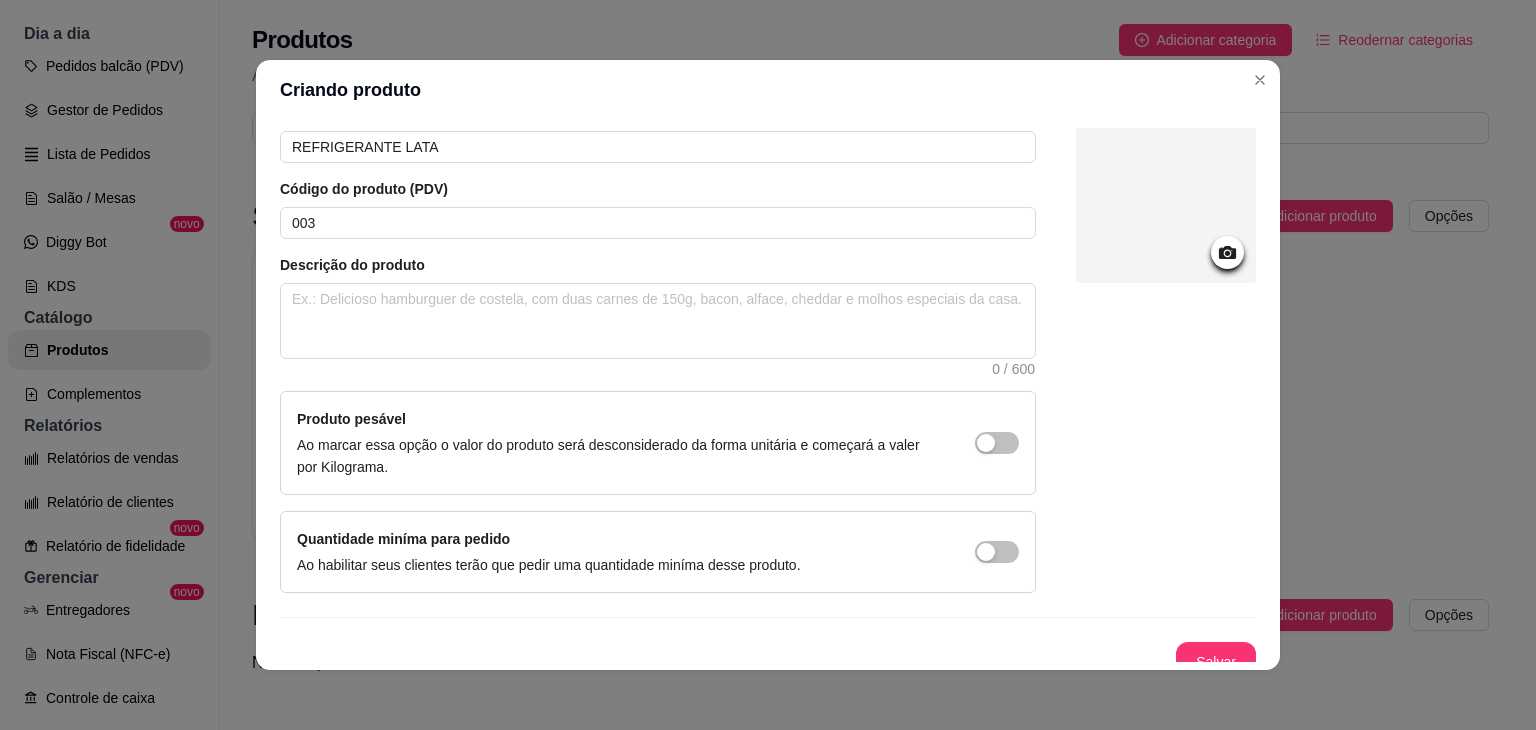 scroll, scrollTop: 116, scrollLeft: 0, axis: vertical 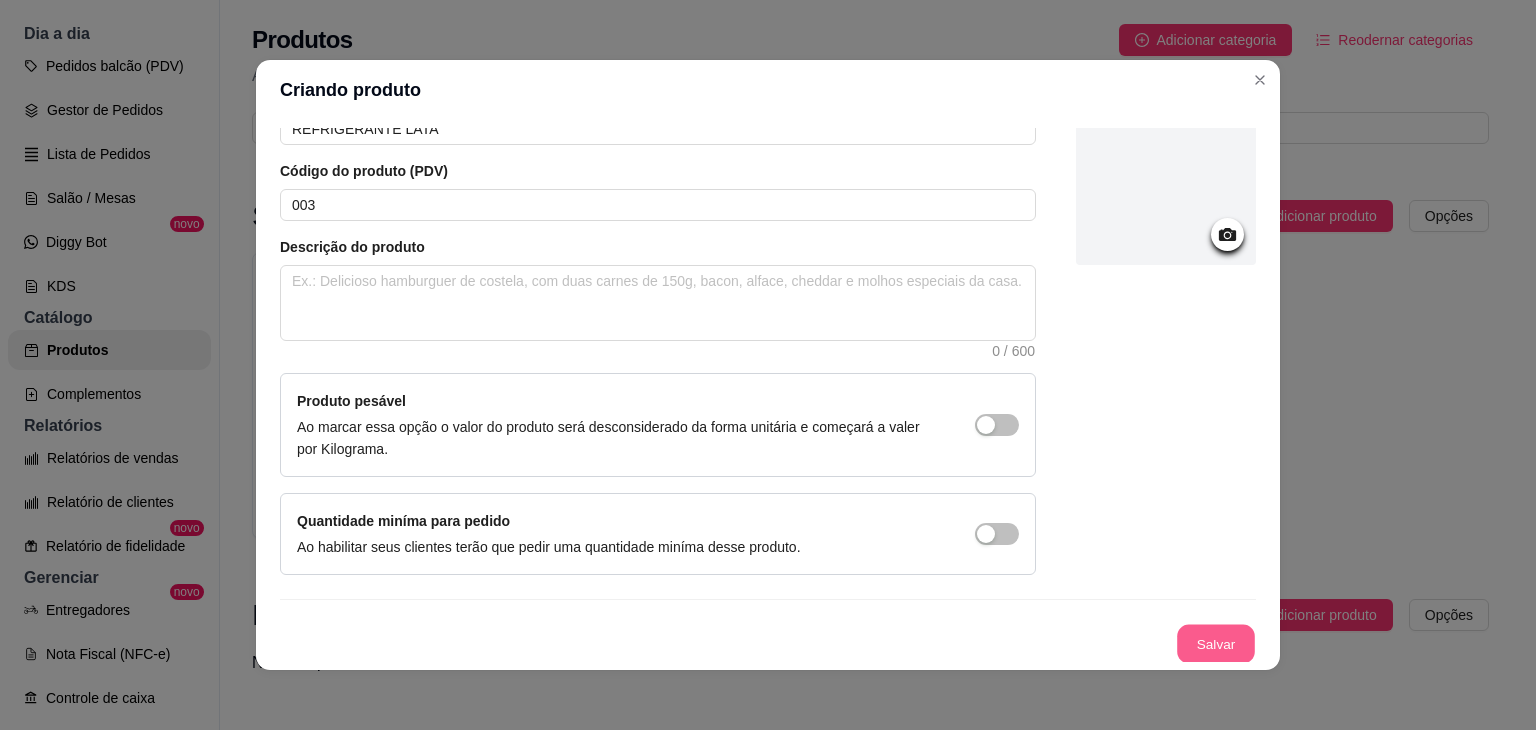 click on "Salvar" at bounding box center [1216, 644] 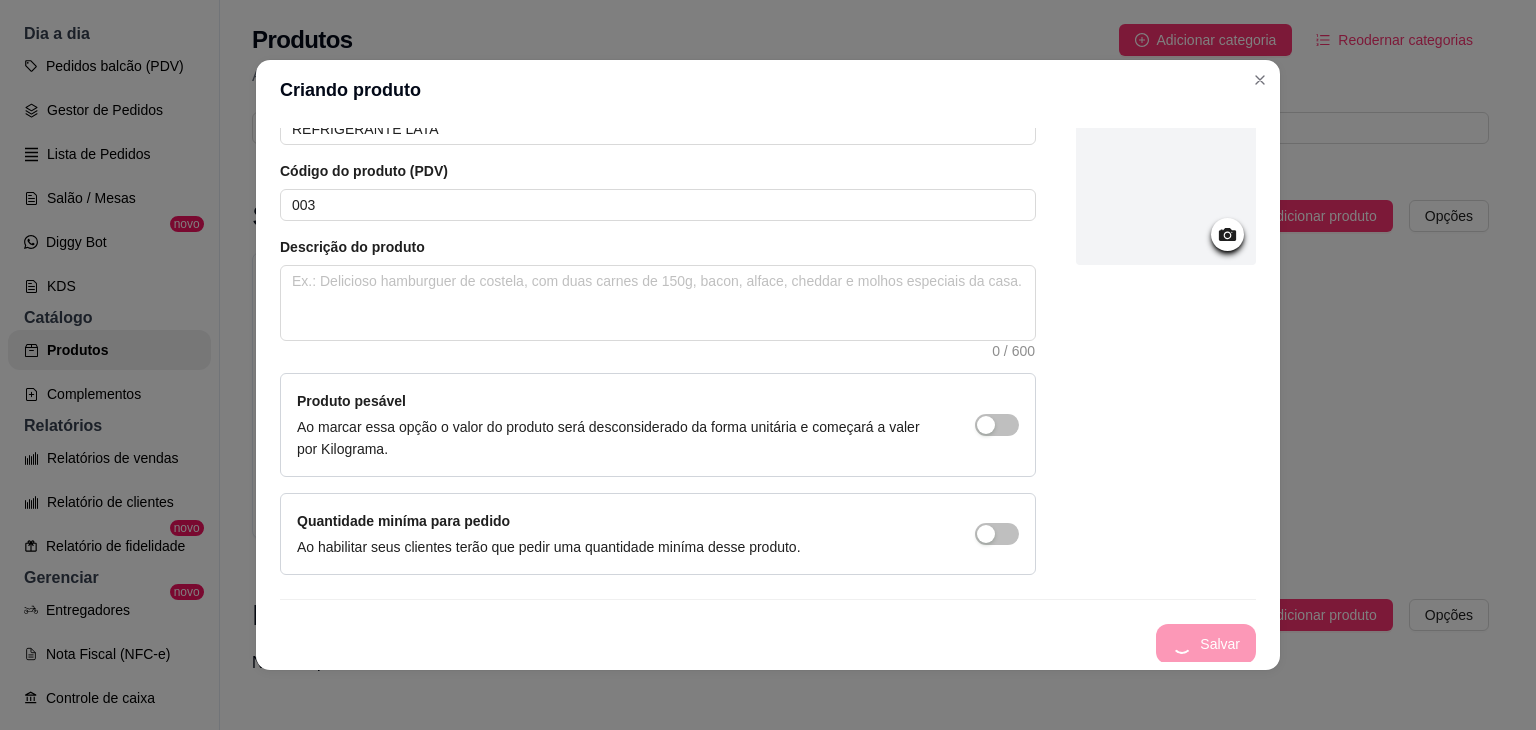 type 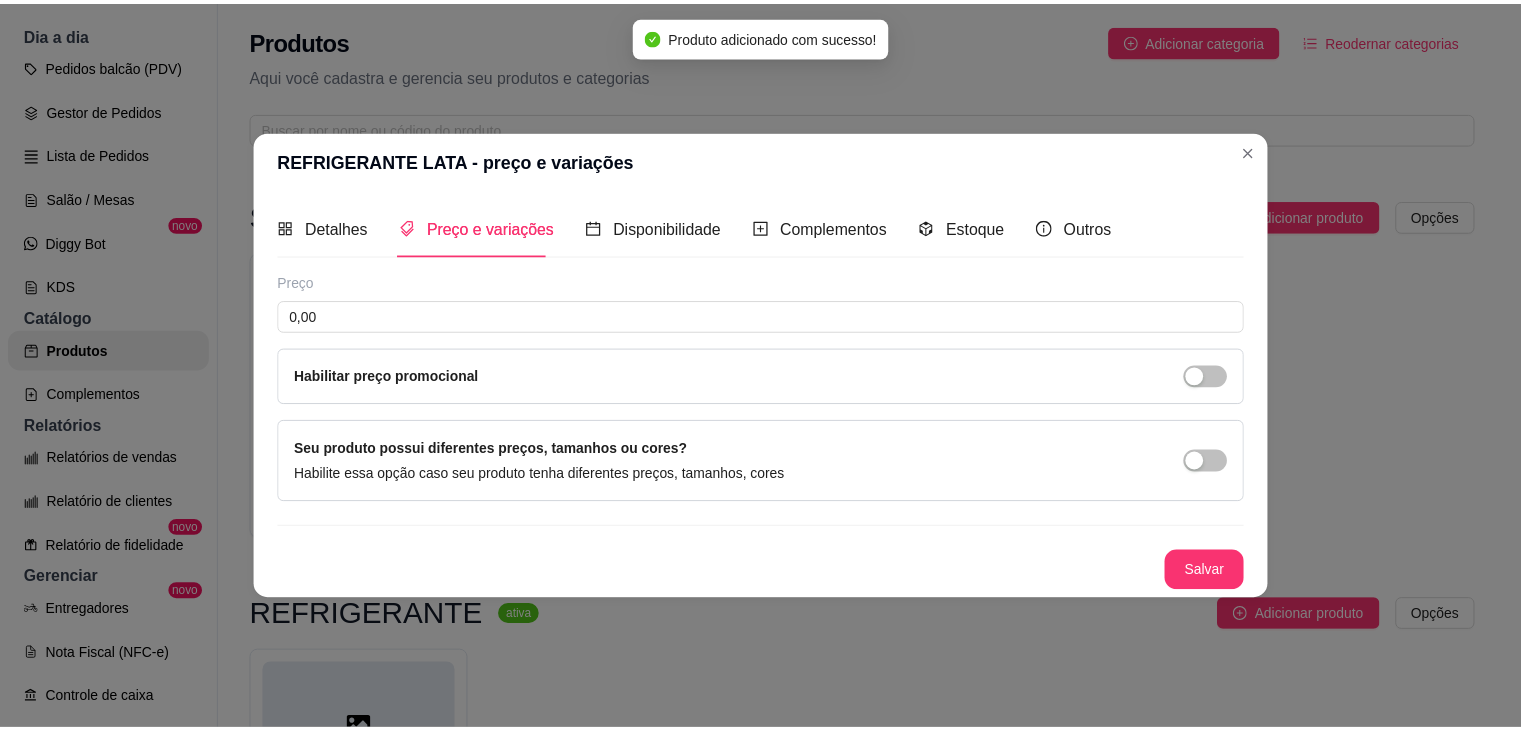 scroll, scrollTop: 0, scrollLeft: 0, axis: both 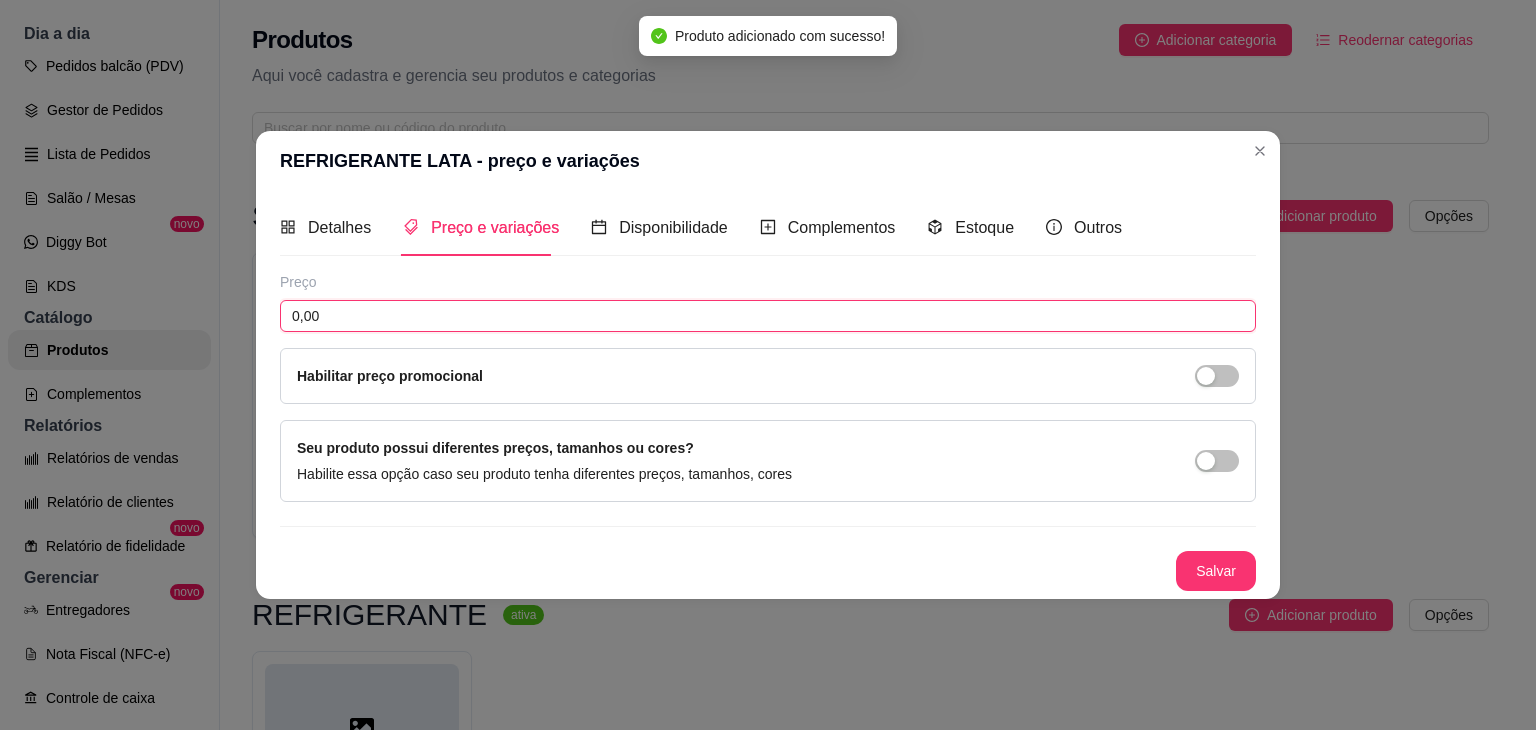 click on "0,00" at bounding box center (768, 316) 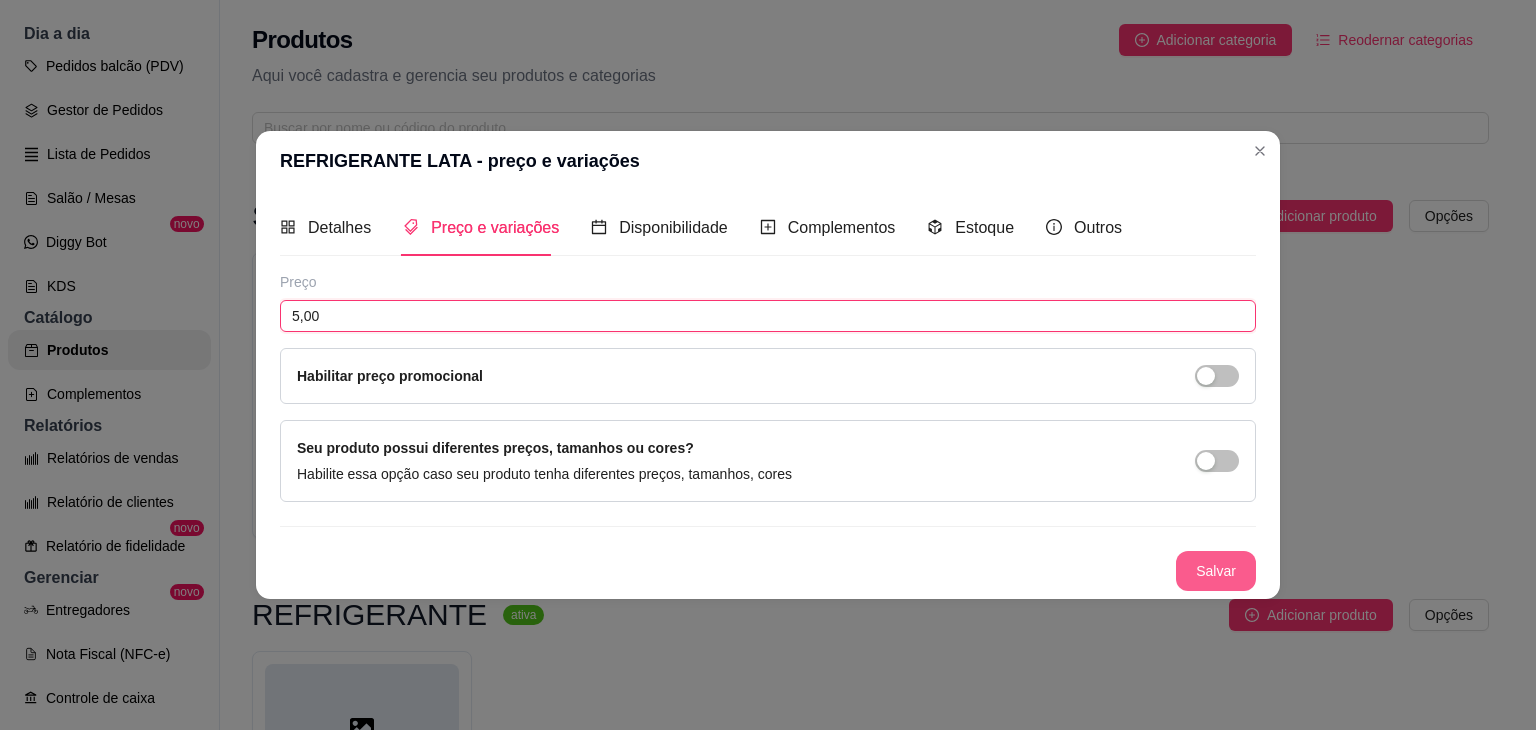 type on "5,00" 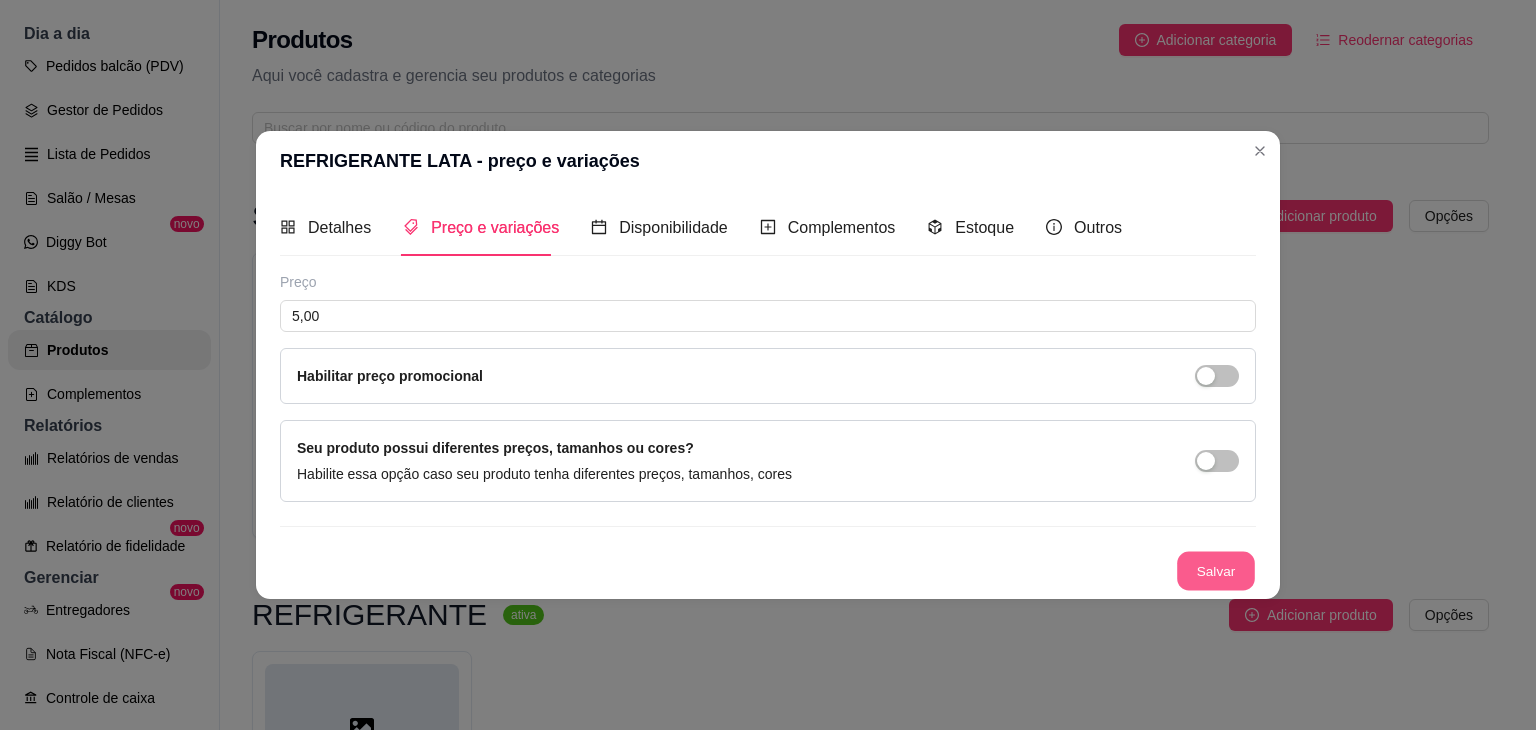 click on "Salvar" at bounding box center (1216, 571) 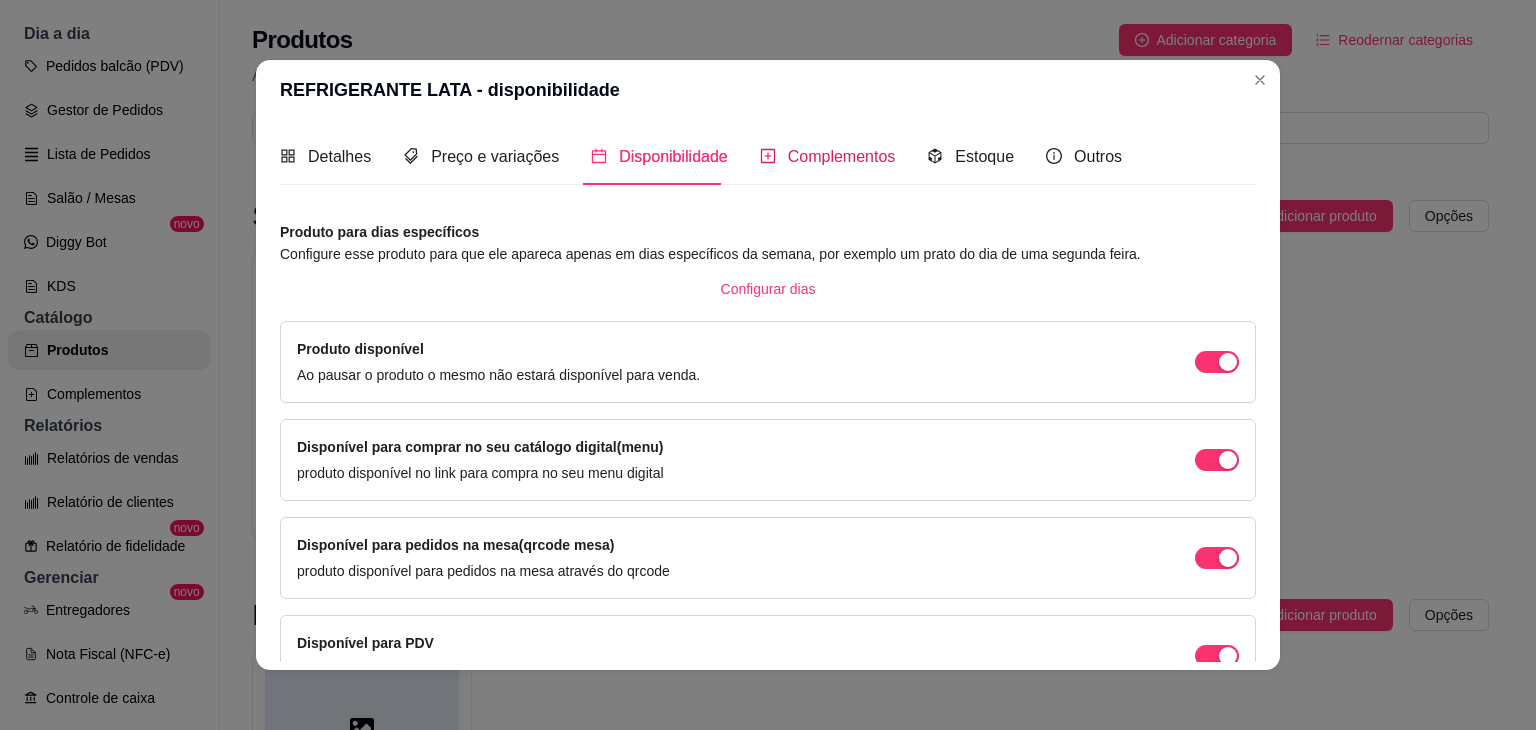 click on "Complementos" at bounding box center (842, 156) 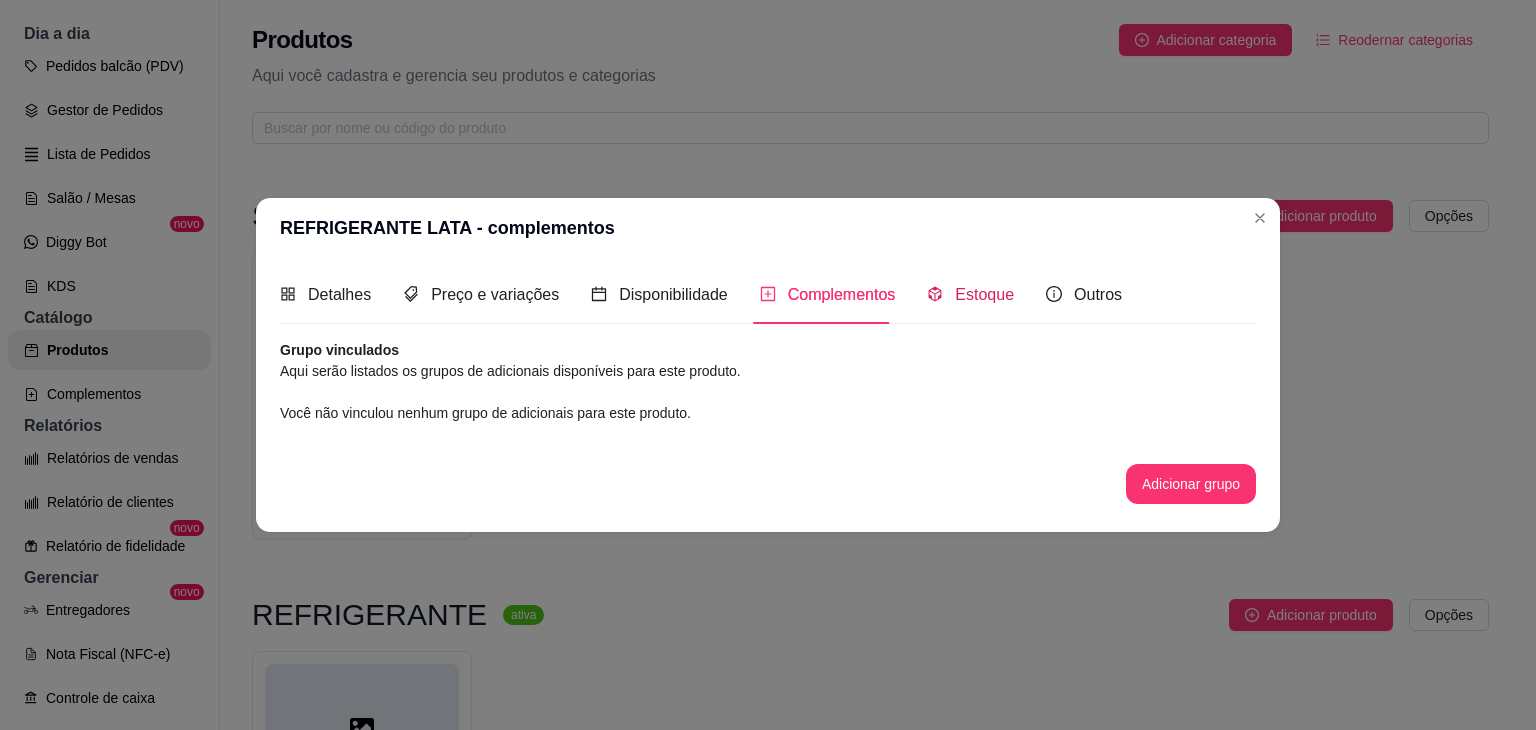 click on "Estoque" at bounding box center (984, 294) 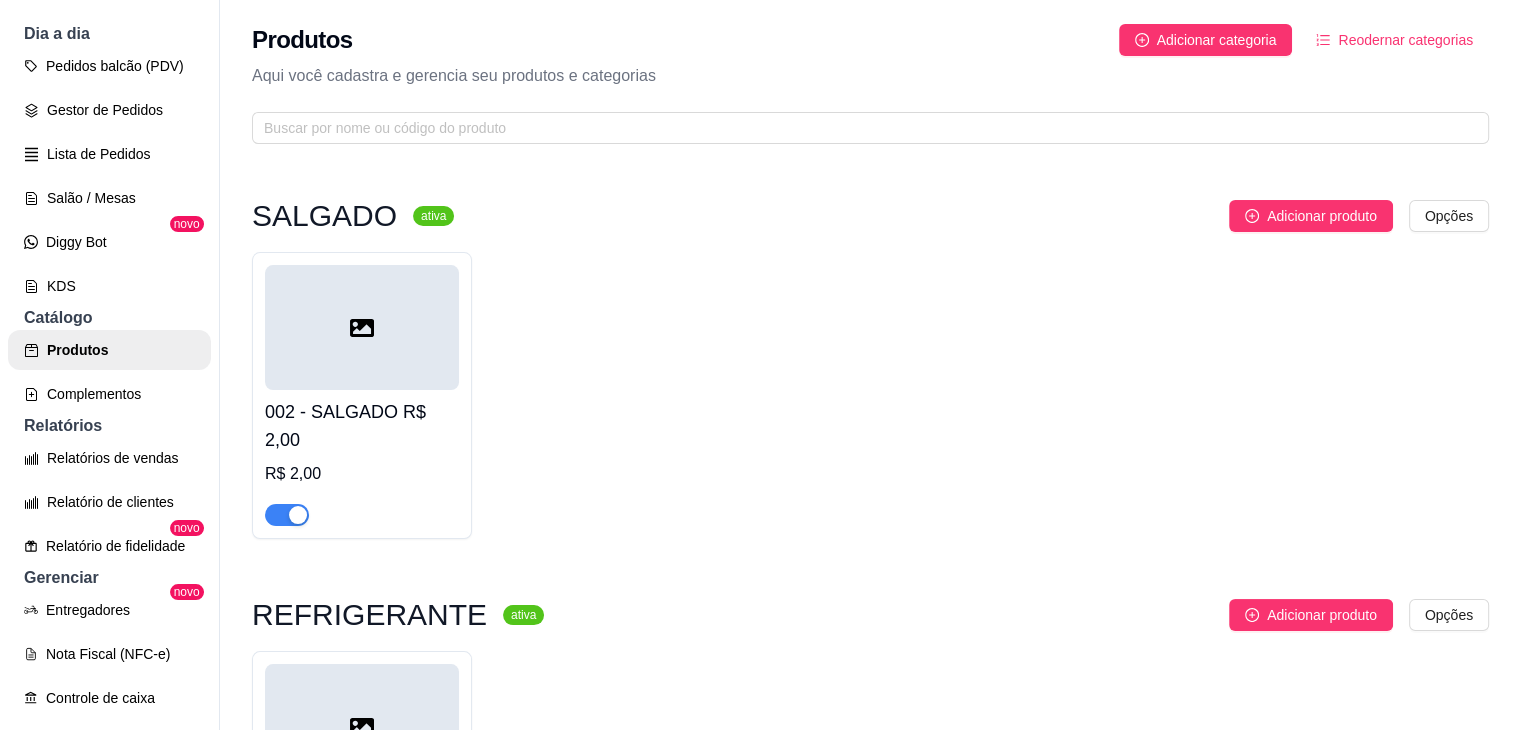 scroll, scrollTop: 2, scrollLeft: 0, axis: vertical 